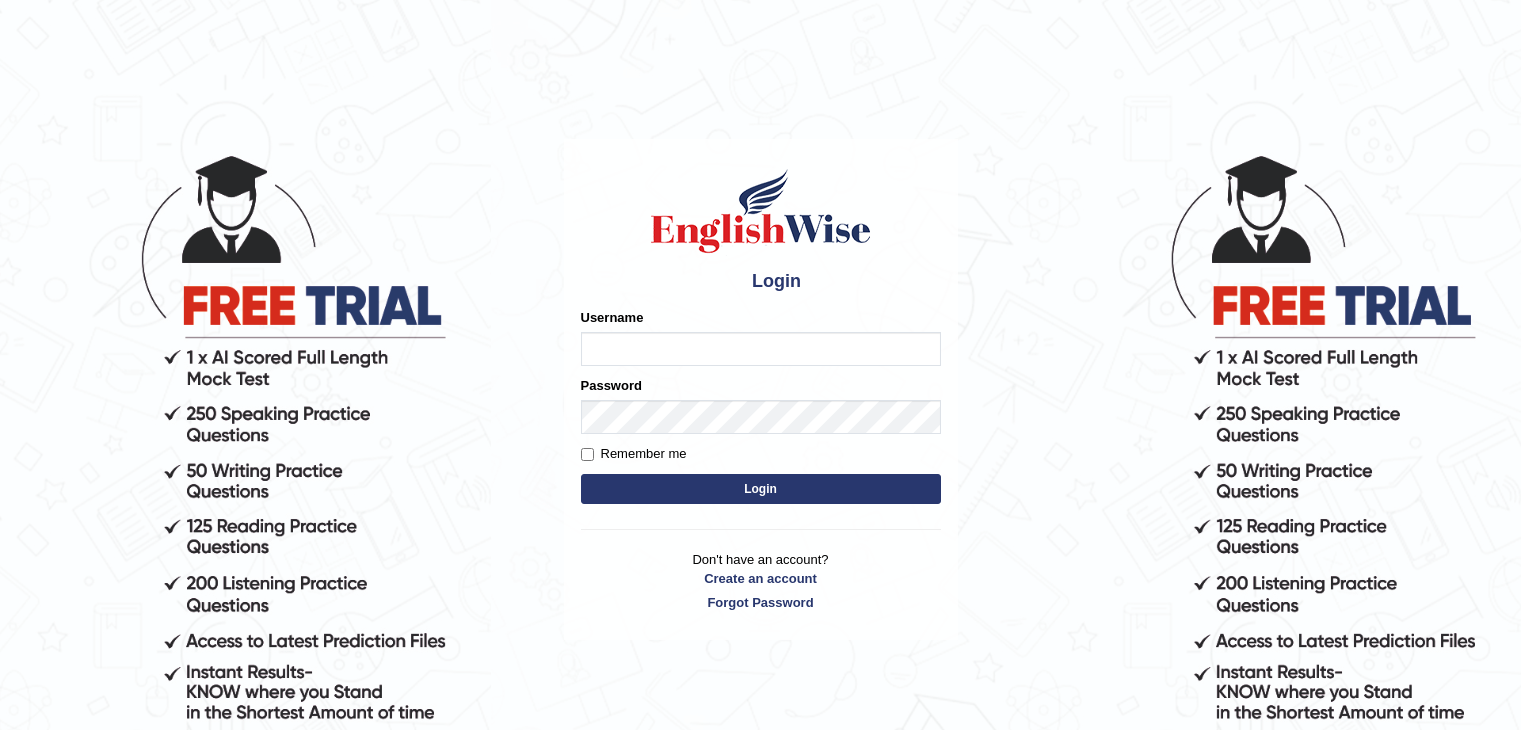 scroll, scrollTop: 0, scrollLeft: 0, axis: both 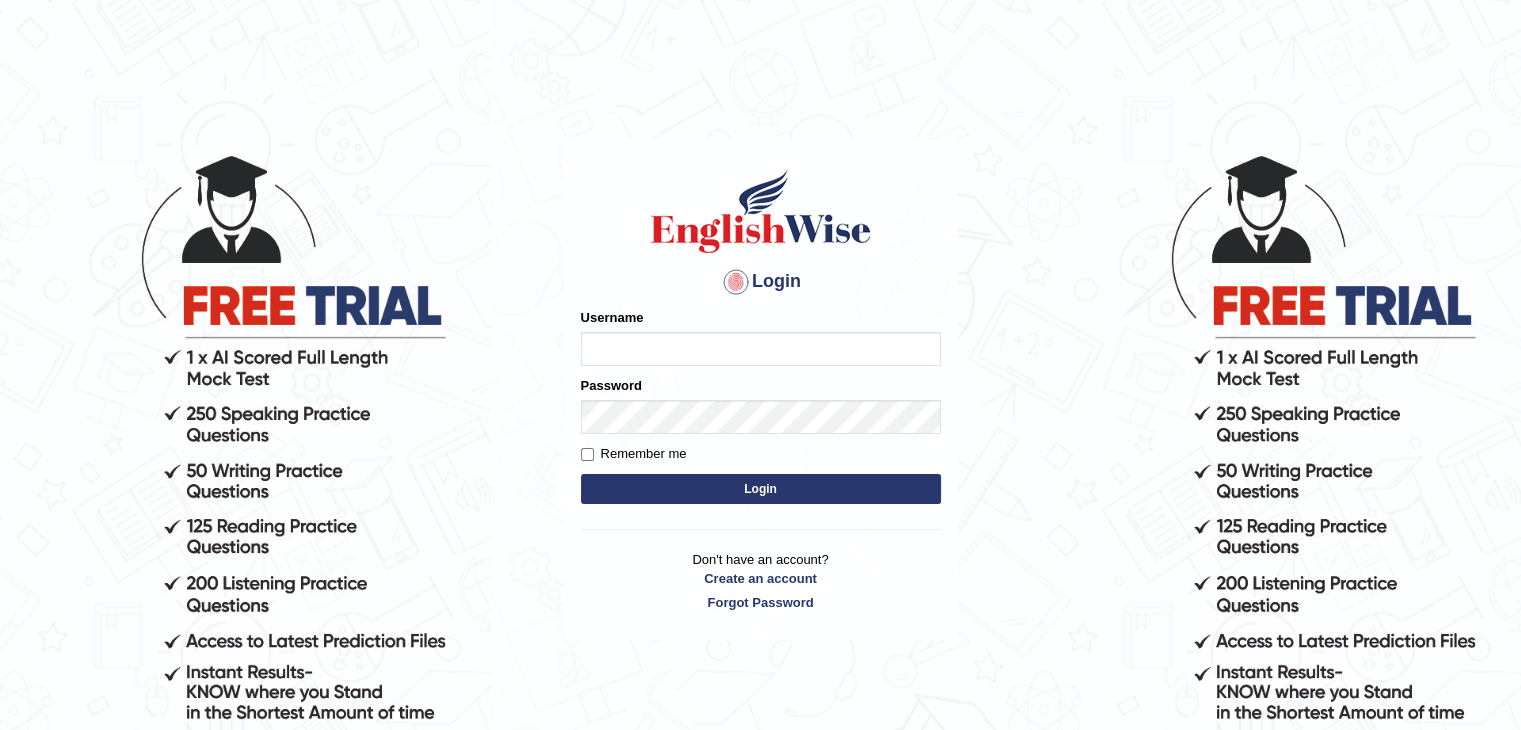 drag, startPoint x: 0, startPoint y: 0, endPoint x: 729, endPoint y: 477, distance: 871.18884 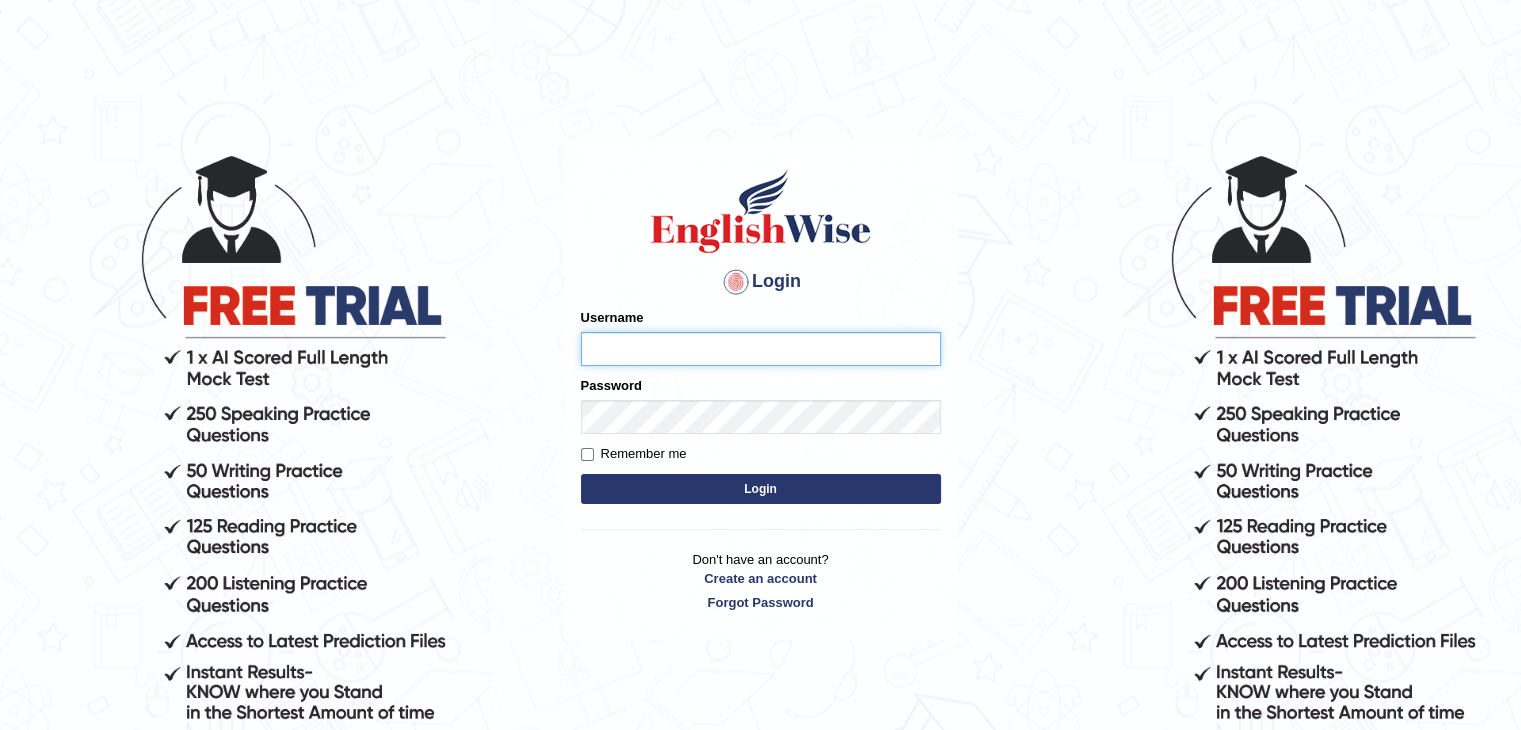 type 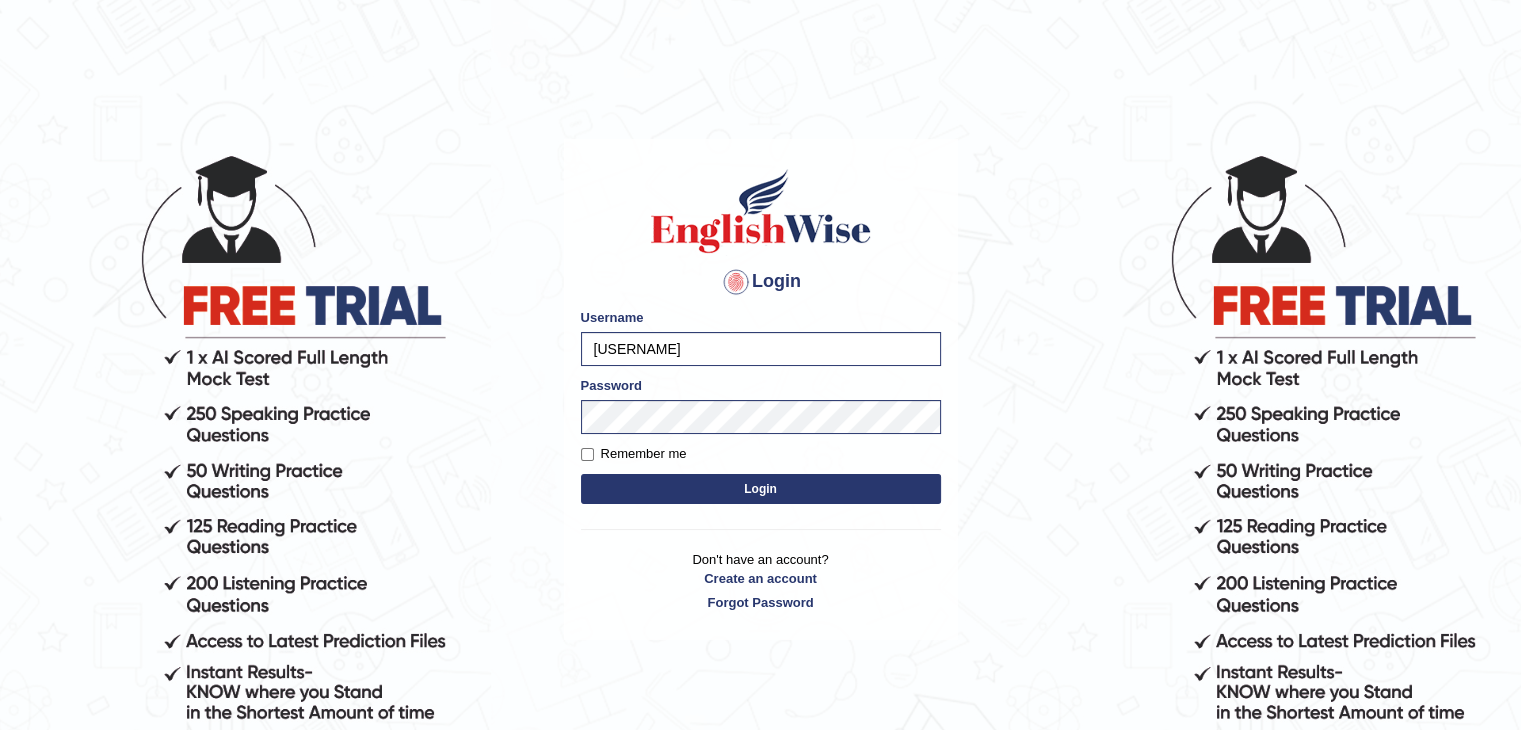 click on "Login" at bounding box center (761, 489) 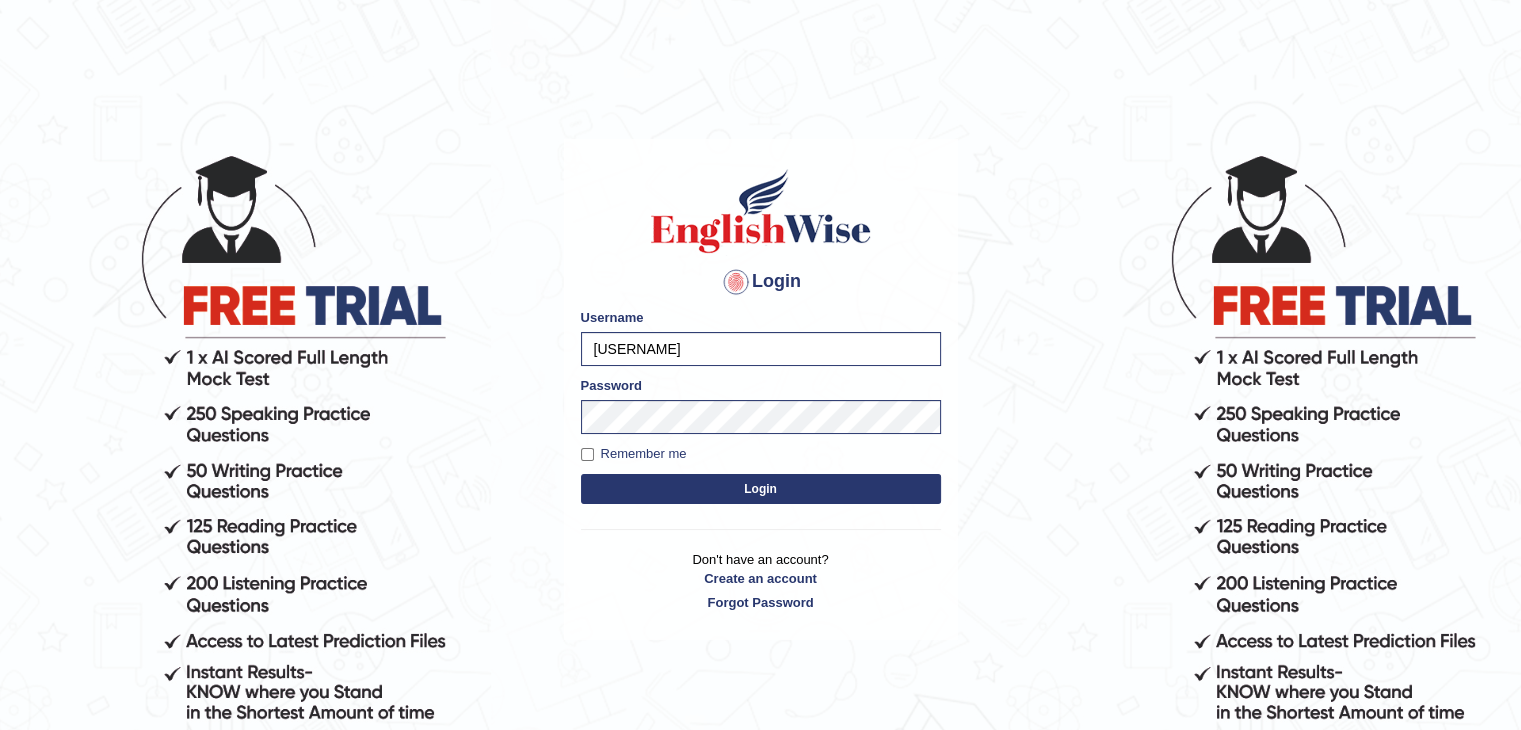 click on "Login" at bounding box center (761, 489) 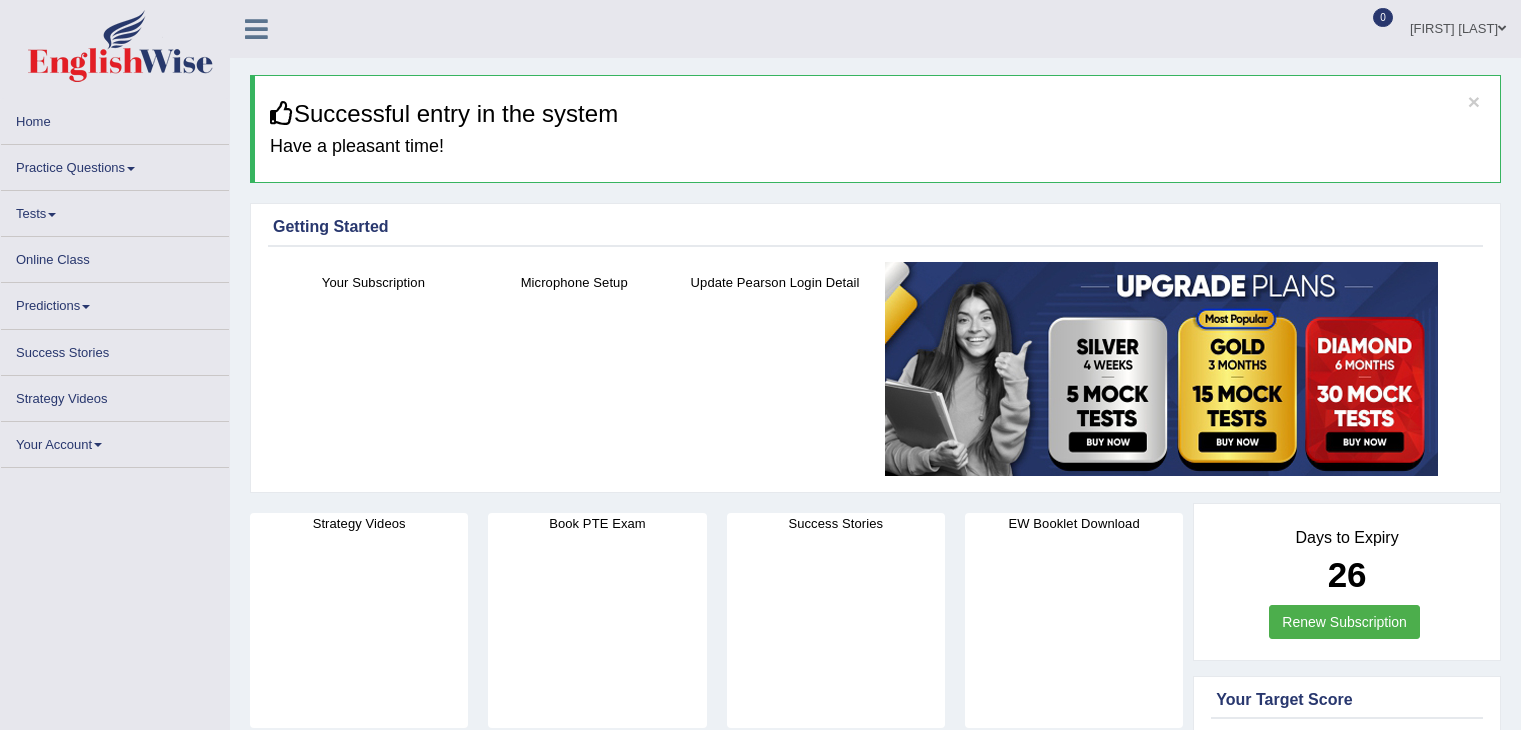 scroll, scrollTop: 0, scrollLeft: 0, axis: both 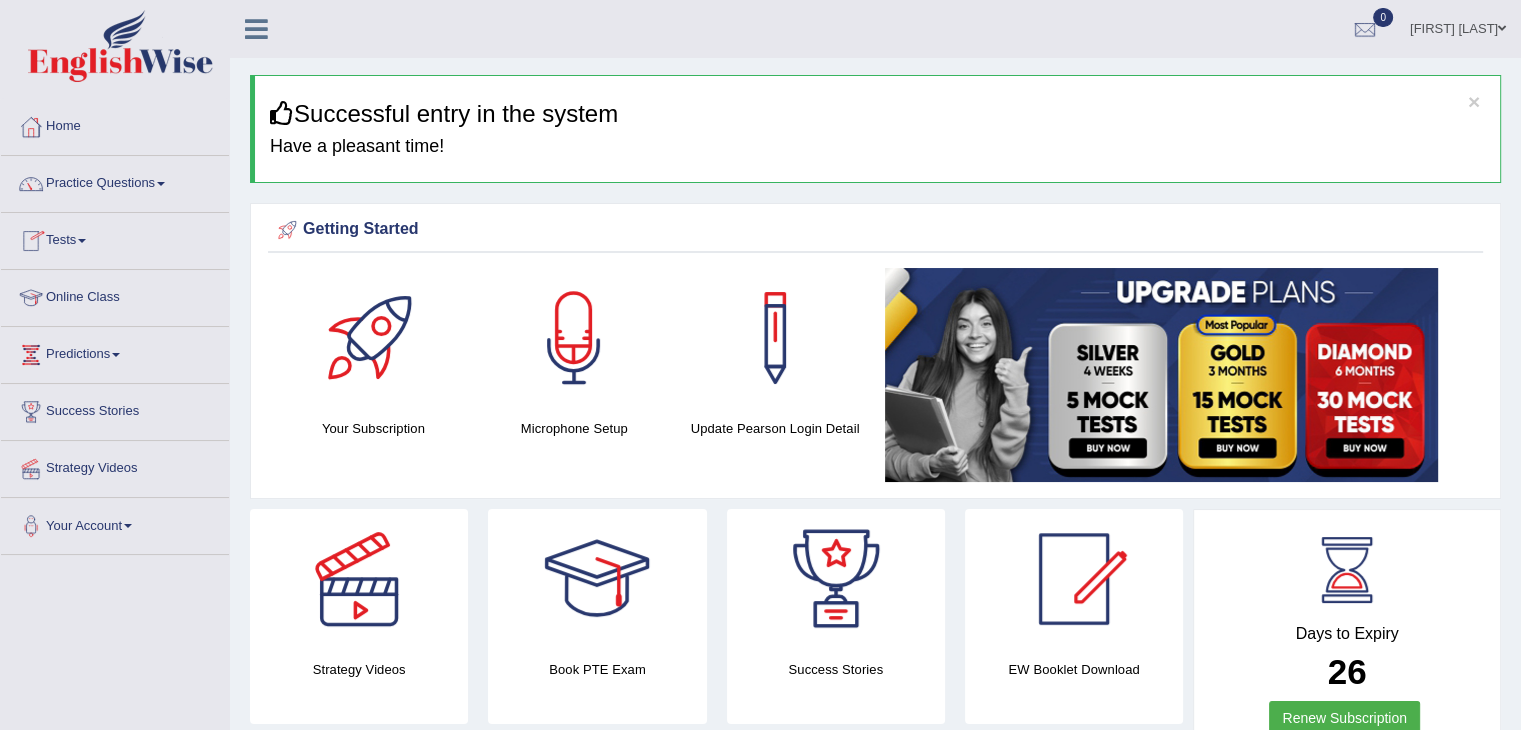 click on "Online Class" at bounding box center (115, 295) 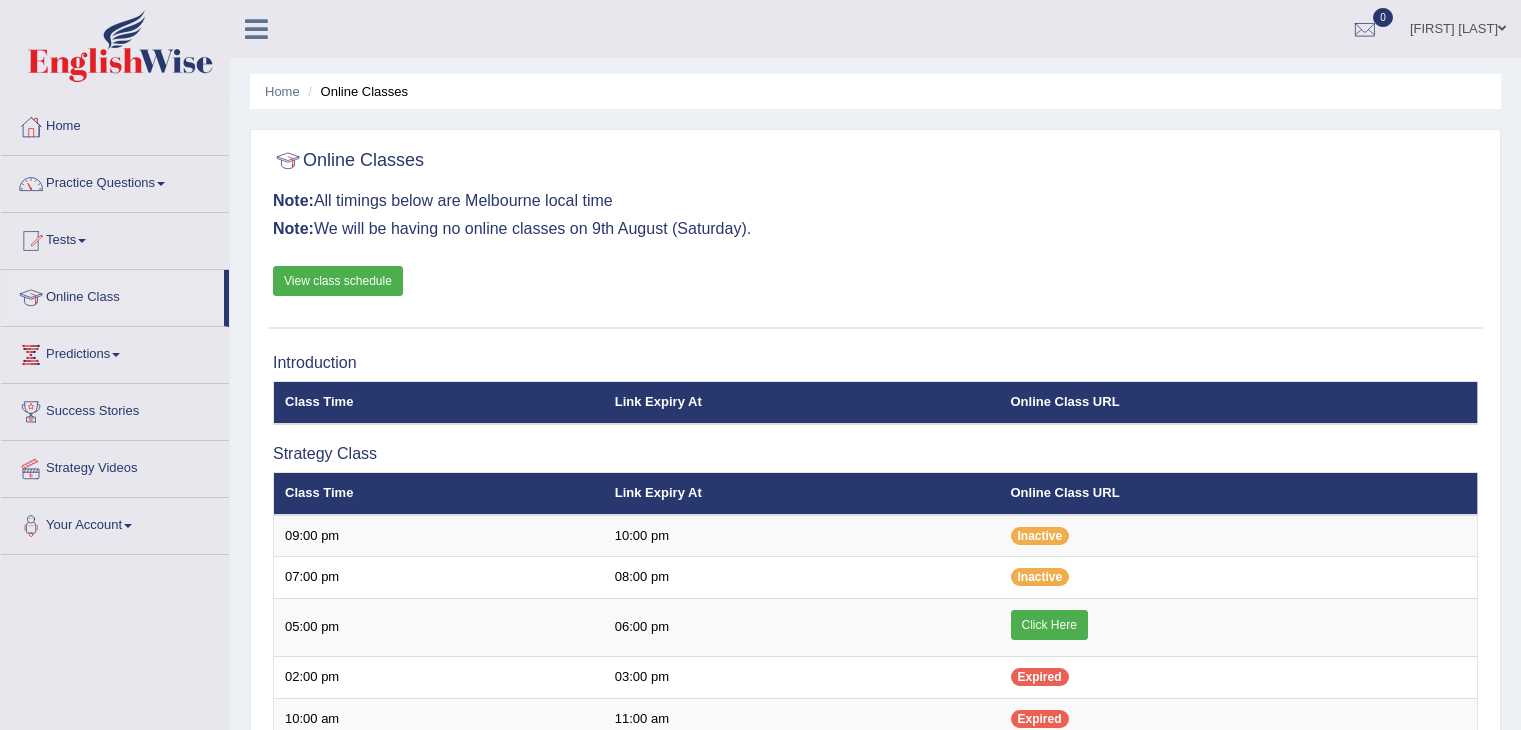 scroll, scrollTop: 0, scrollLeft: 0, axis: both 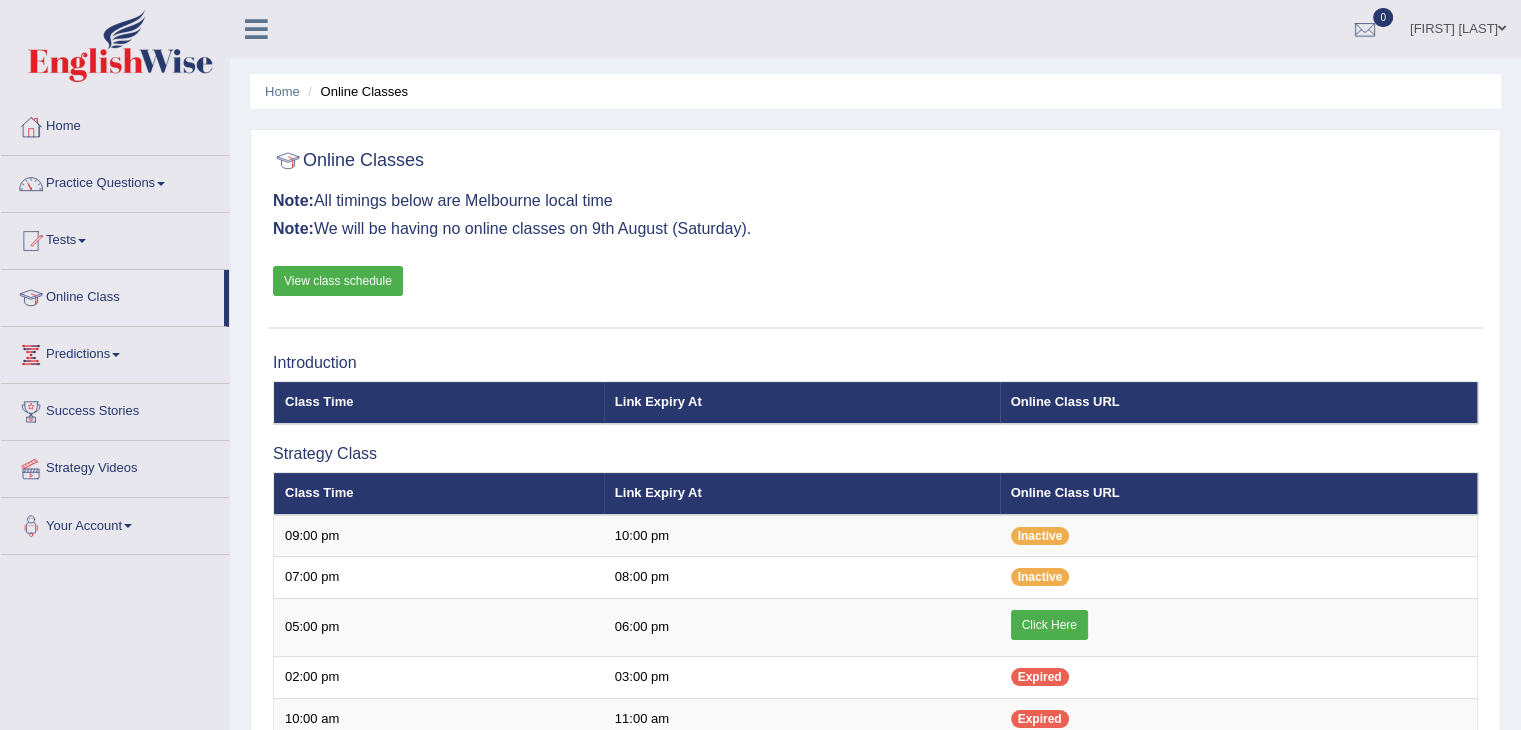 click on "View class schedule" at bounding box center [338, 281] 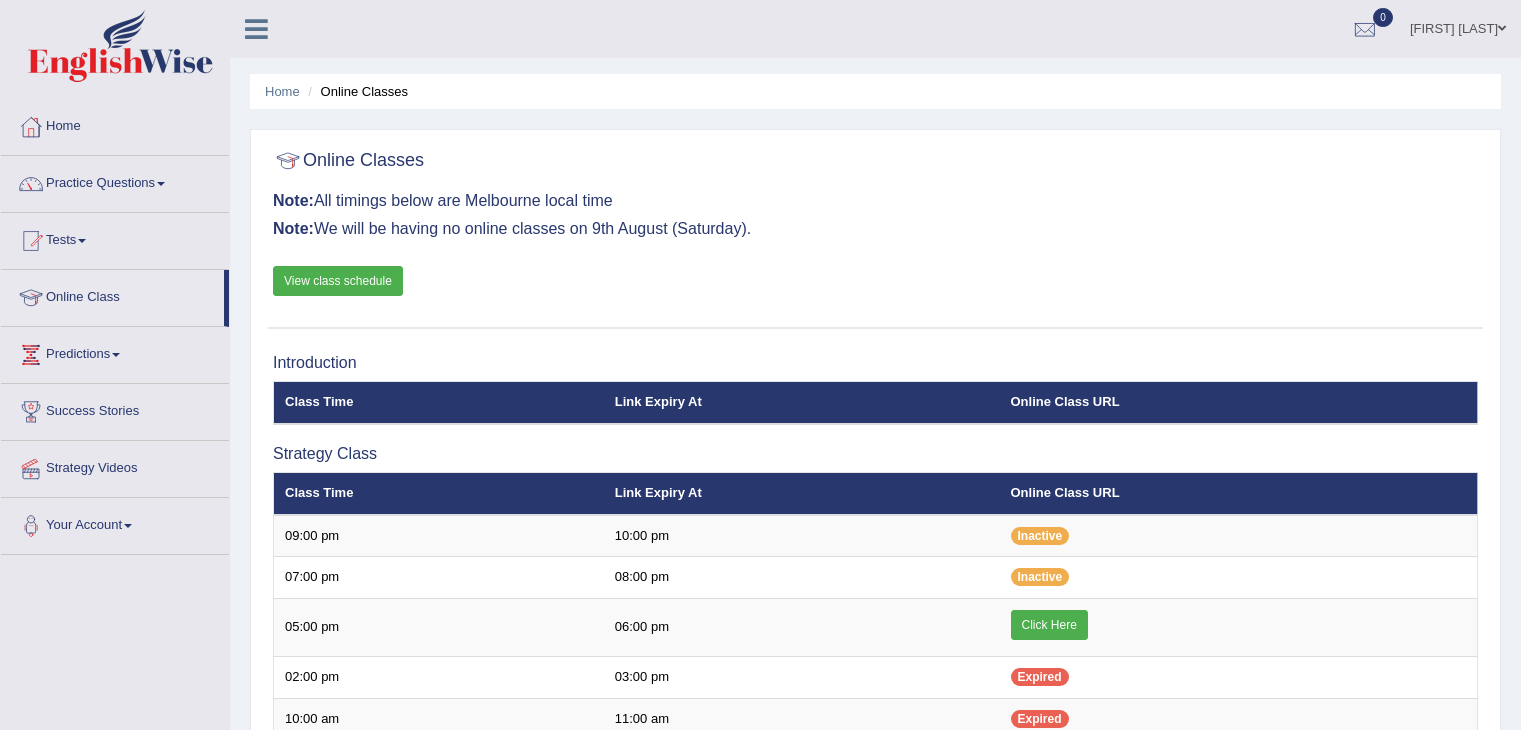 scroll, scrollTop: 0, scrollLeft: 0, axis: both 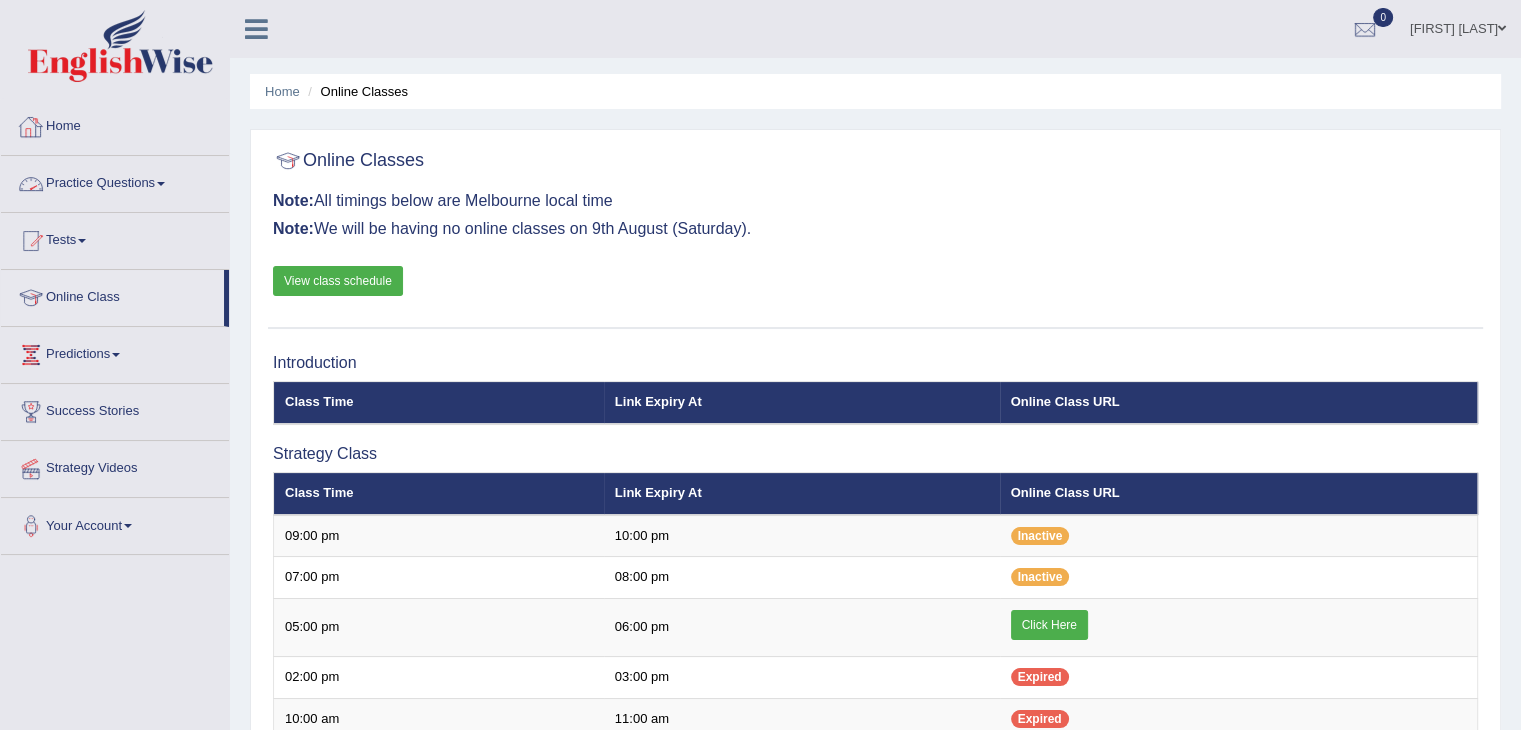click on "Practice Questions" at bounding box center (115, 181) 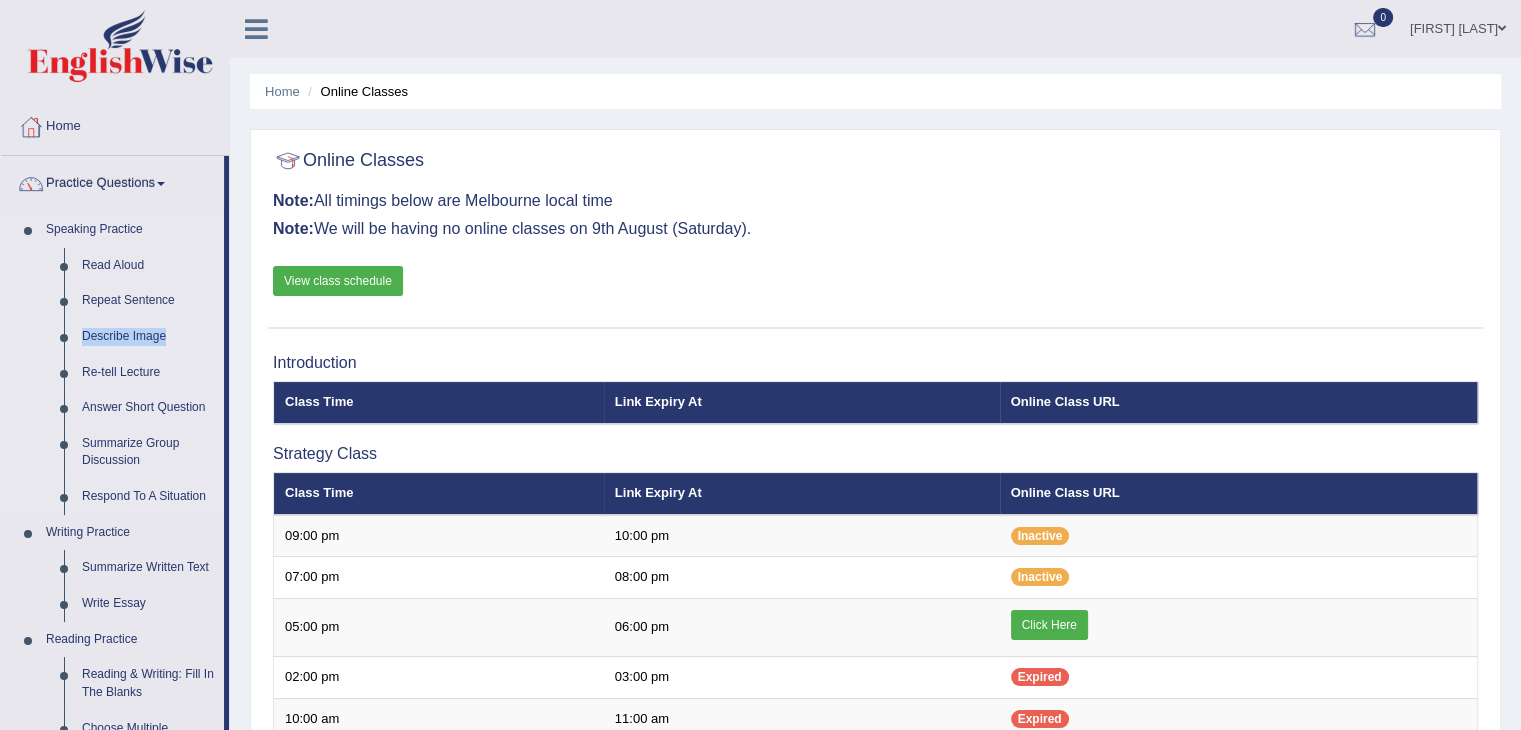 drag, startPoint x: 226, startPoint y: 293, endPoint x: 219, endPoint y: 349, distance: 56.435802 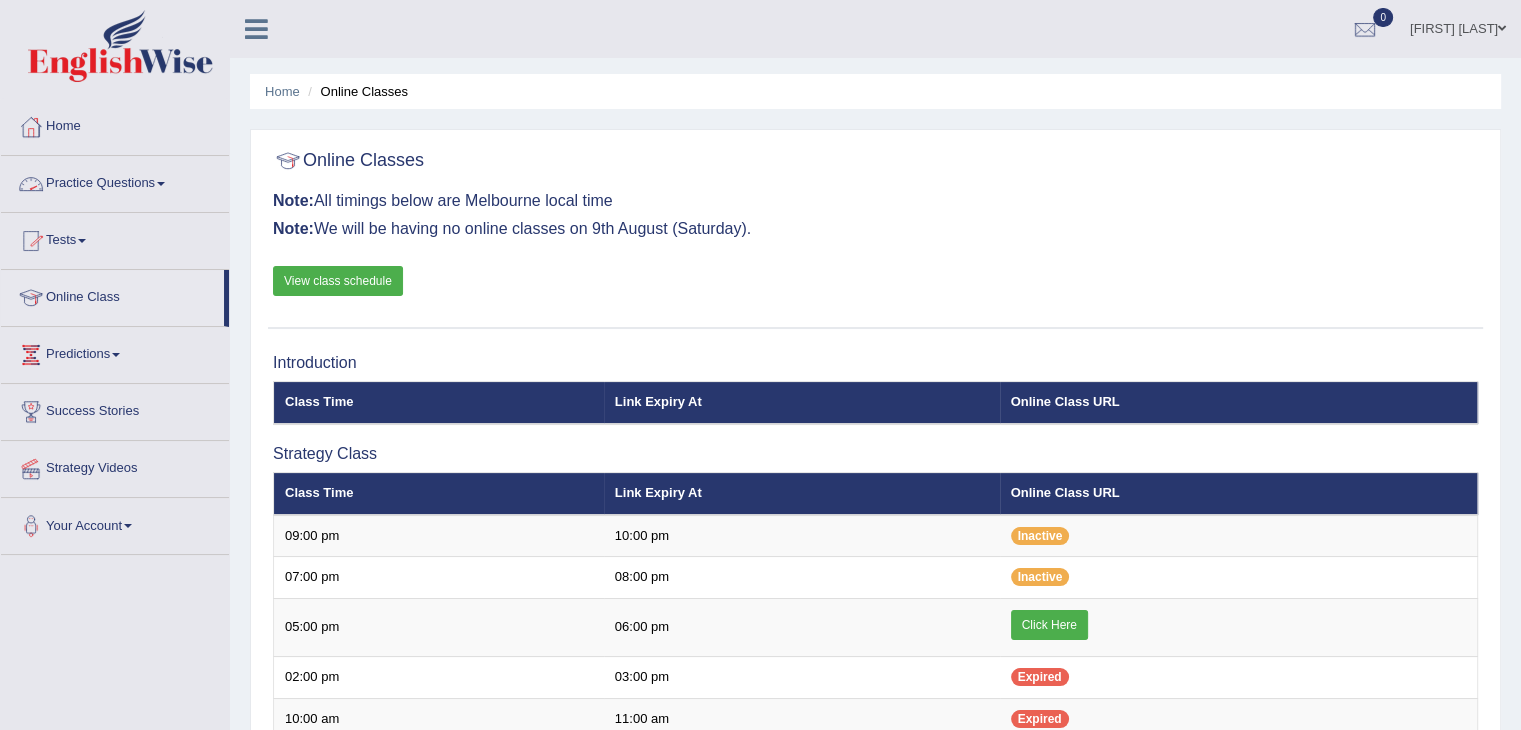 click on "Practice Questions" at bounding box center [115, 181] 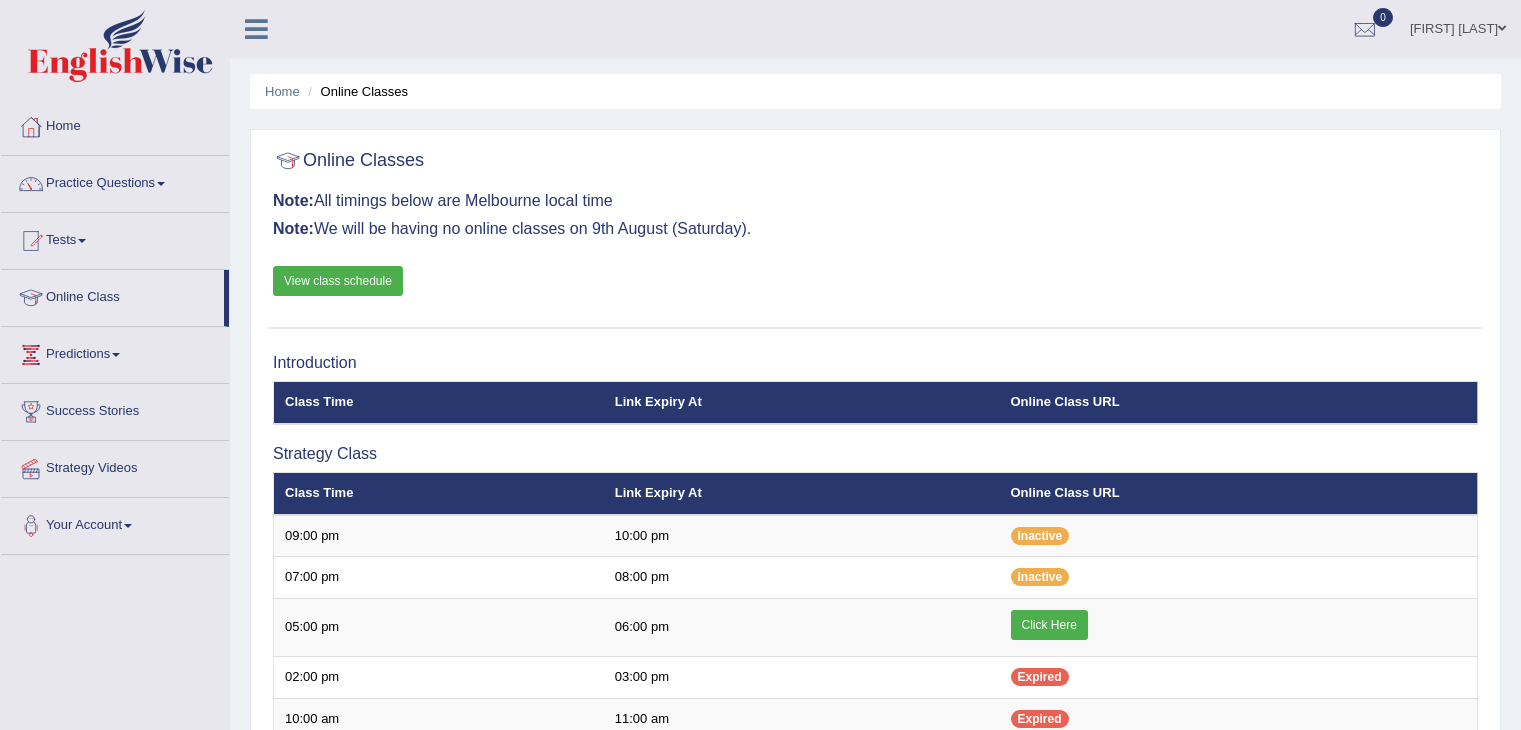 scroll, scrollTop: 0, scrollLeft: 0, axis: both 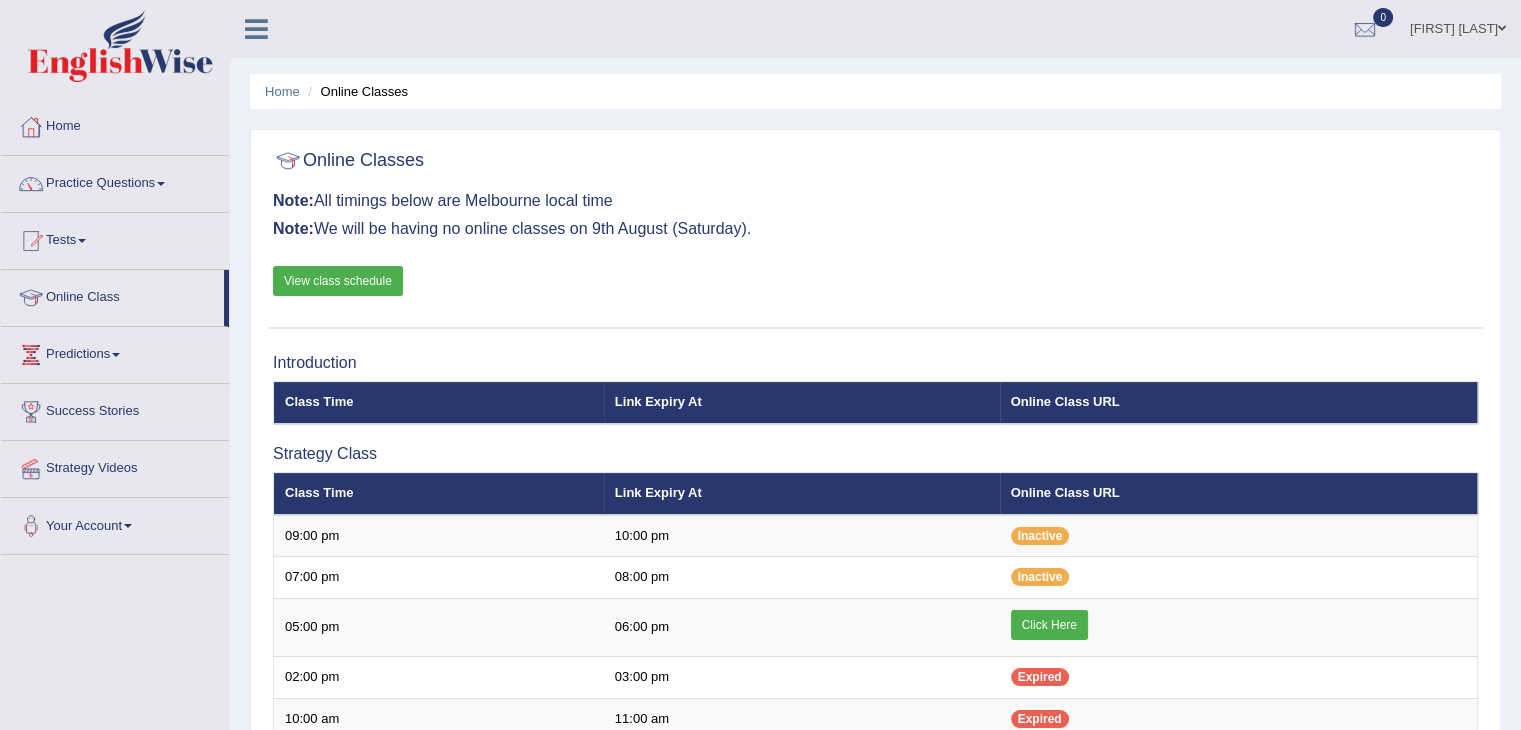 click on "Practice Questions" at bounding box center (115, 181) 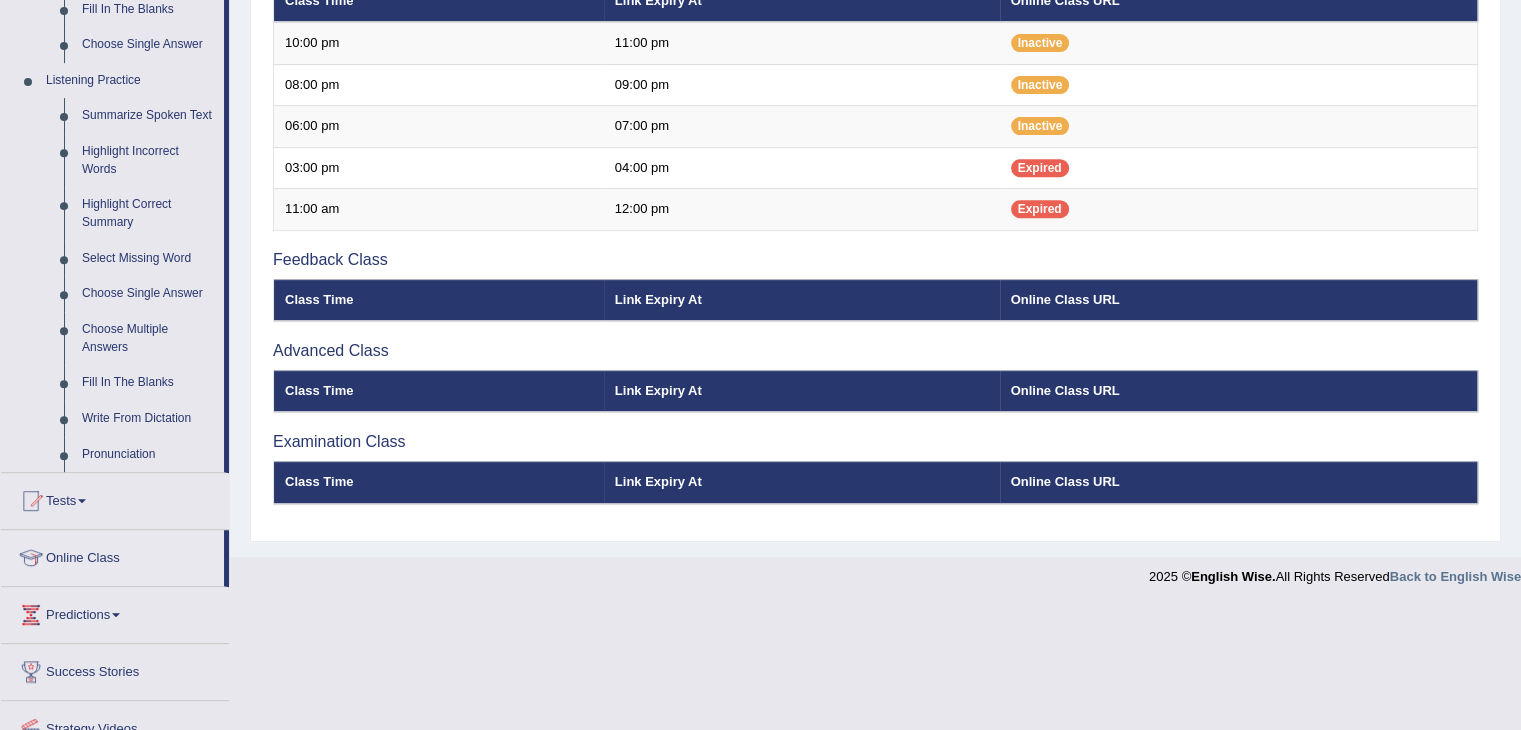 scroll, scrollTop: 796, scrollLeft: 0, axis: vertical 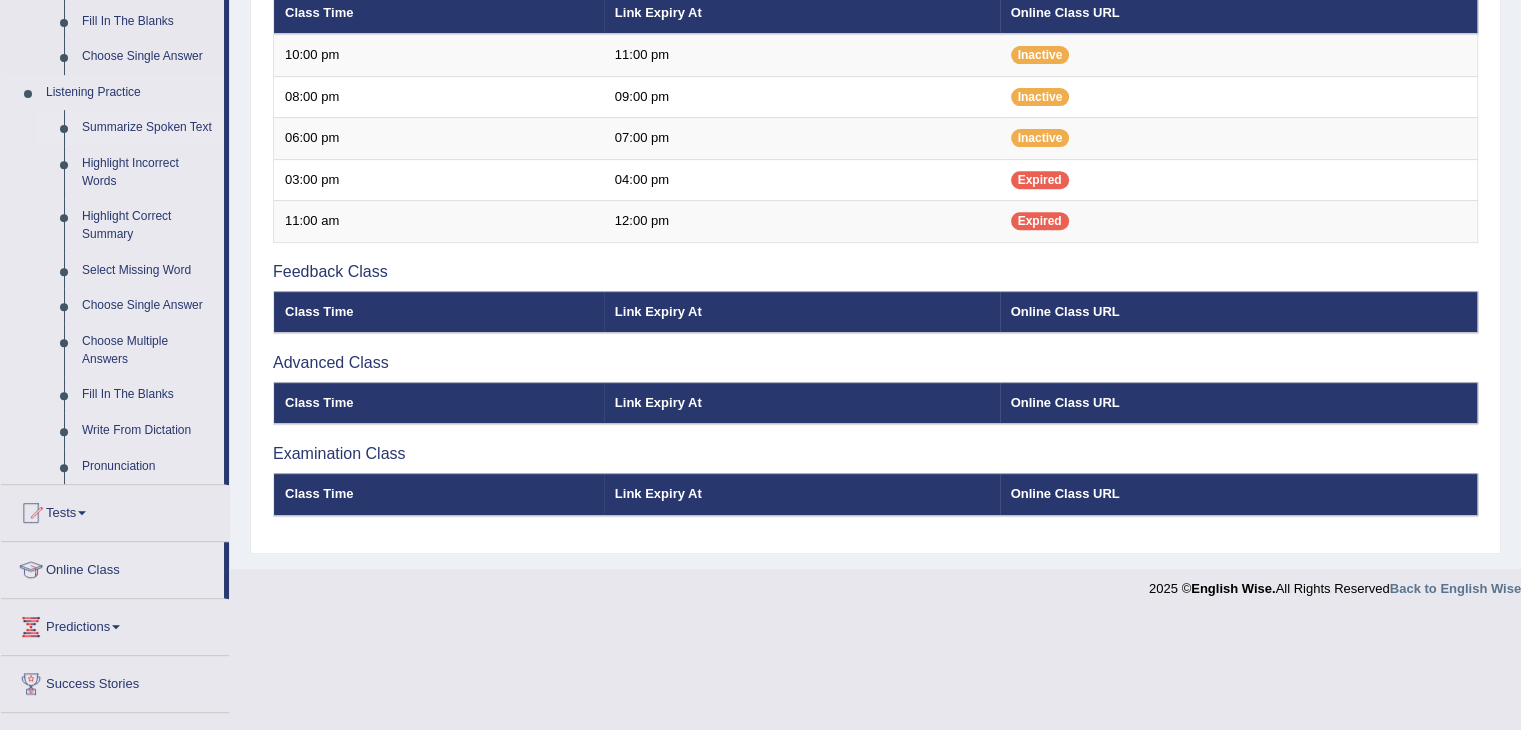 click on "Summarize Spoken Text" at bounding box center [148, 128] 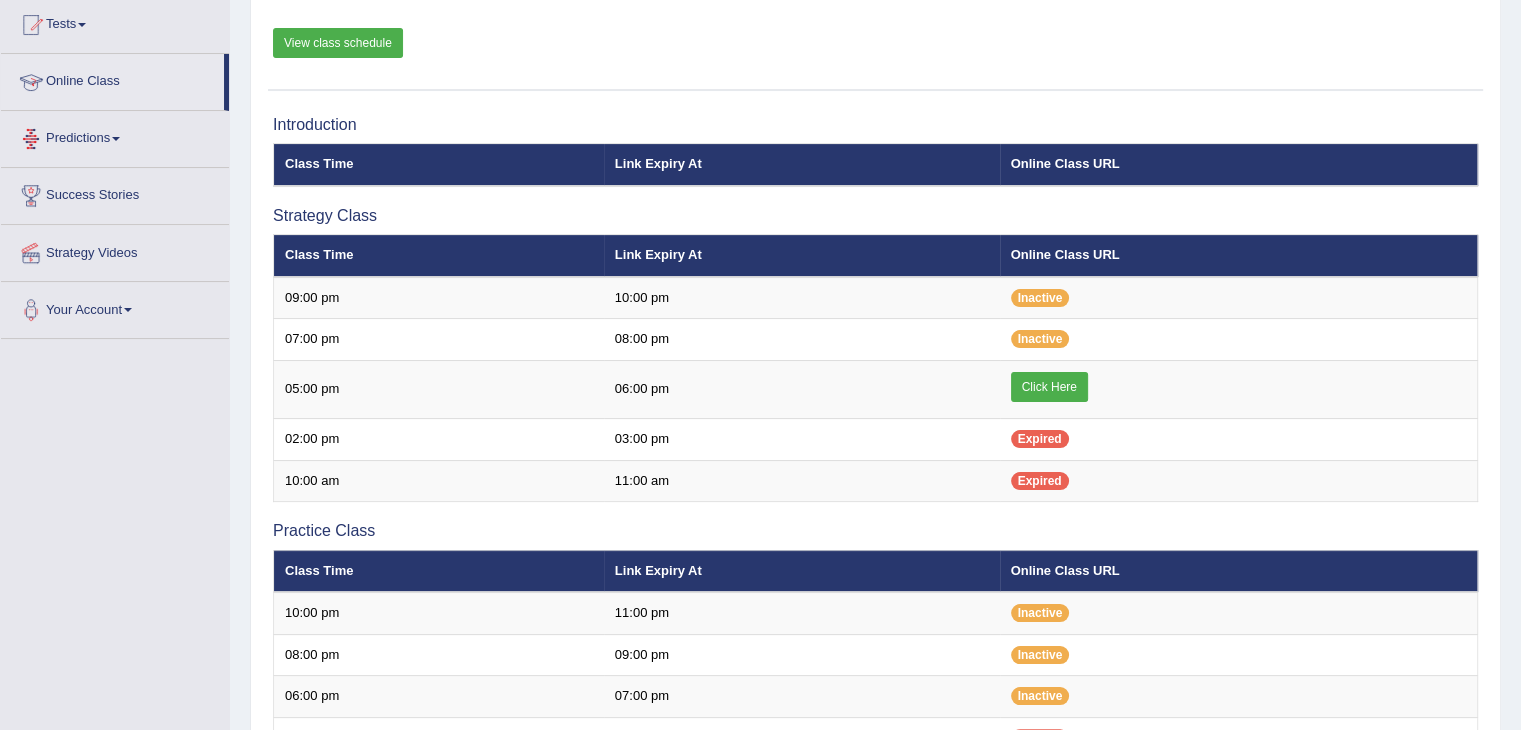 scroll, scrollTop: 268, scrollLeft: 0, axis: vertical 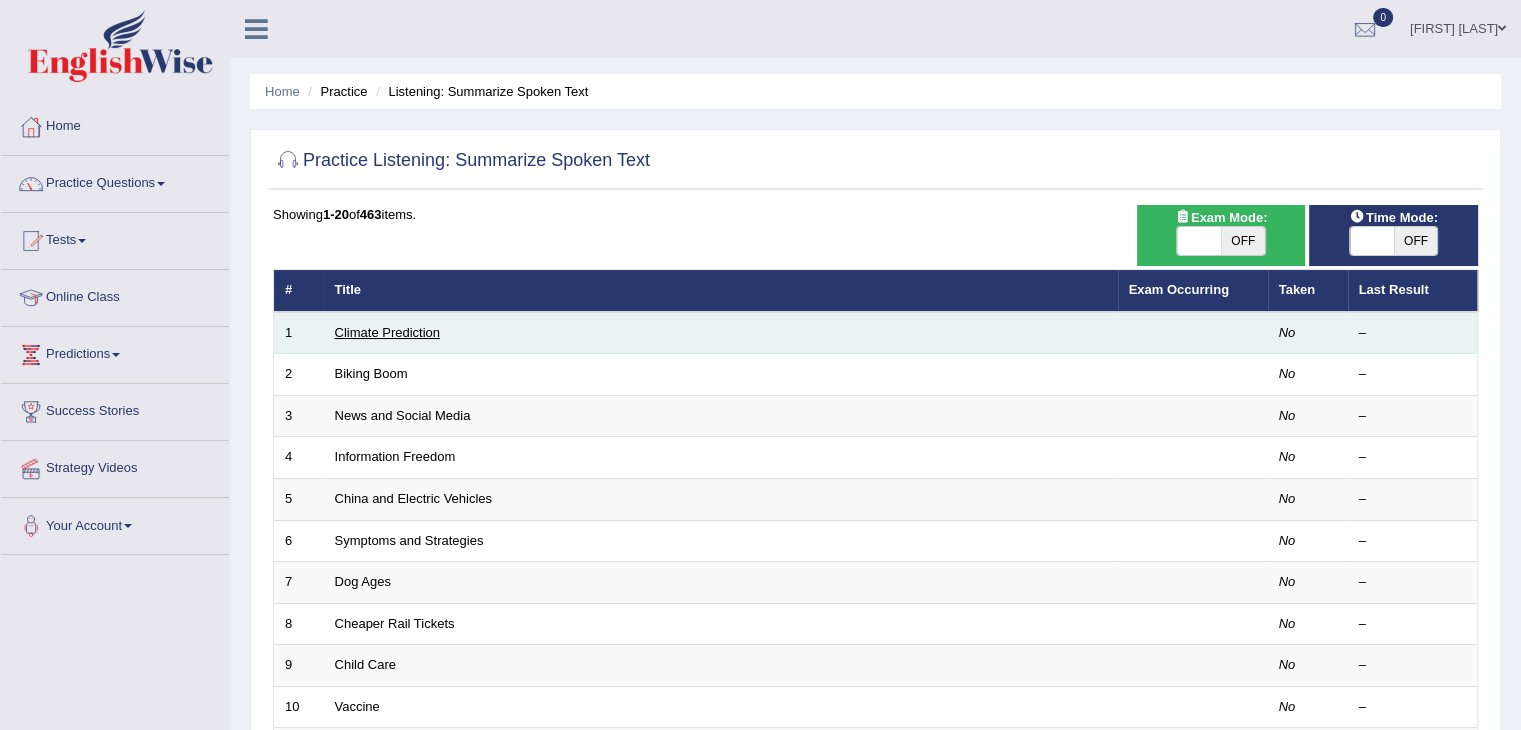 click on "Climate Prediction" at bounding box center [388, 332] 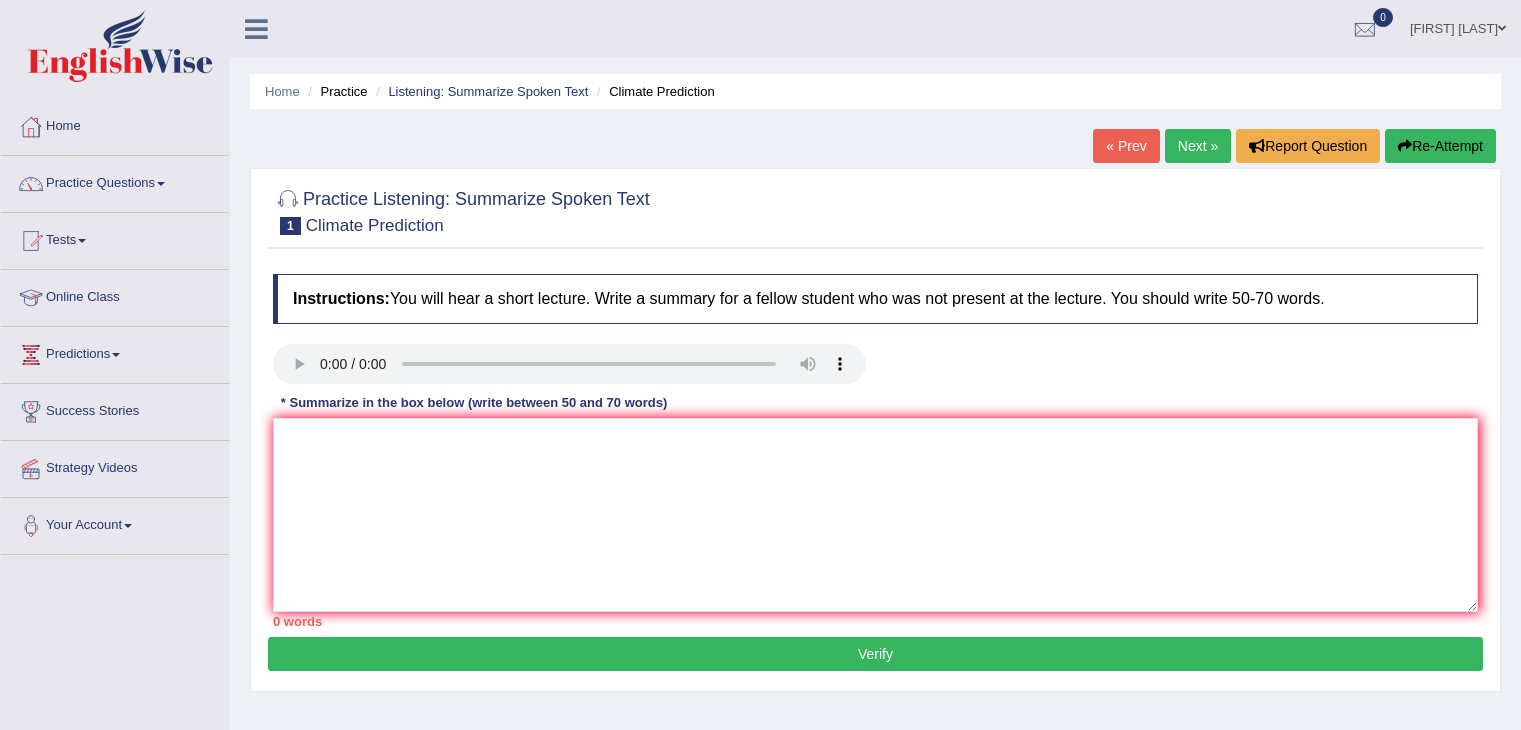 scroll, scrollTop: 0, scrollLeft: 0, axis: both 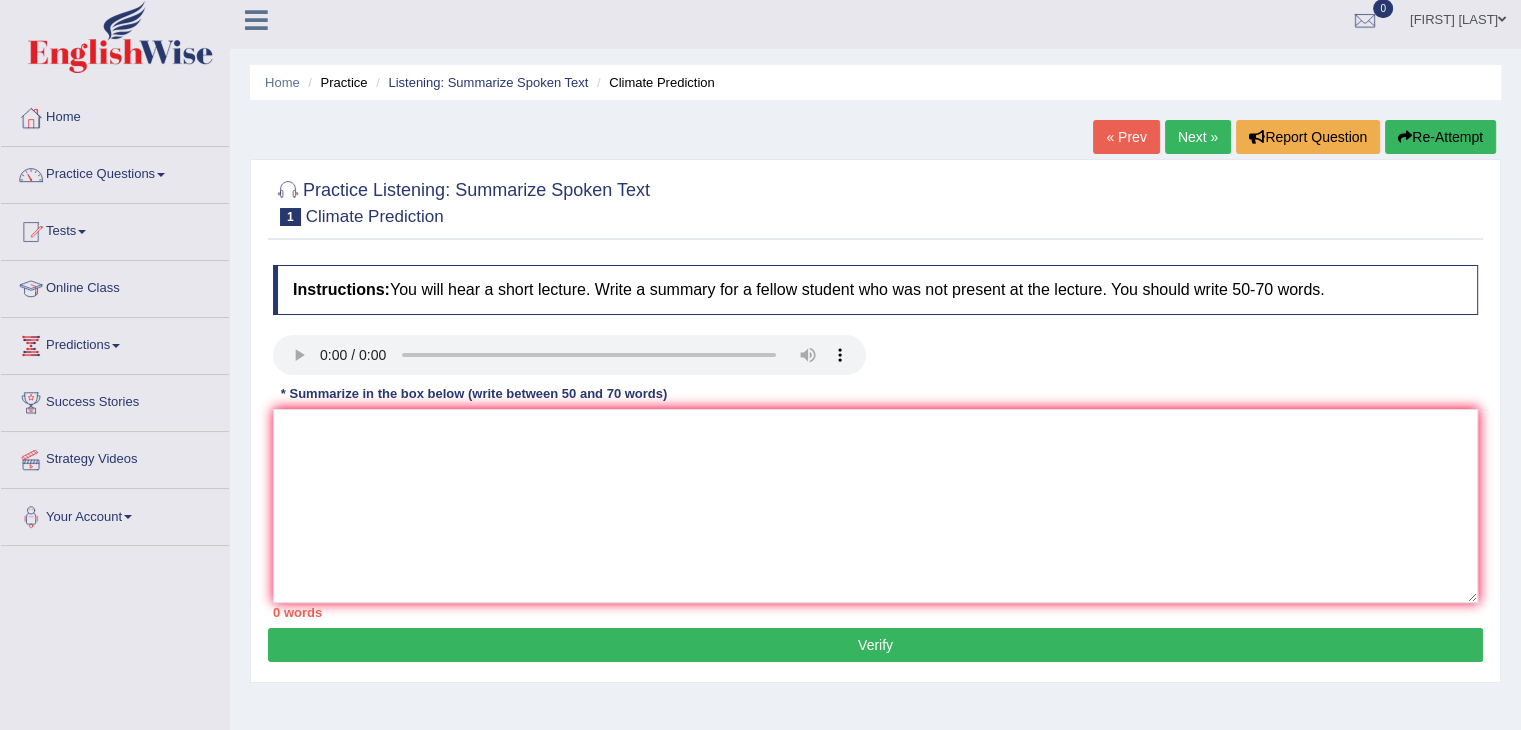 click on "Re-Attempt" at bounding box center (1440, 137) 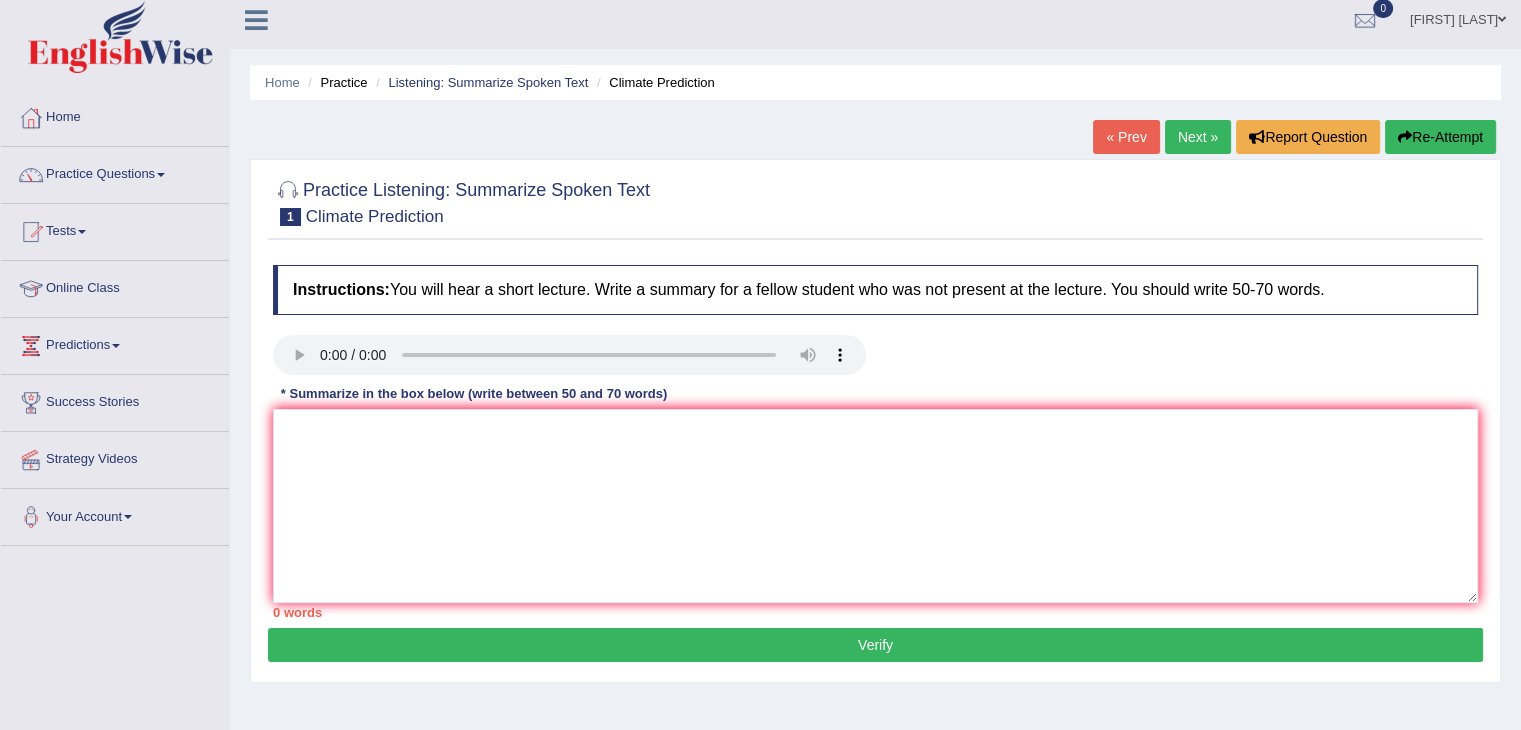scroll, scrollTop: 9, scrollLeft: 0, axis: vertical 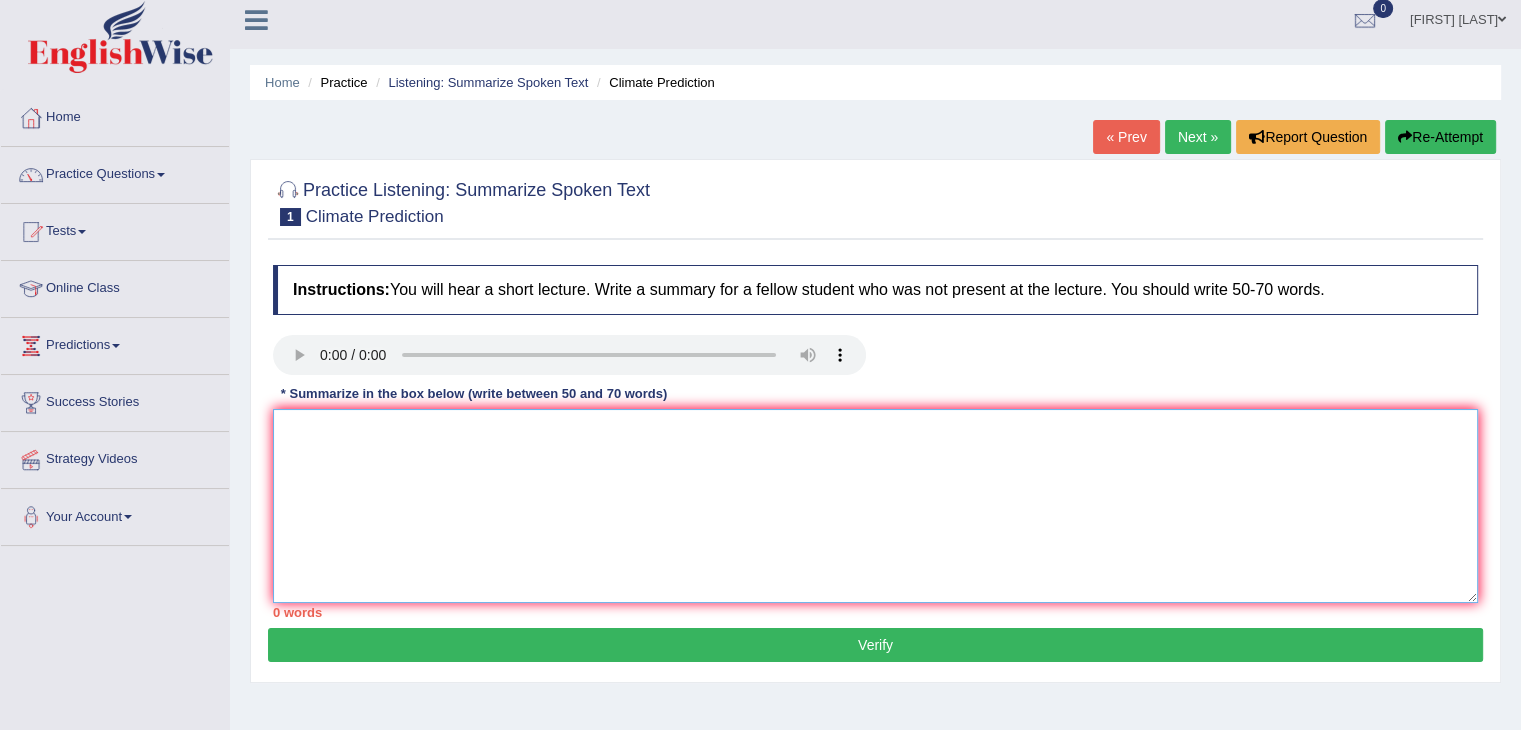 click at bounding box center [875, 506] 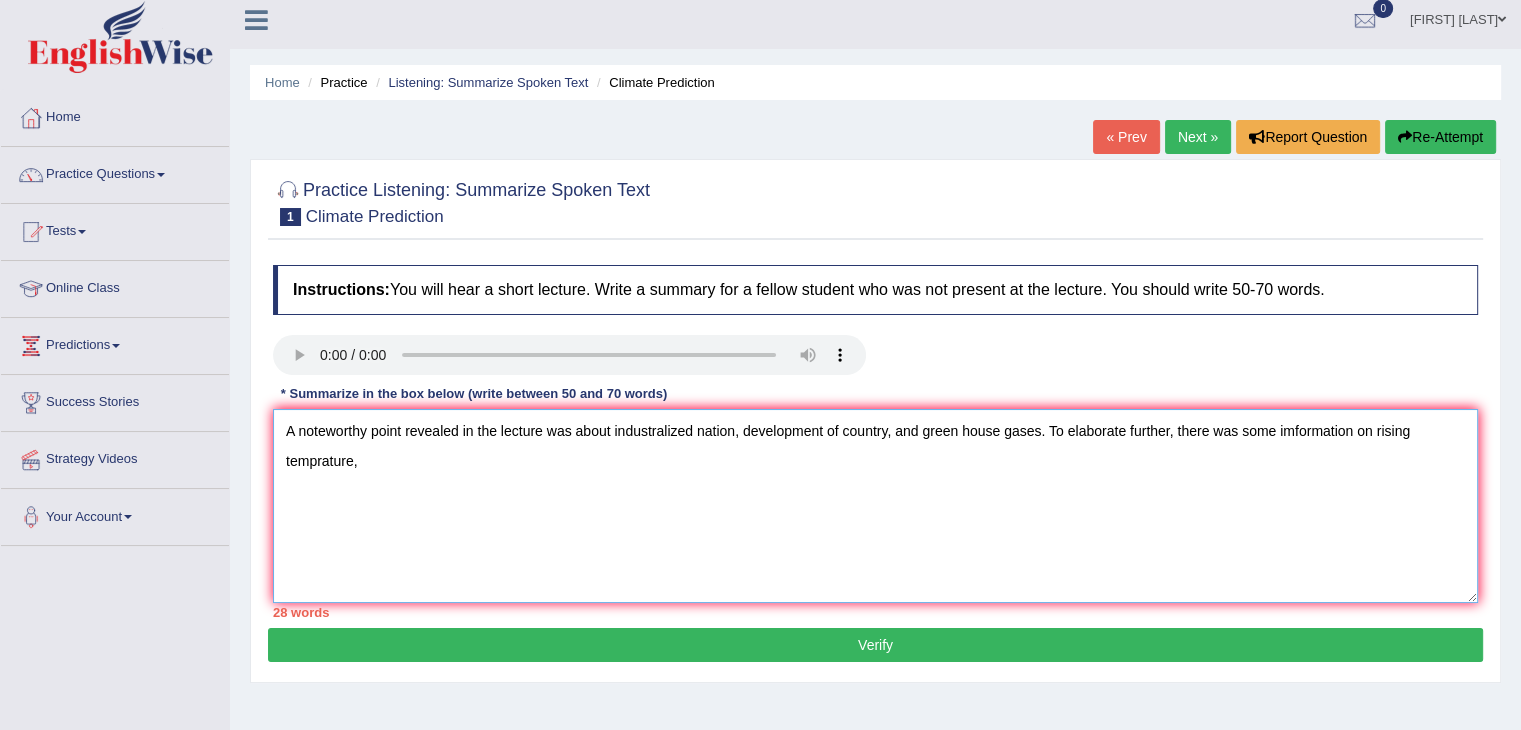 click on "A noteworthy point revealed in the lecture was about industralized nation, development of country, and green house gases. To elaborate further, there was some imformation on rising temprature," at bounding box center (875, 506) 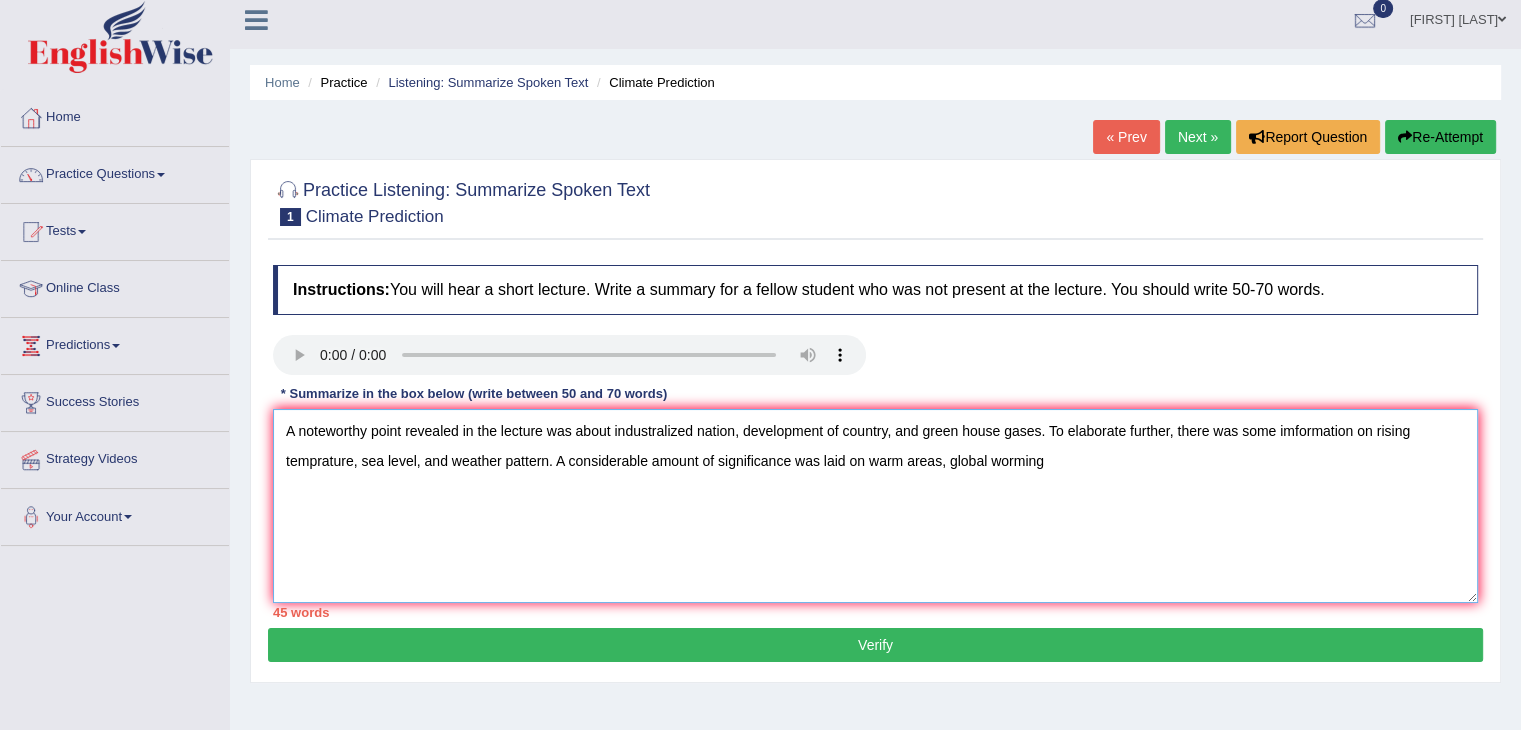 click on "A noteworthy point revealed in the lecture was about industralized nation, development of country, and green house gases. To elaborate further, there was some imformation on rising temprature, sea level, and weather pattern. A considerable amount of significance was laid on warm areas, global worming" at bounding box center (875, 506) 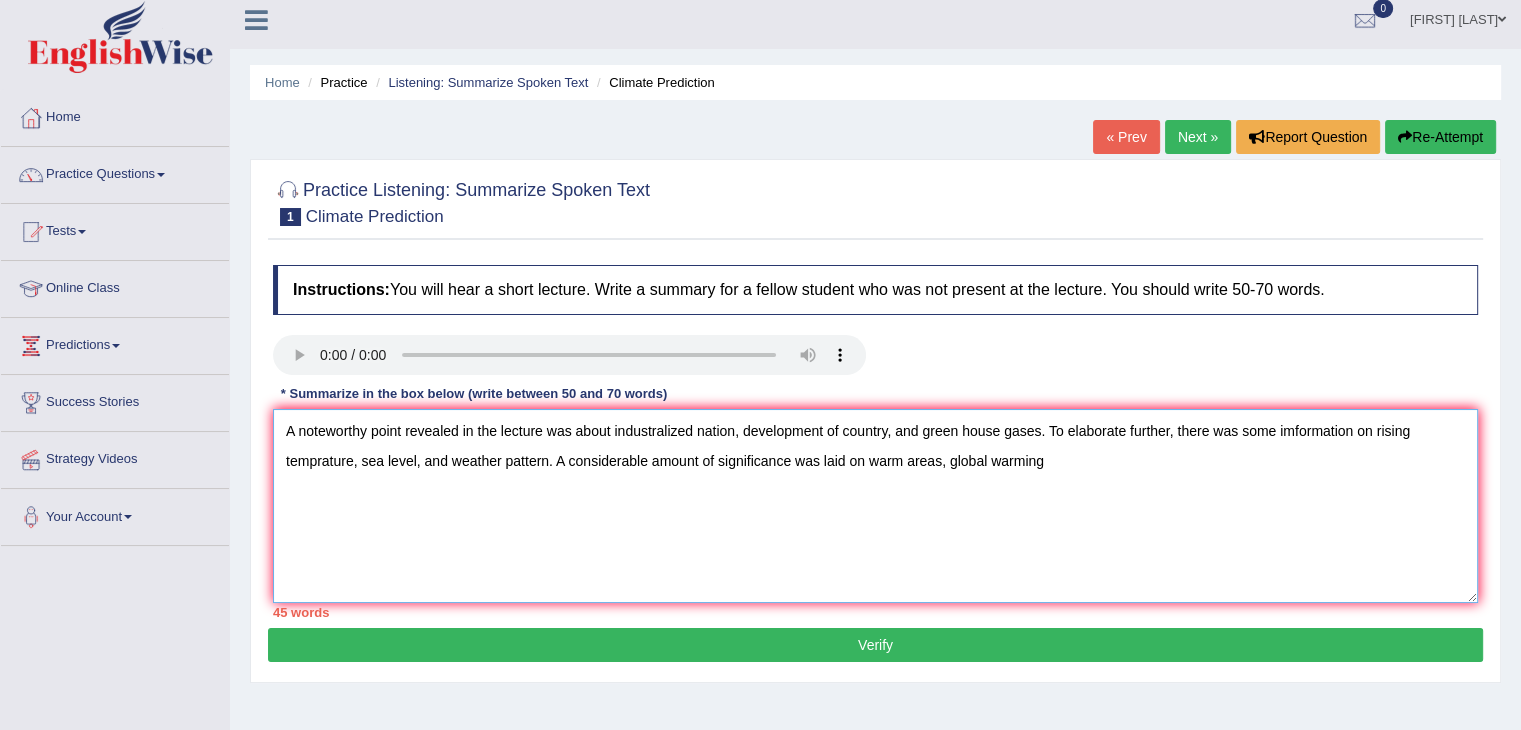 click on "A noteworthy point revealed in the lecture was about industralized nation, development of country, and green house gases. To elaborate further, there was some imformation on rising temprature, sea level, and weather pattern. A considerable amount of significance was laid on warm areas, global warming" at bounding box center [875, 506] 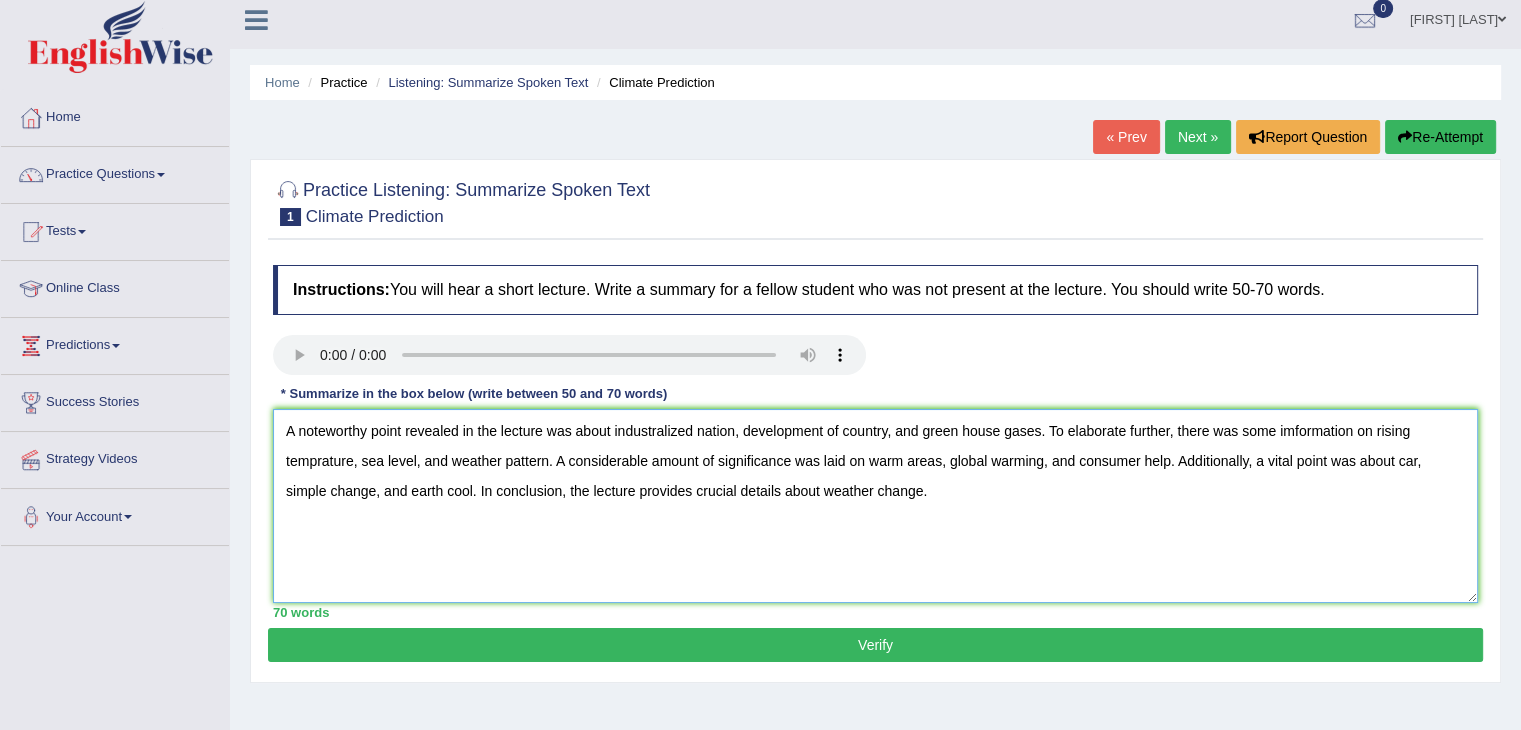 click on "A noteworthy point revealed in the lecture was about industralized nation, development of country, and green house gases. To elaborate further, there was some imformation on rising temprature, sea level, and weather pattern. A considerable amount of significance was laid on warm areas, global warming, and consumer help. Additionally, a vital point was about car, simple change, and earth cool. In conclusion, the lecture provides crucial details about weather change." at bounding box center [875, 506] 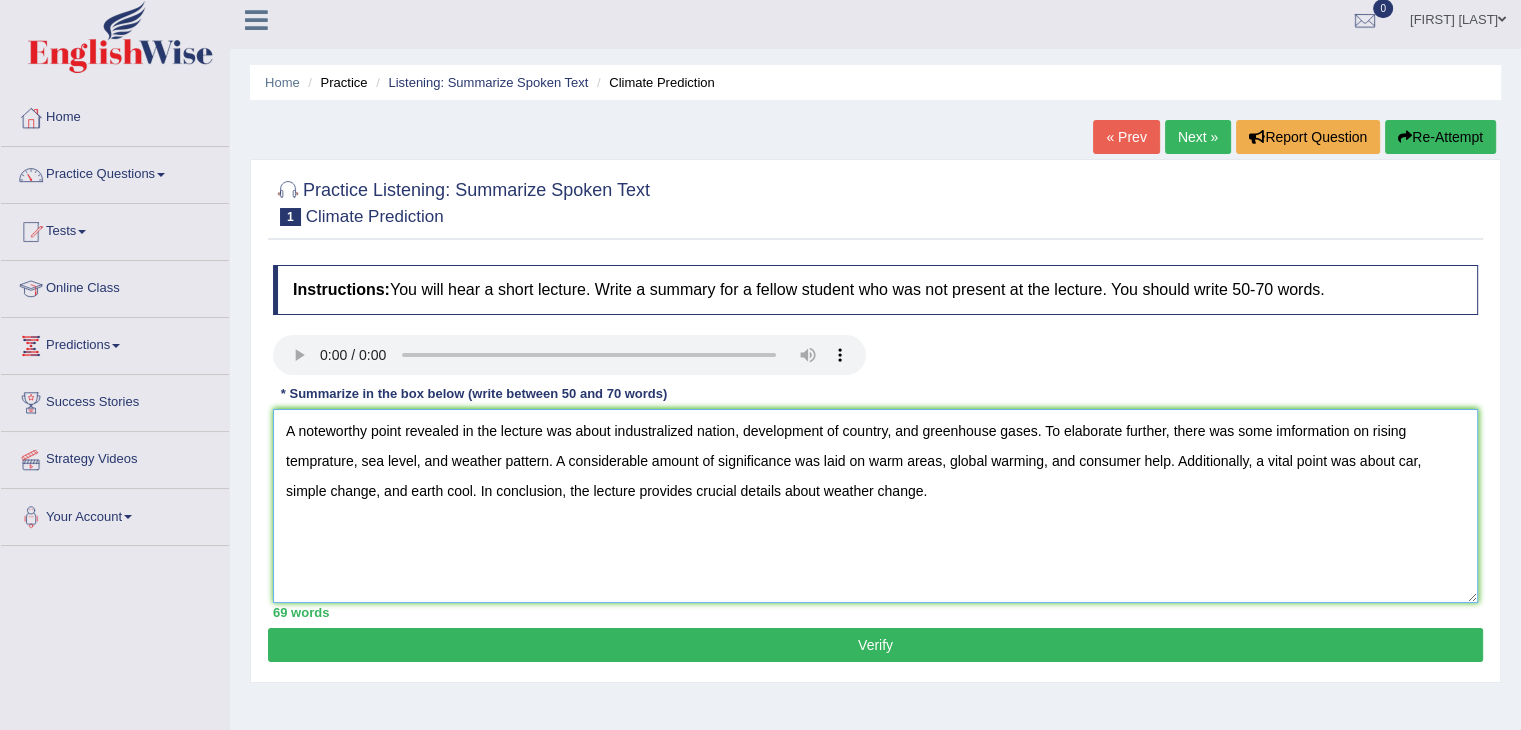 type on "A noteworthy point revealed in the lecture was about industralized nation, development of country, and greenhouse gases. To elaborate further, there was some imformation on rising temprature, sea level, and weather pattern. A considerable amount of significance was laid on warm areas, global warming, and consumer help. Additionally, a vital point was about car, simple change, and earth cool. In conclusion, the lecture provides crucial details about weather change." 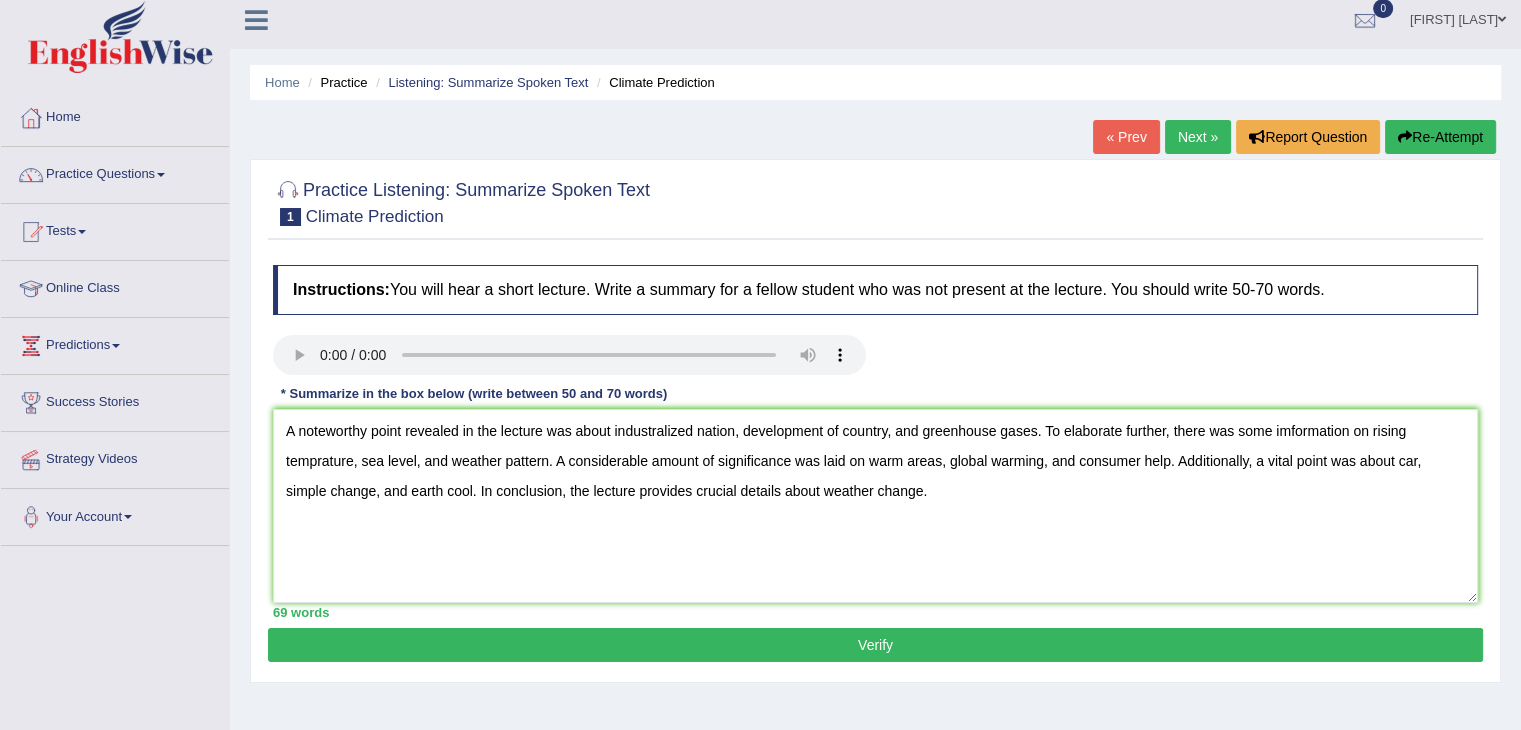 click on "Verify" at bounding box center [875, 645] 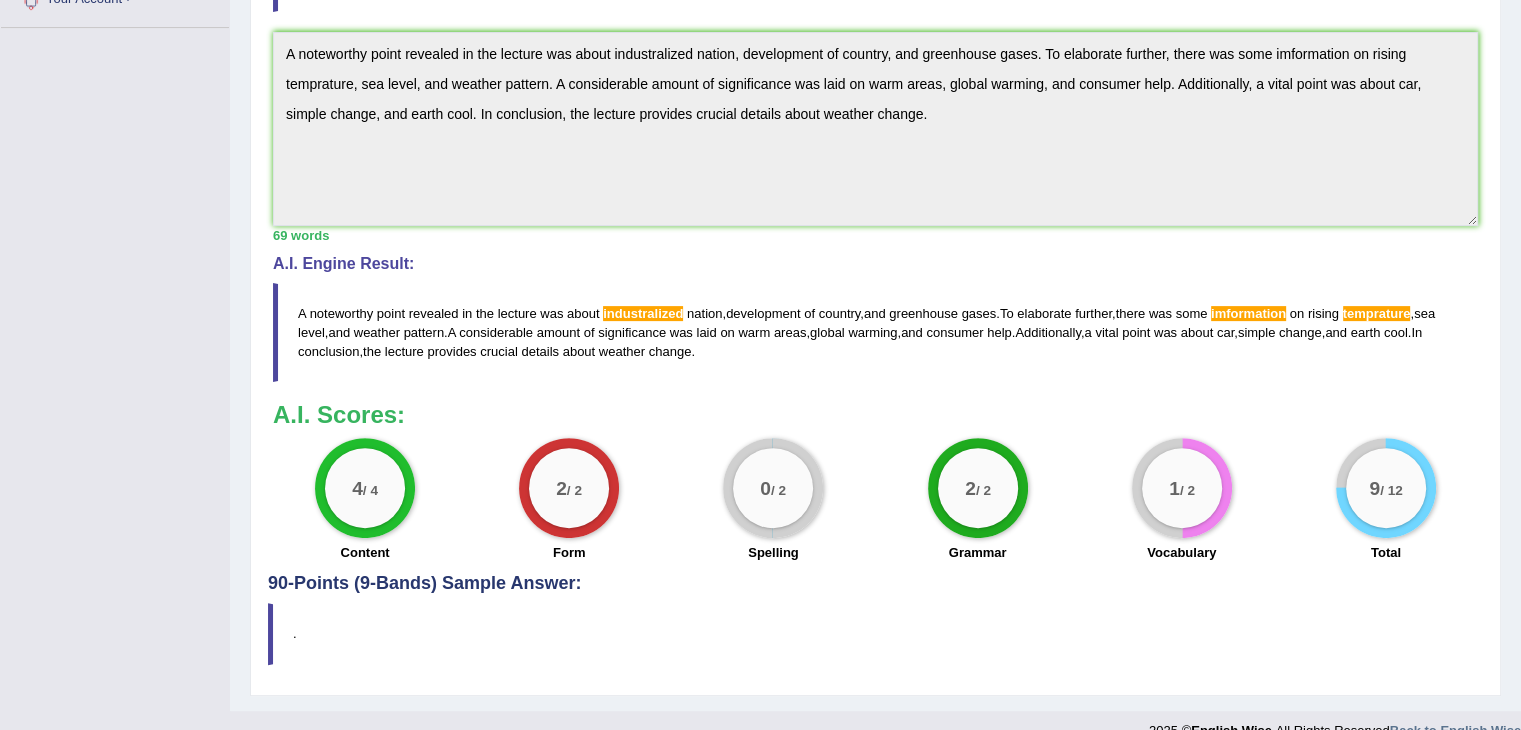 scroll, scrollTop: 528, scrollLeft: 0, axis: vertical 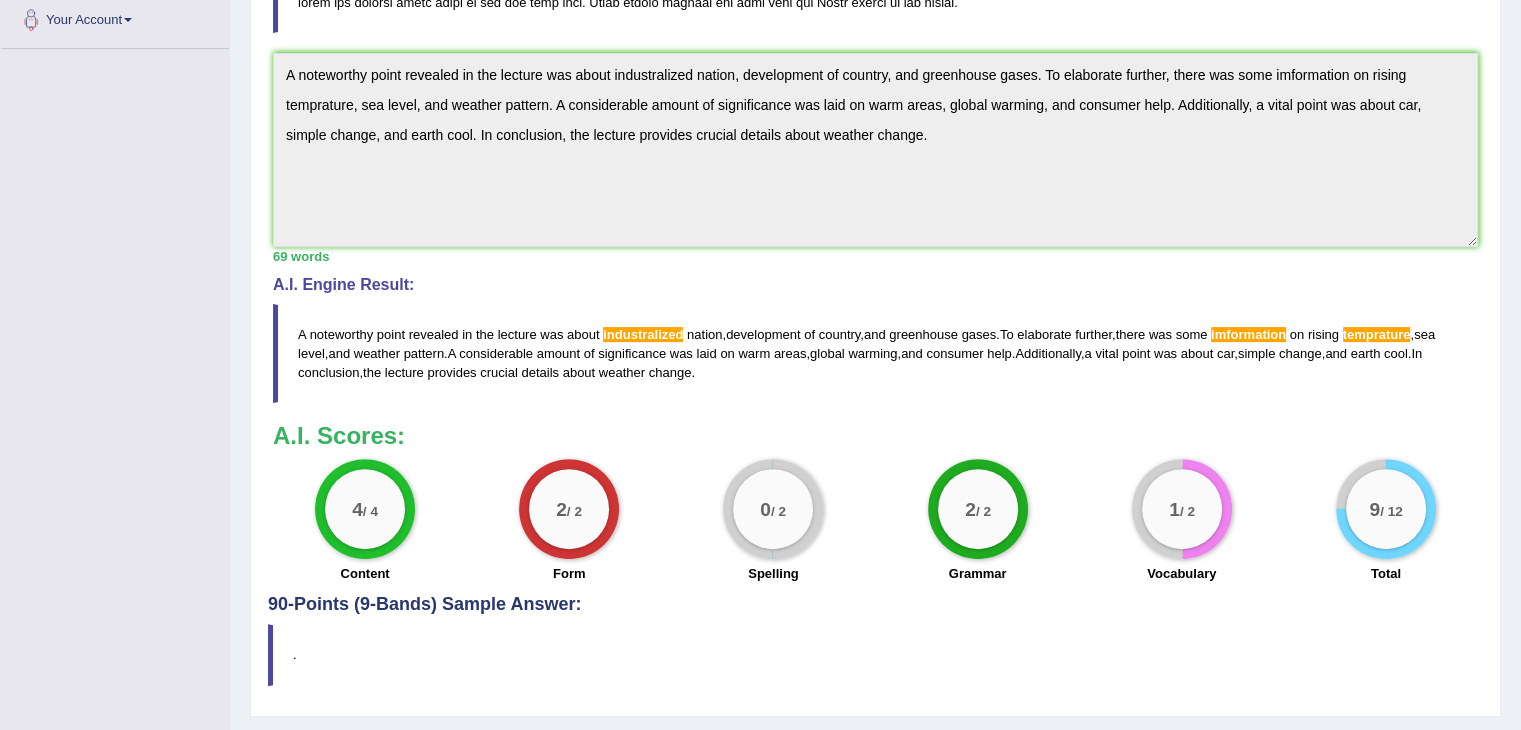 click on "imformation" at bounding box center (1248, 334) 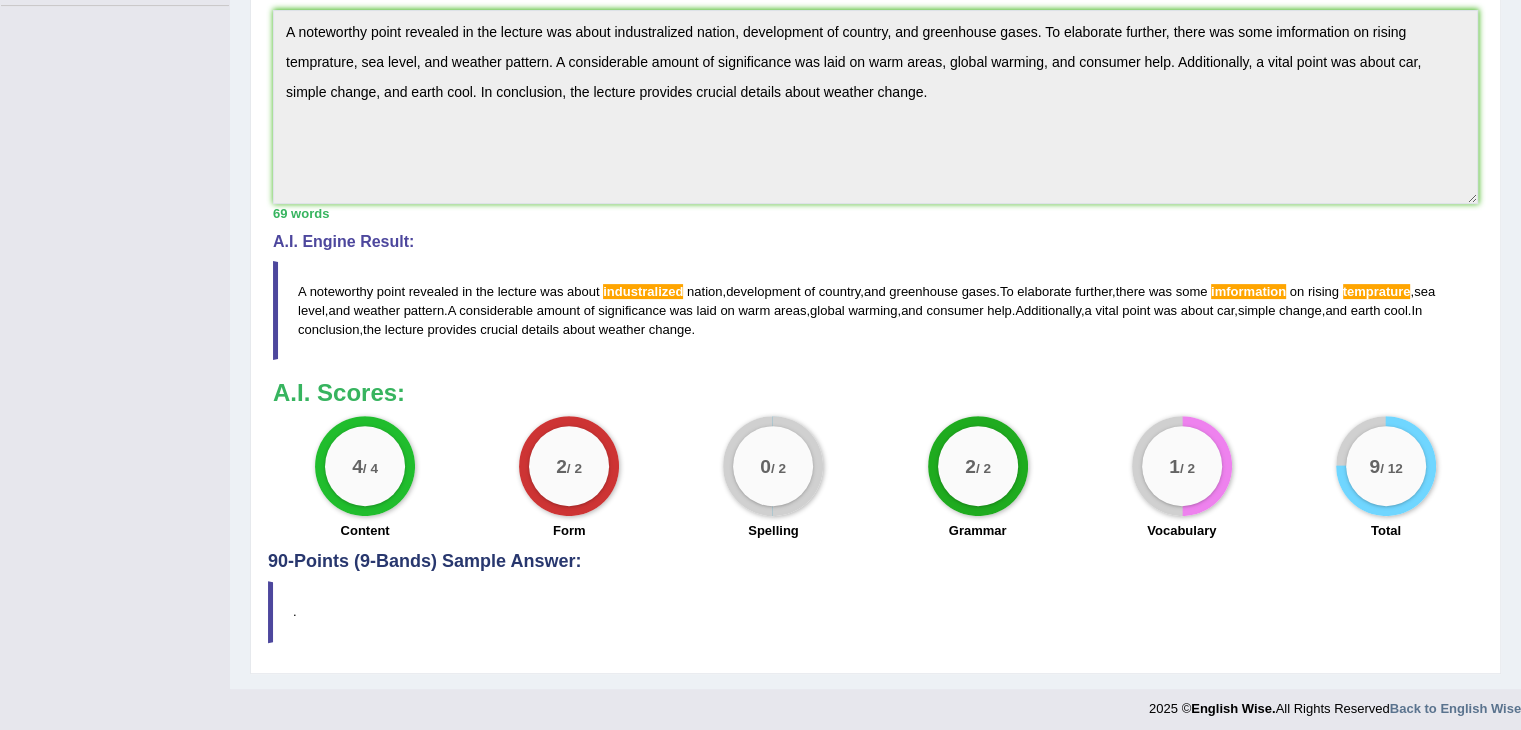 scroll, scrollTop: 555, scrollLeft: 0, axis: vertical 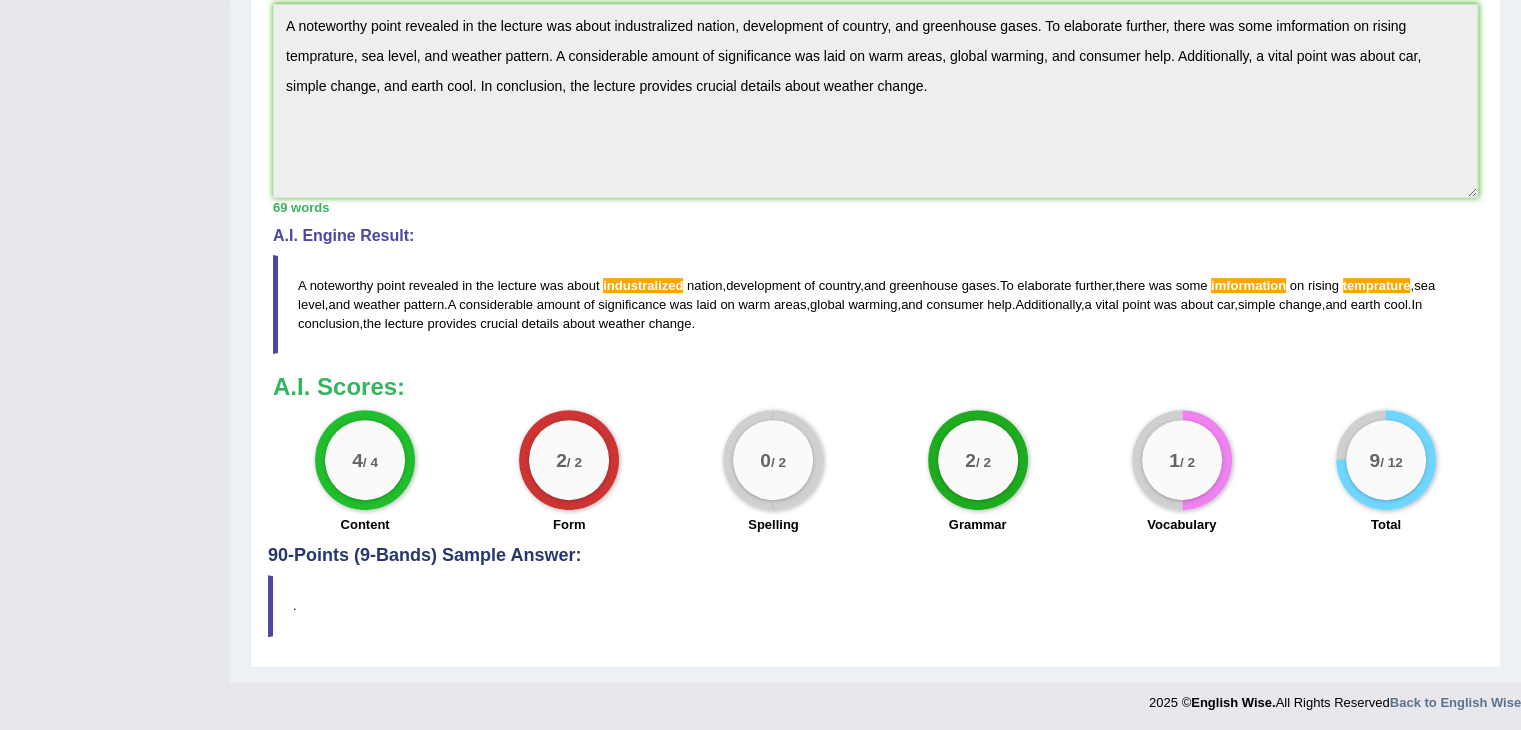 click on "imformation" at bounding box center [1248, 285] 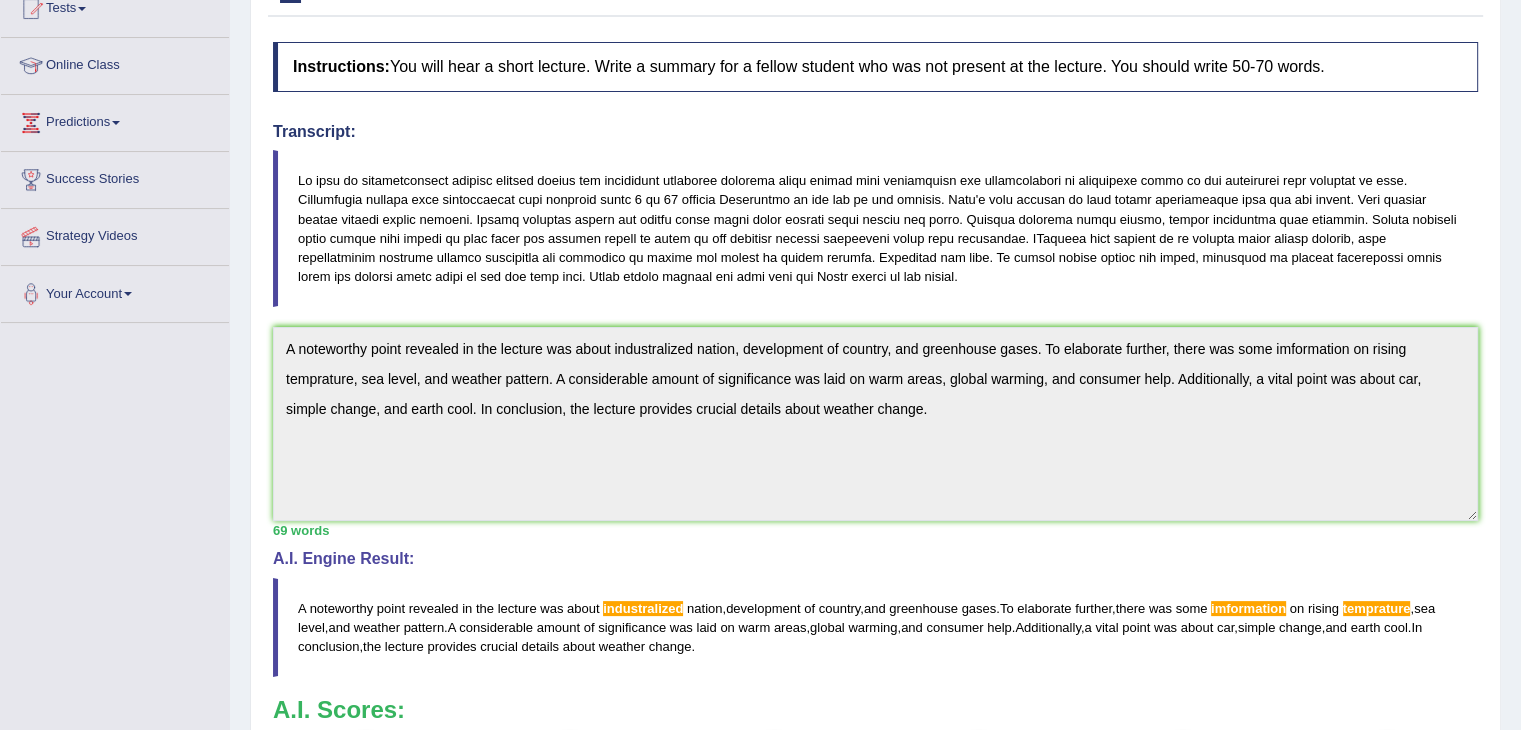 scroll, scrollTop: 231, scrollLeft: 0, axis: vertical 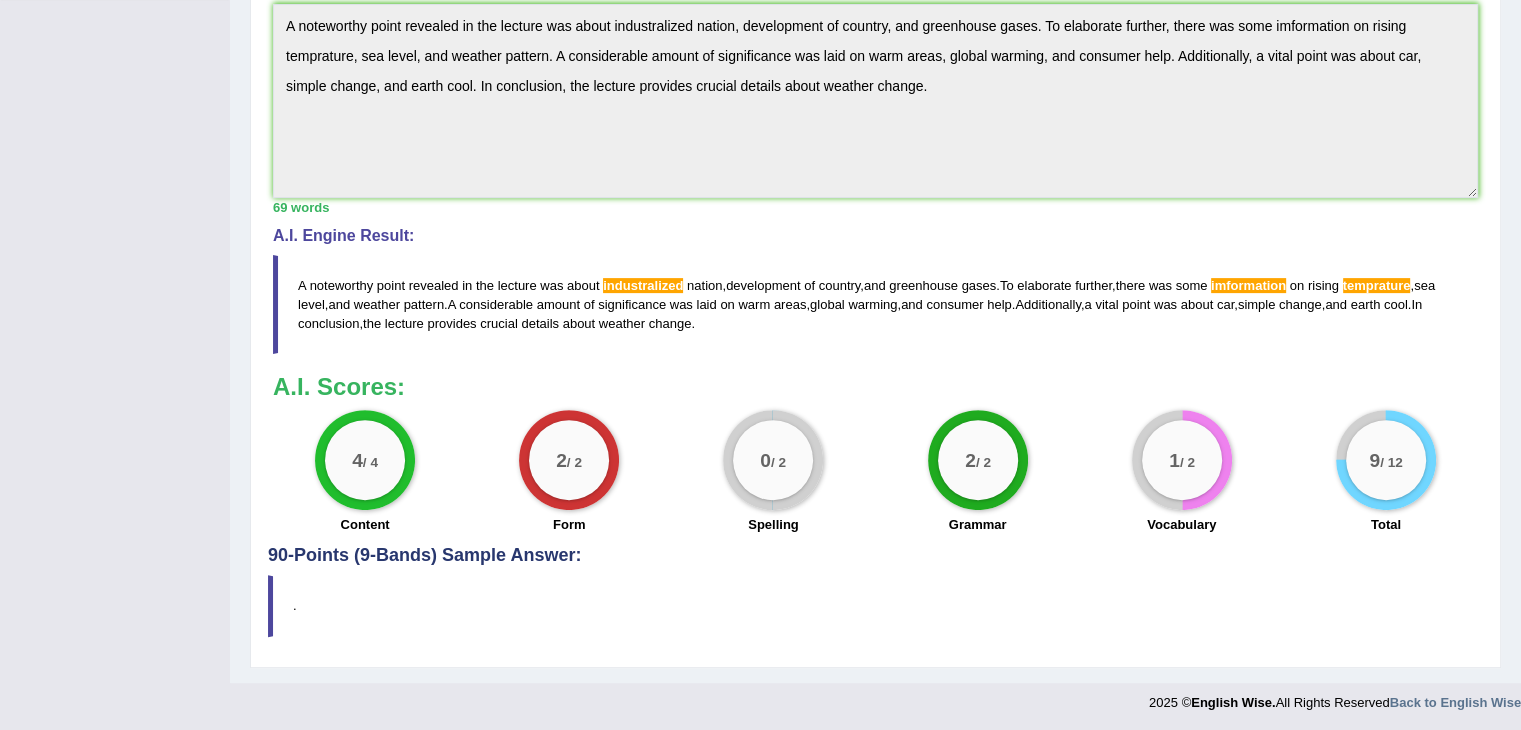 click on "90-Points (9-Bands) Sample Answer:" at bounding box center [875, 134] 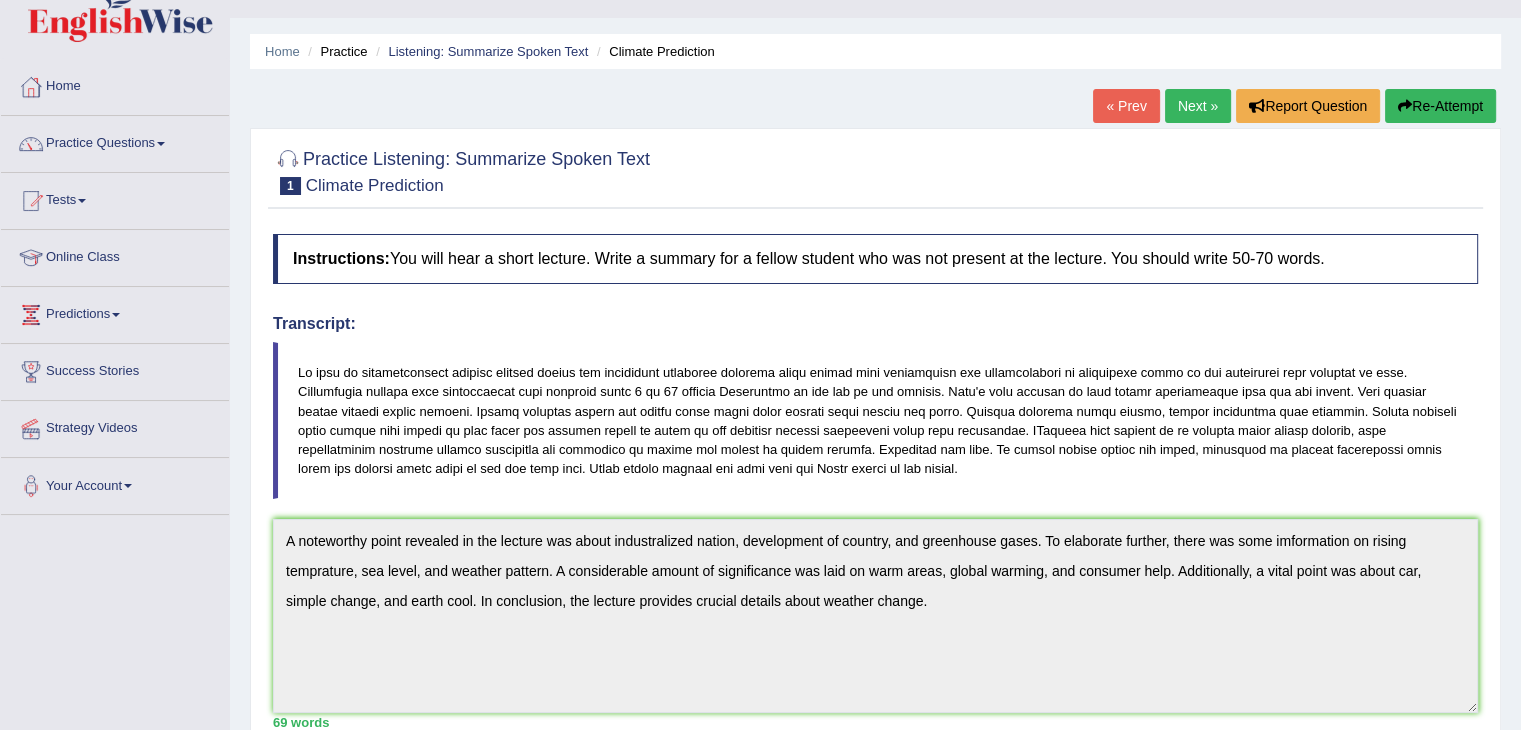 scroll, scrollTop: 0, scrollLeft: 0, axis: both 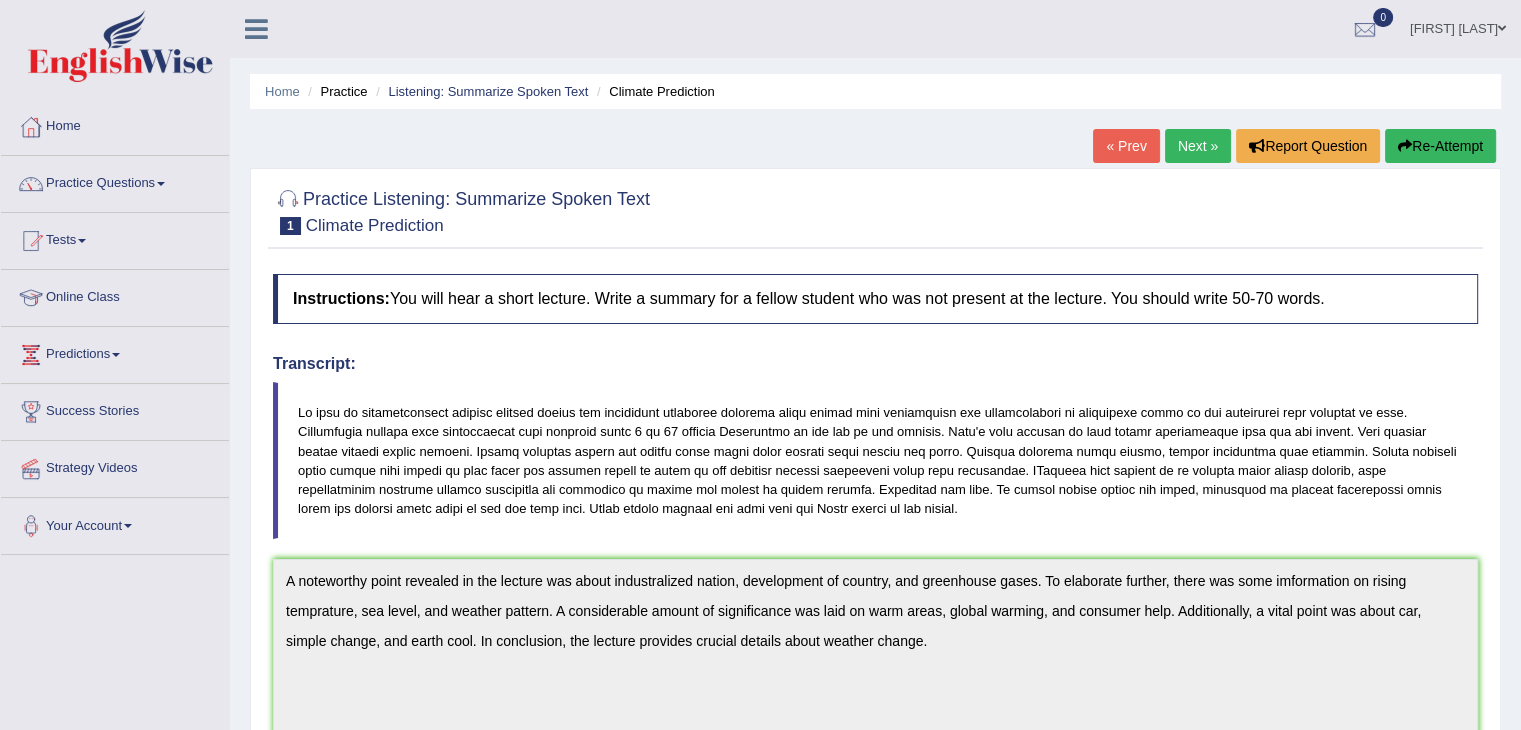 click on "Re-Attempt" at bounding box center [1440, 146] 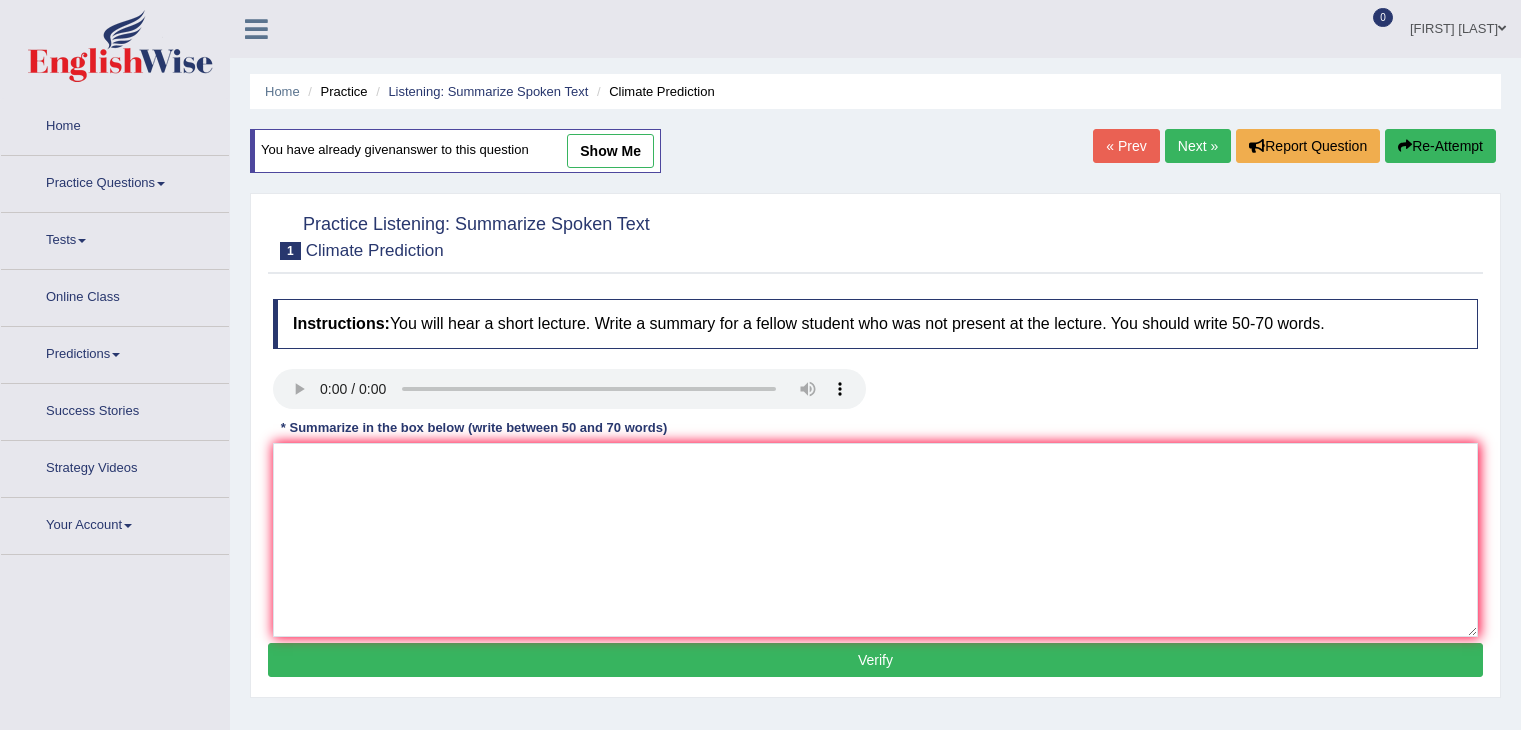 scroll, scrollTop: 0, scrollLeft: 0, axis: both 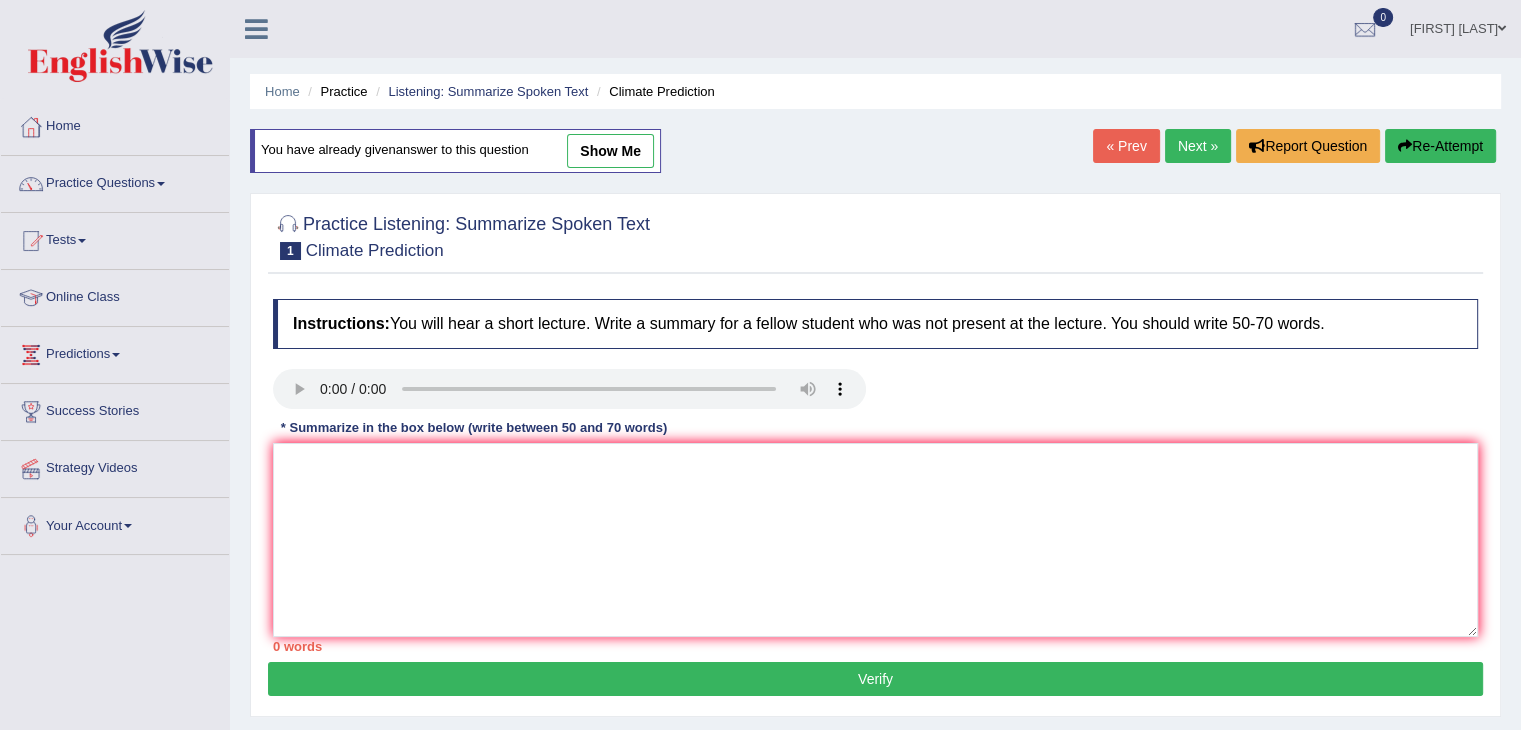 click on "Next »" at bounding box center [1198, 146] 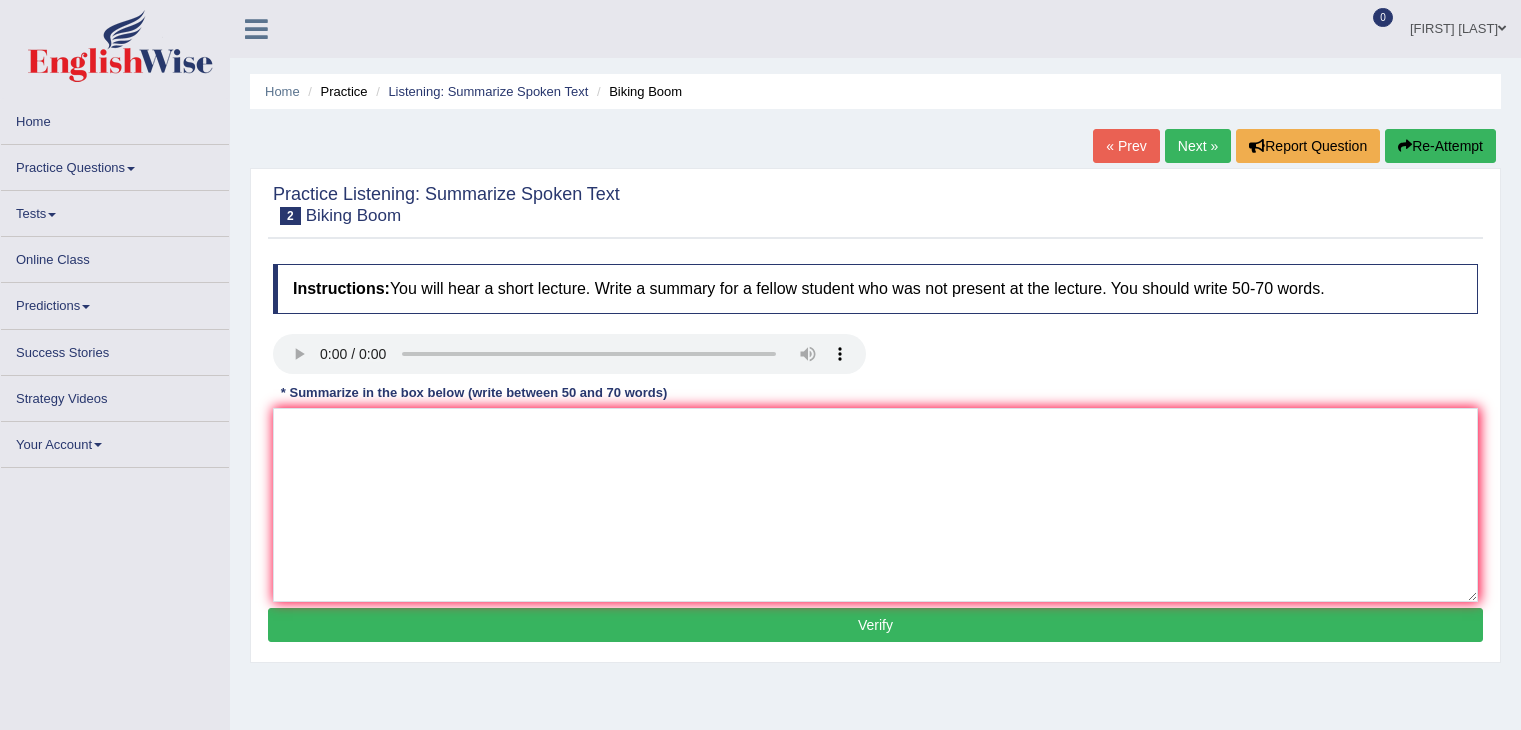 scroll, scrollTop: 0, scrollLeft: 0, axis: both 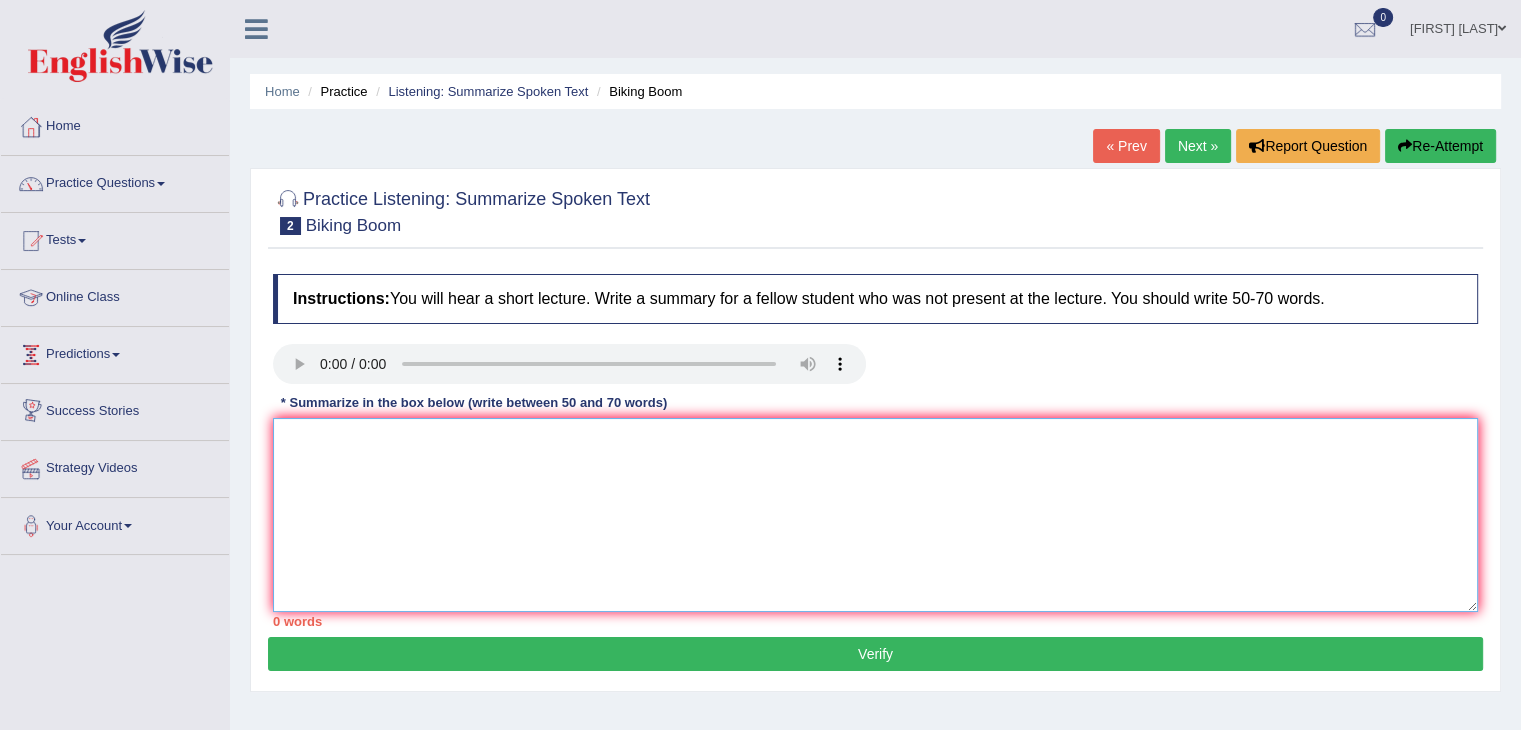 click at bounding box center [875, 515] 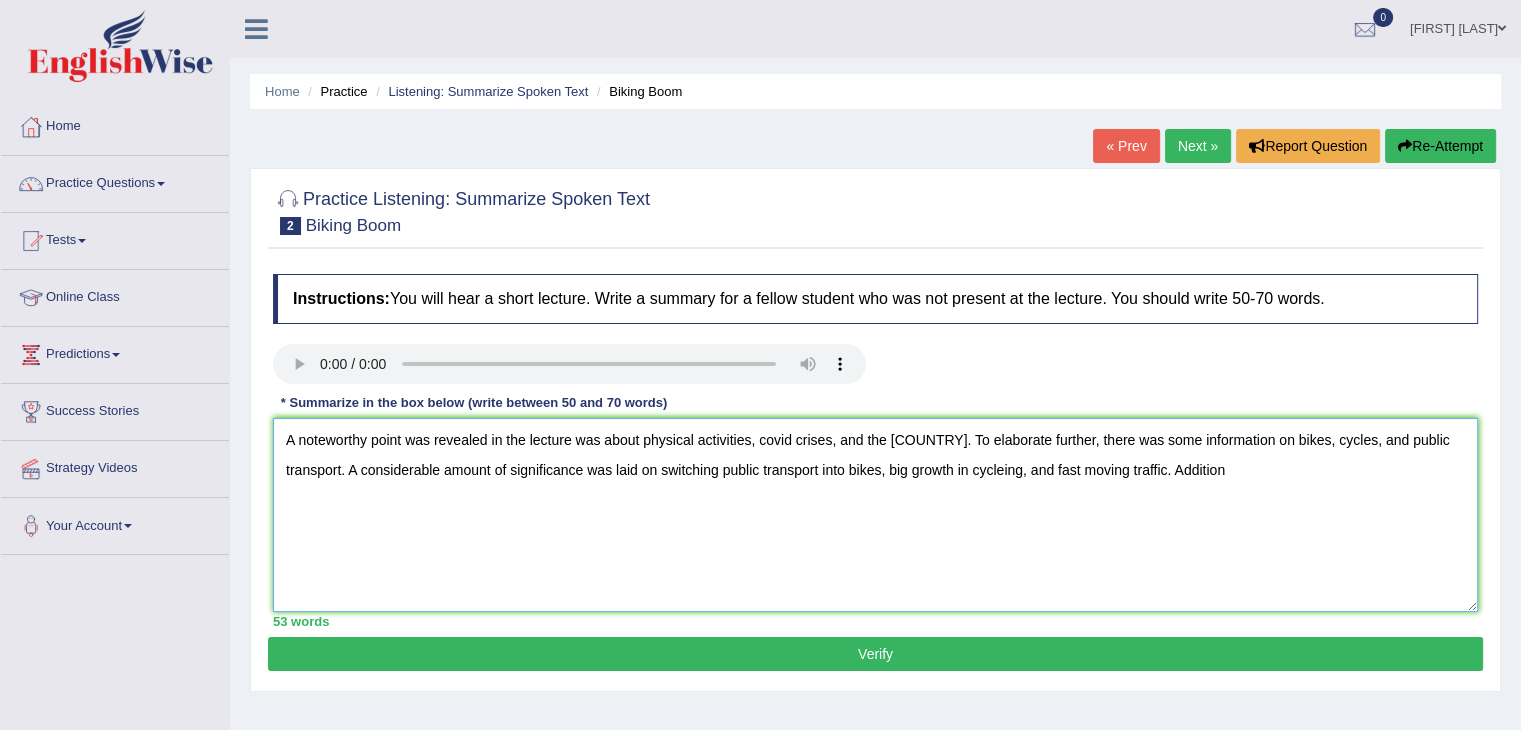 click on "A noteworthy point was revealed in the lecture was about physical activities, covid crises, and the United States. To elaborate further, there was some information on bikes, cycles, and public transport. A considerable amount of significance was laid on switching public transport into bikes, big growth in cycleing, and fast moving traffic. Addition" at bounding box center (875, 515) 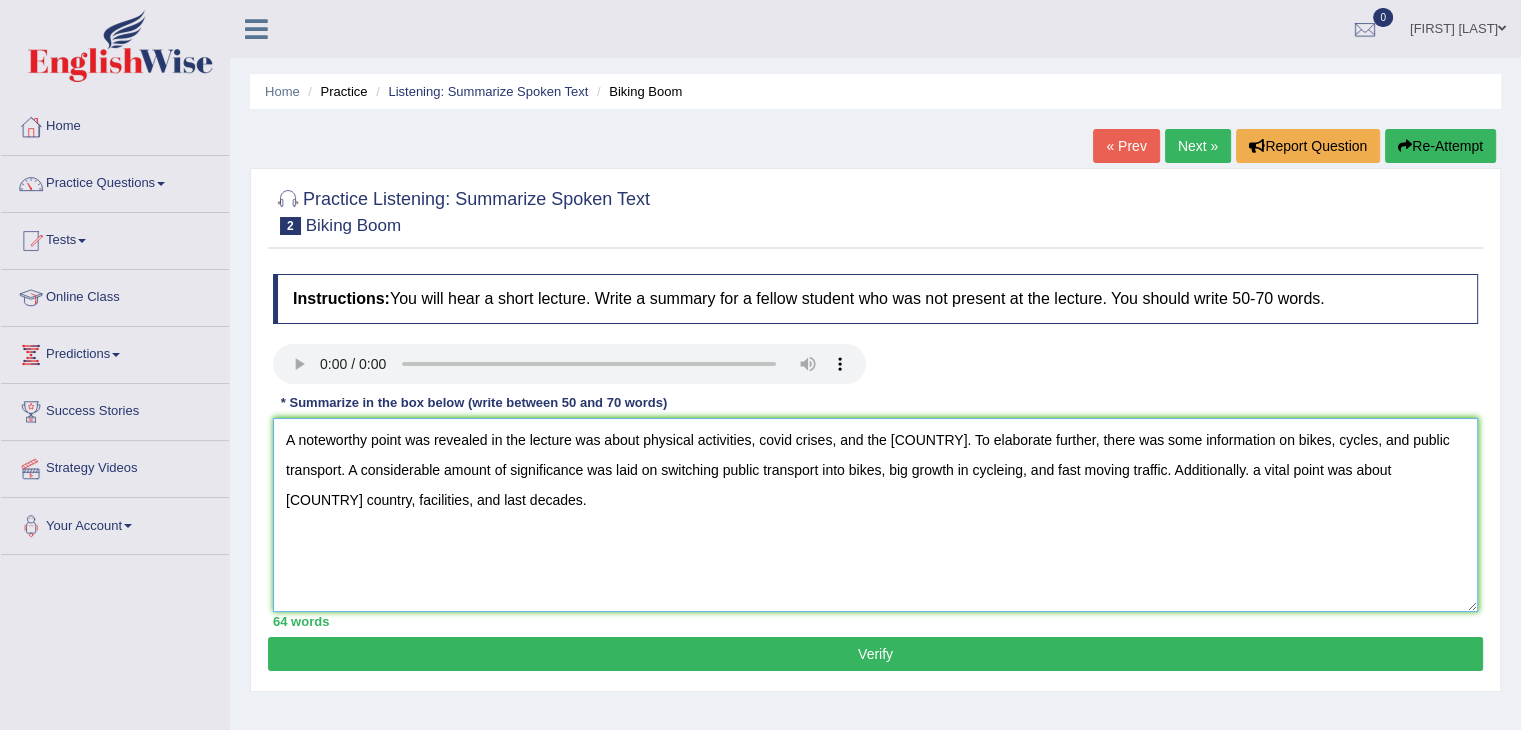 type on "A noteworthy point was revealed in the lecture was about physical activities, covid crises, and the United States. To elaborate further, there was some information on bikes, cycles, and public transport. A considerable amount of significance was laid on switching public transport into bikes, big growth in cycleing, and fast moving traffic. Additionally. a vital point was about European country, facilities, and last decades." 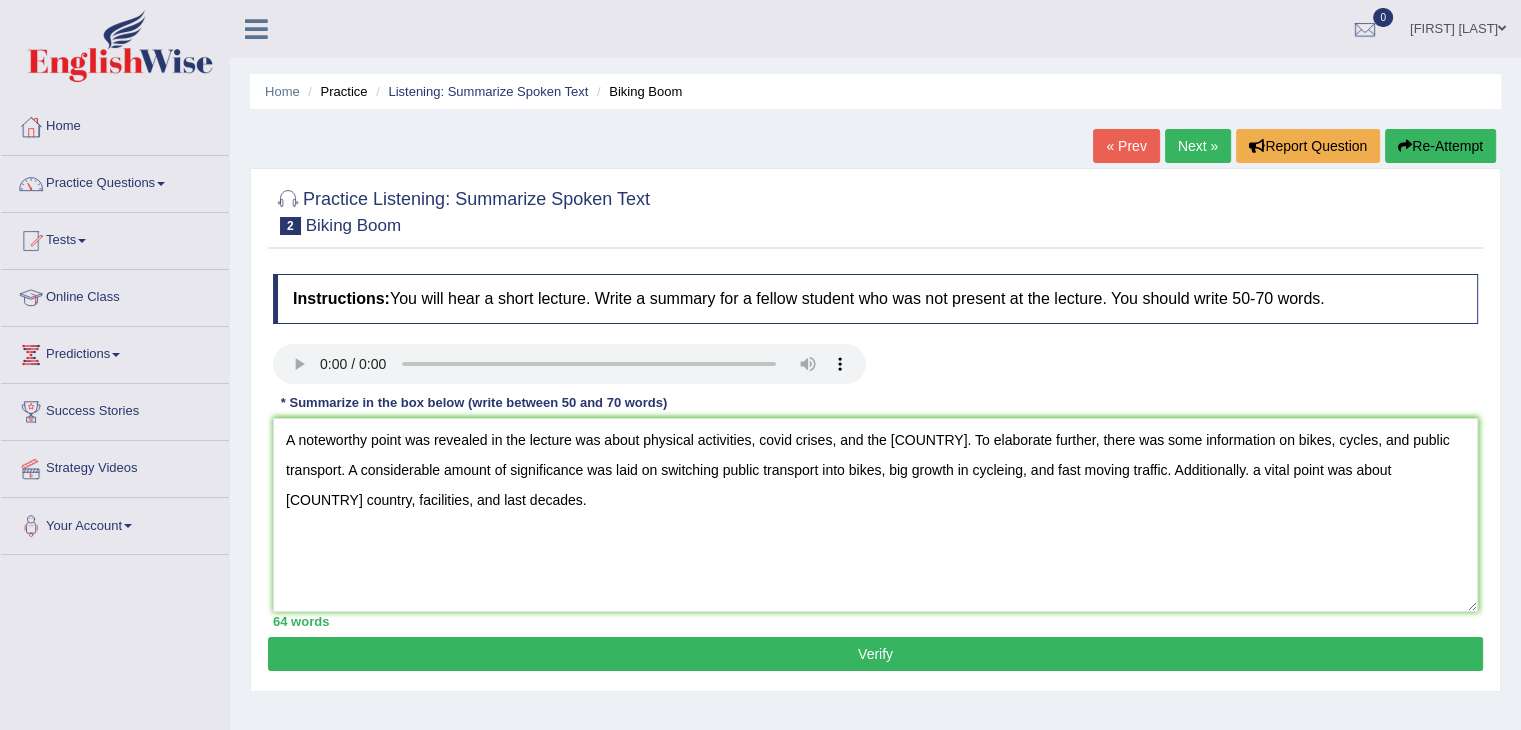 click on "Verify" at bounding box center [875, 654] 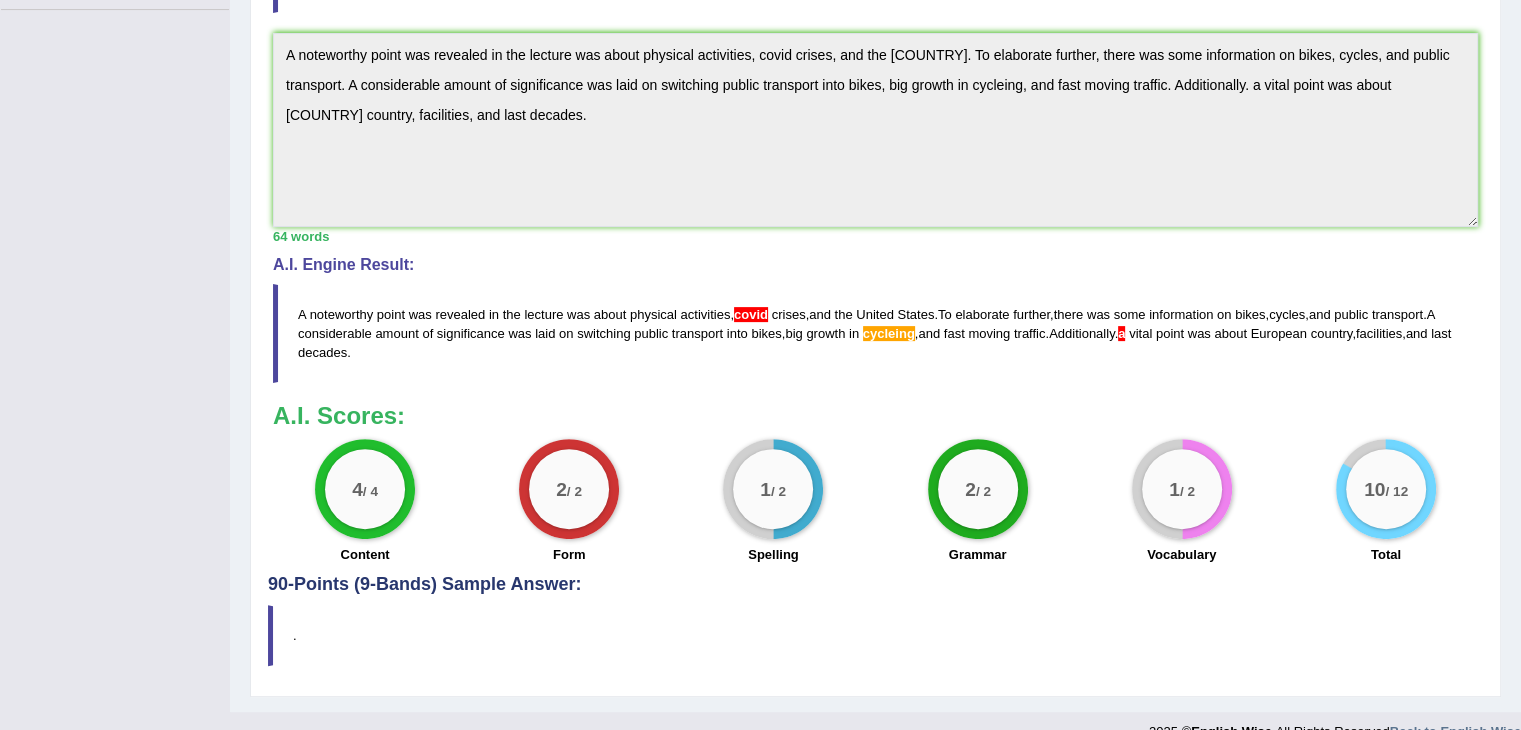 scroll, scrollTop: 555, scrollLeft: 0, axis: vertical 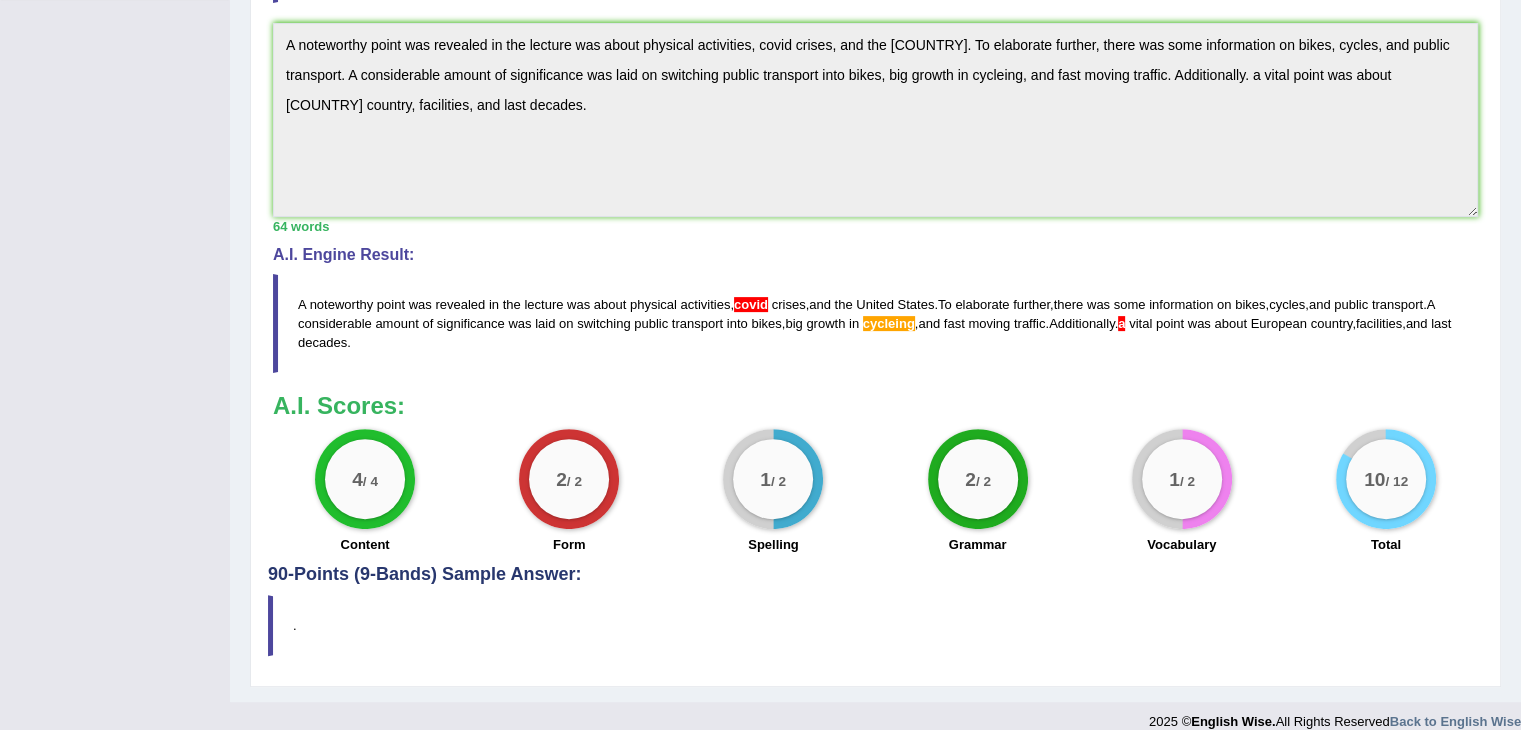 click on "covid" at bounding box center [751, 304] 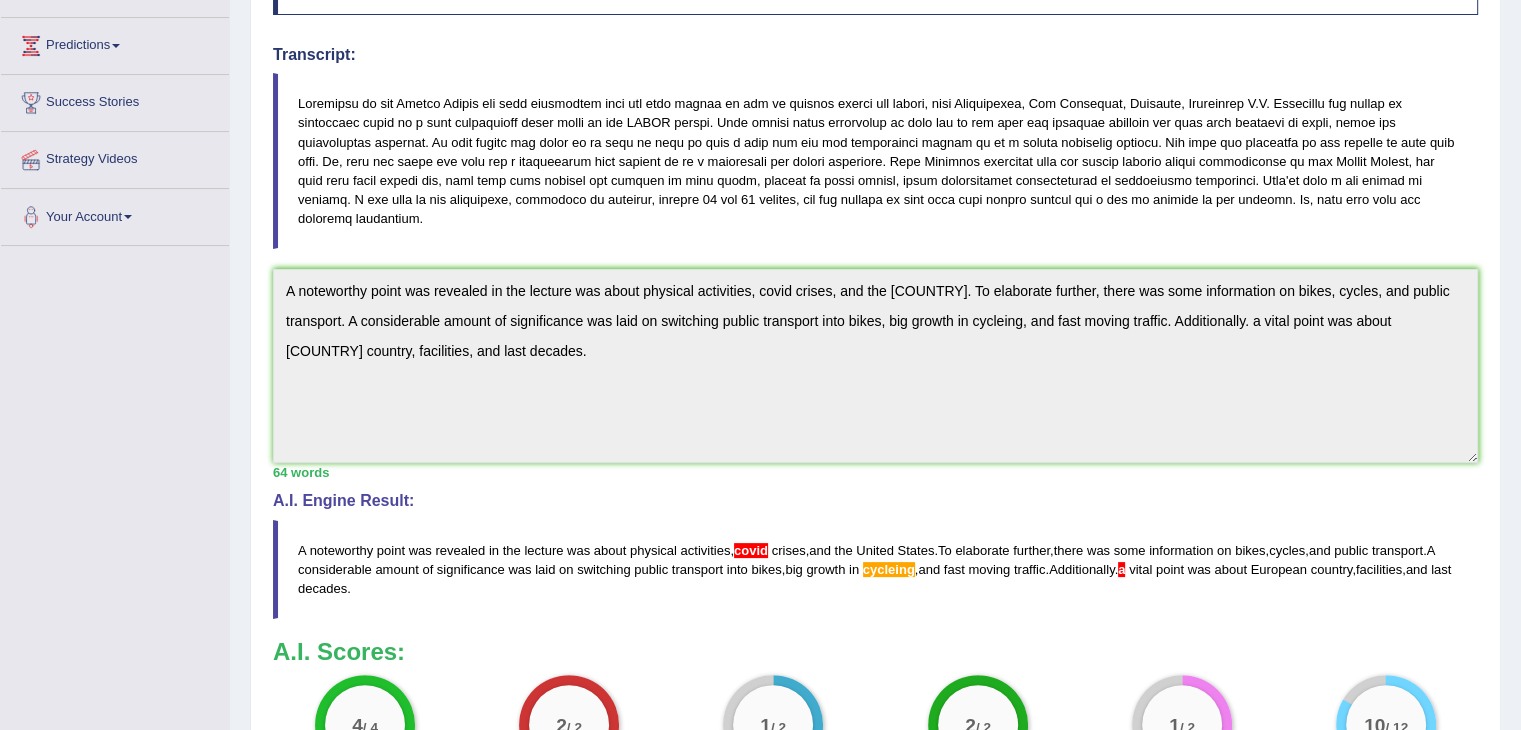 scroll, scrollTop: 123, scrollLeft: 0, axis: vertical 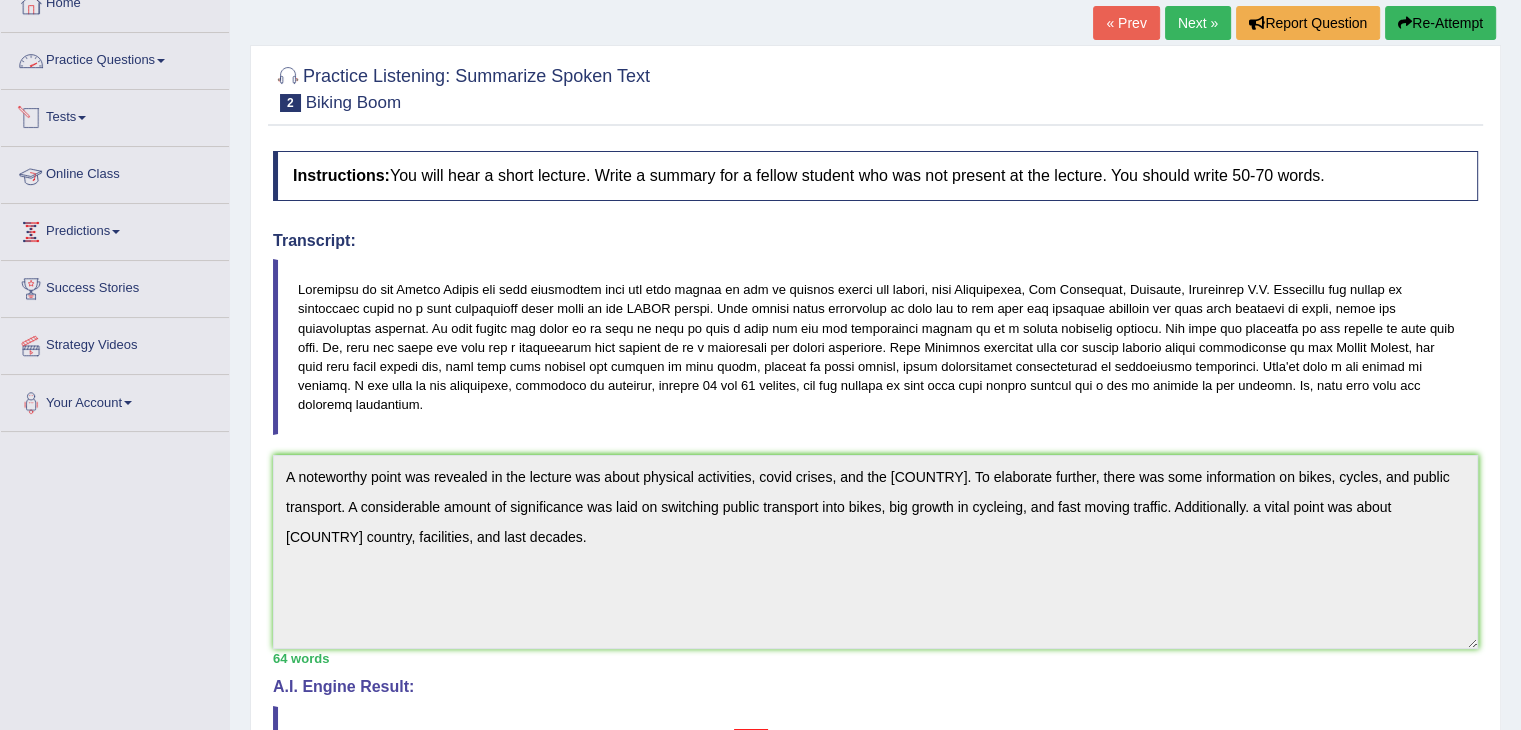 click on "Practice Questions" at bounding box center [115, 58] 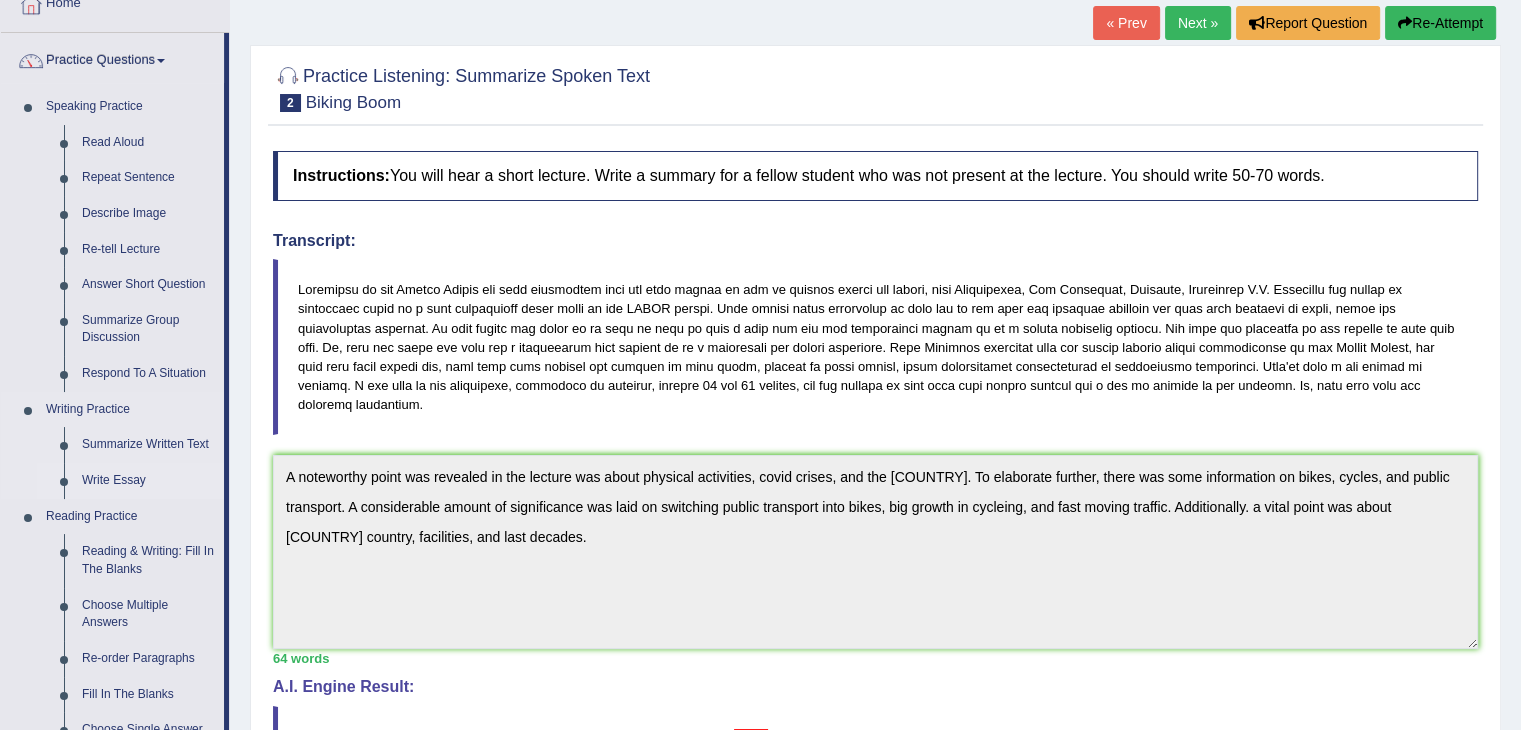 click on "Write Essay" at bounding box center (148, 481) 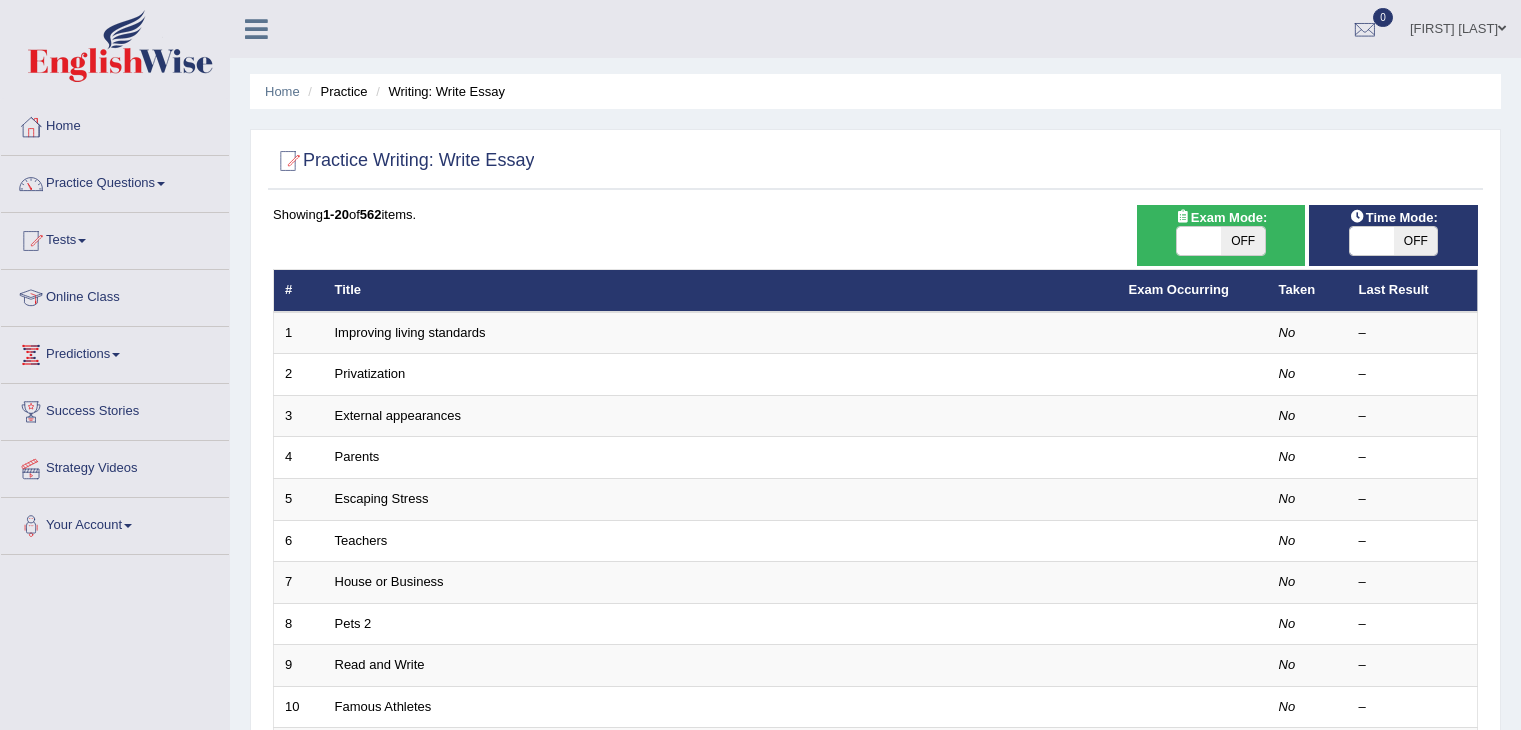 scroll, scrollTop: 0, scrollLeft: 0, axis: both 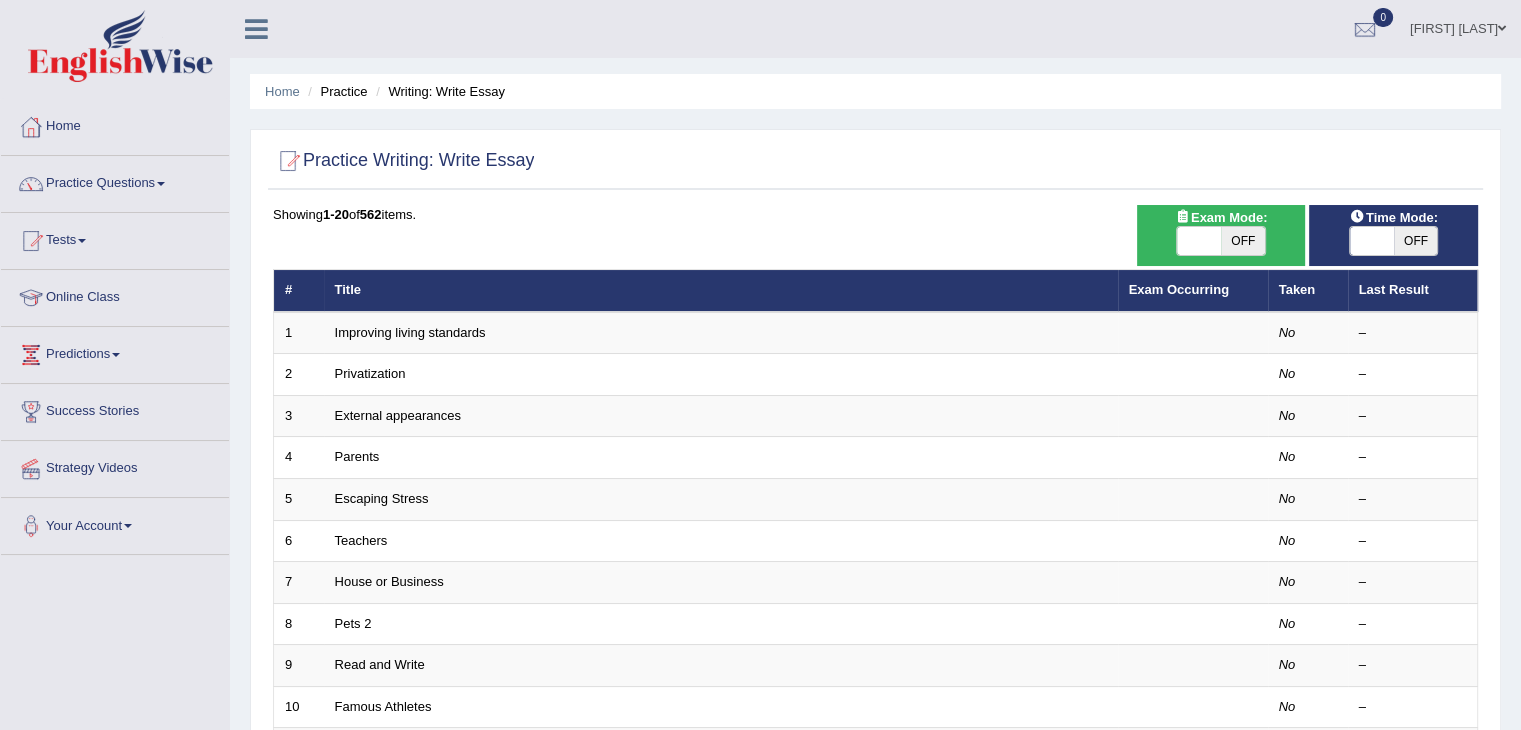 click on "OFF" at bounding box center [1243, 241] 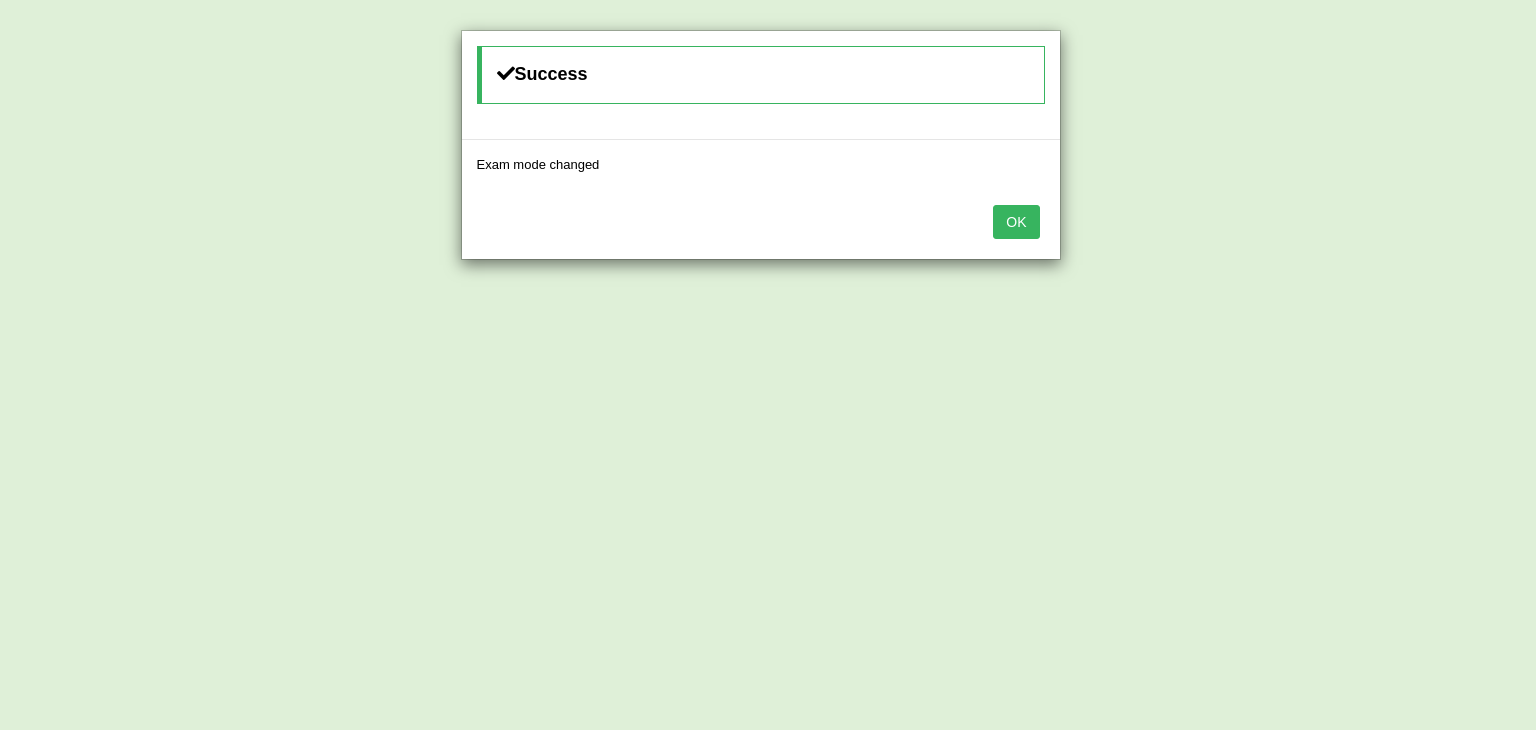 click on "OK" at bounding box center [1016, 222] 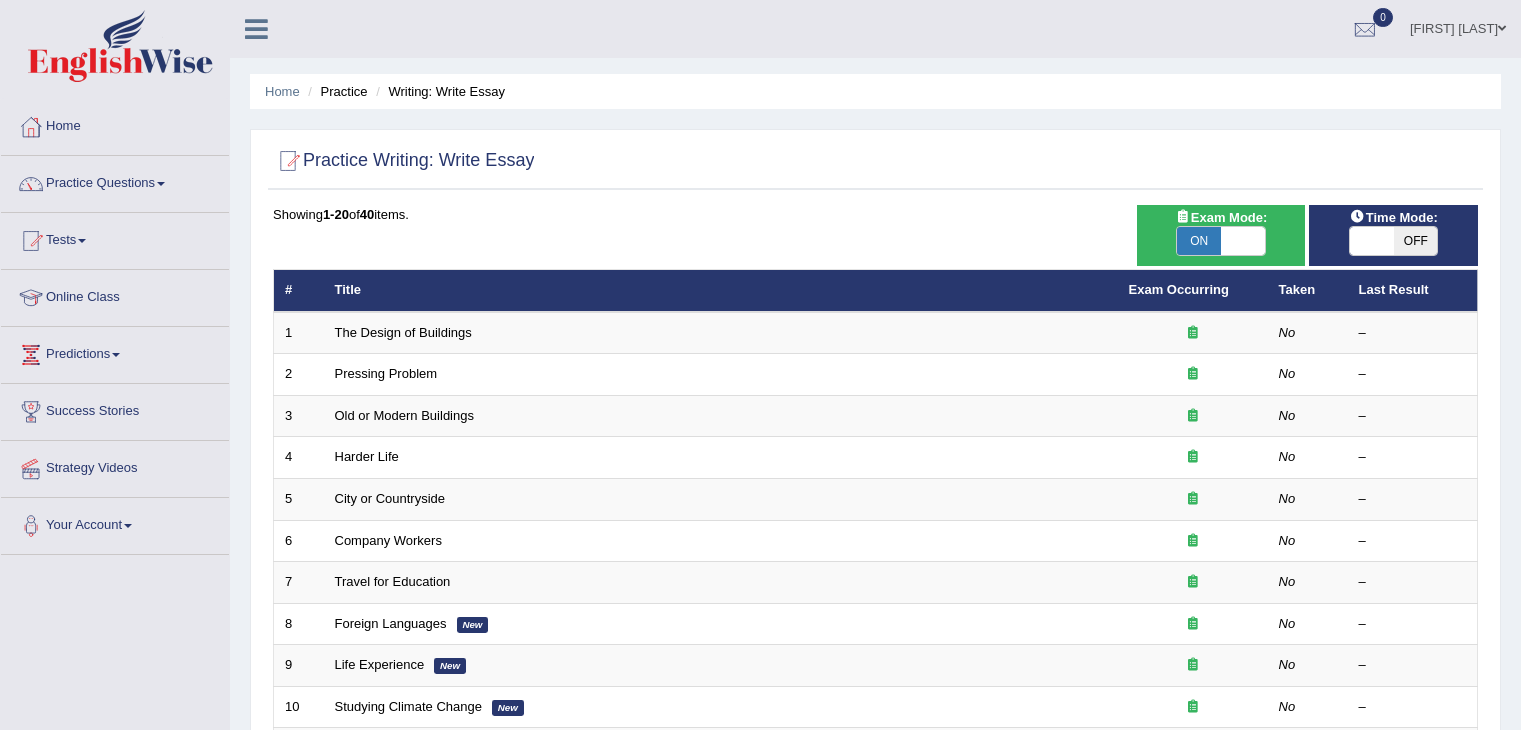 scroll, scrollTop: 0, scrollLeft: 0, axis: both 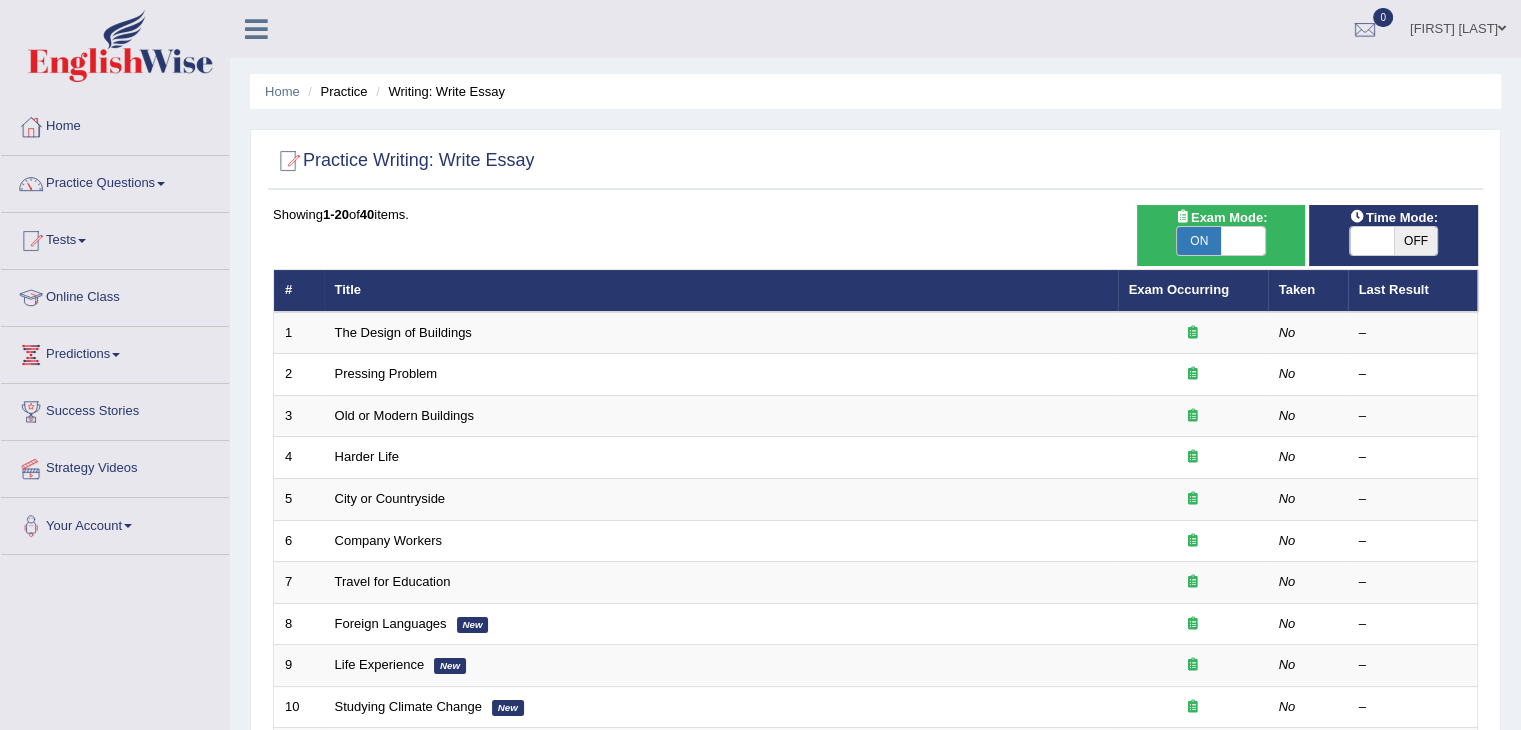 click on "OFF" at bounding box center [1416, 241] 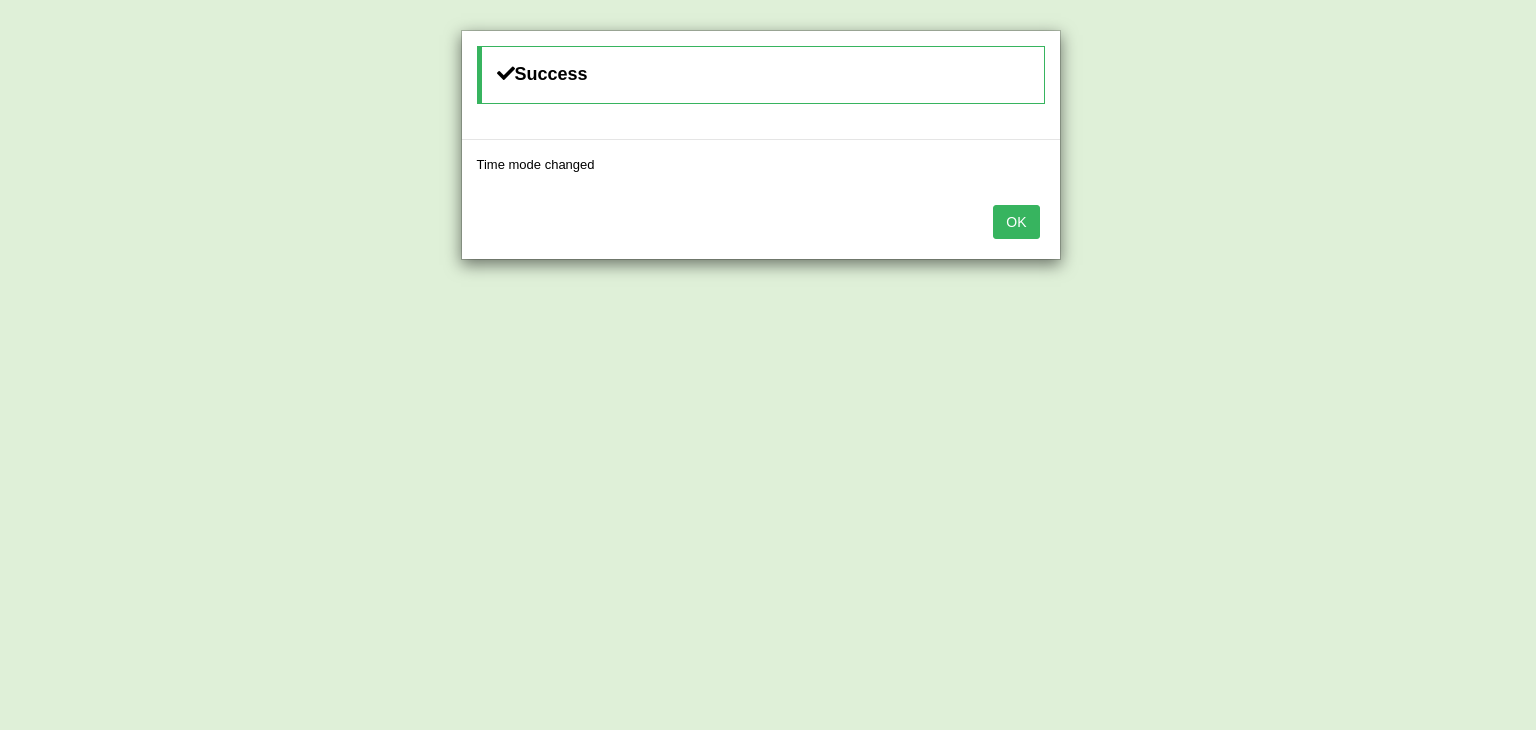 click on "OK" at bounding box center (1016, 222) 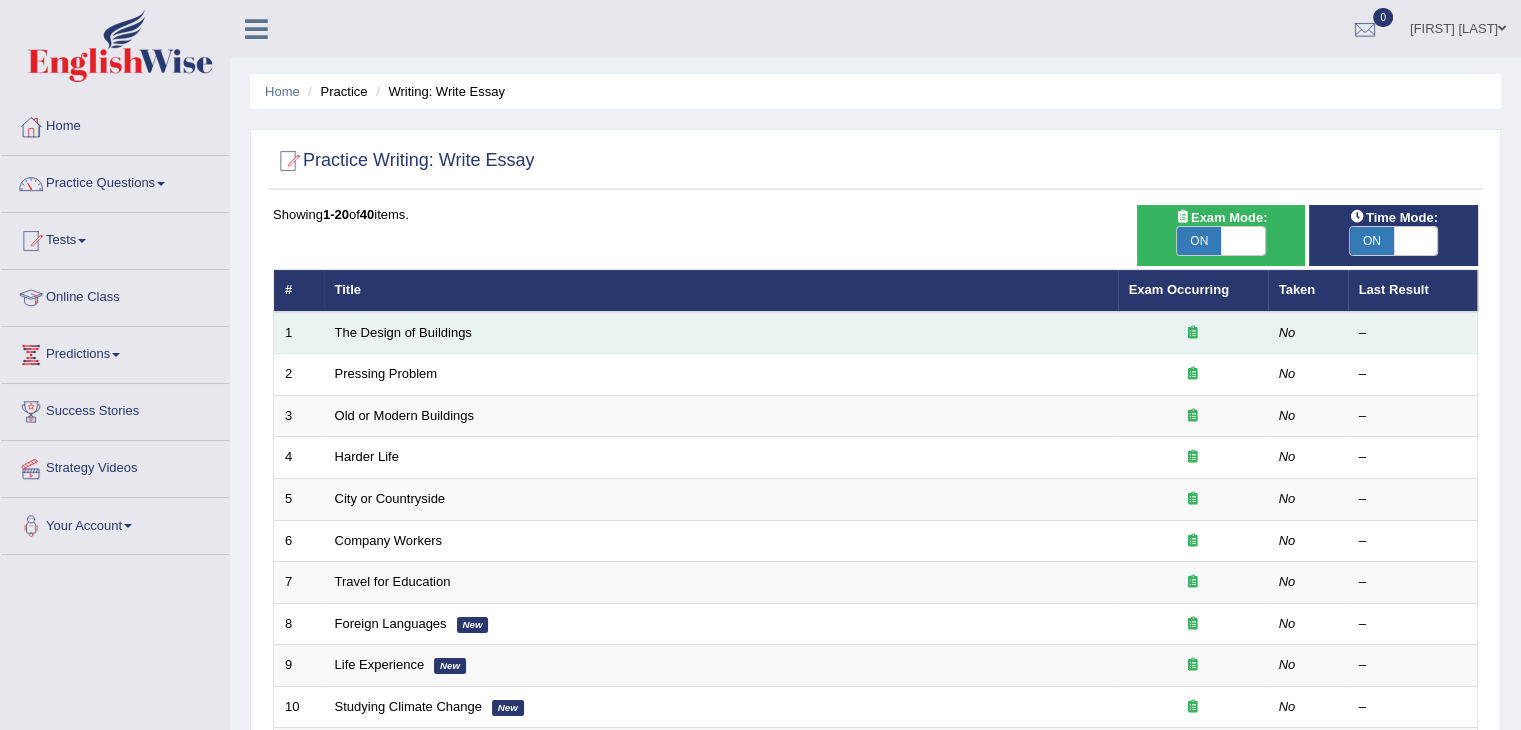 click on "The Design of Buildings" at bounding box center (721, 333) 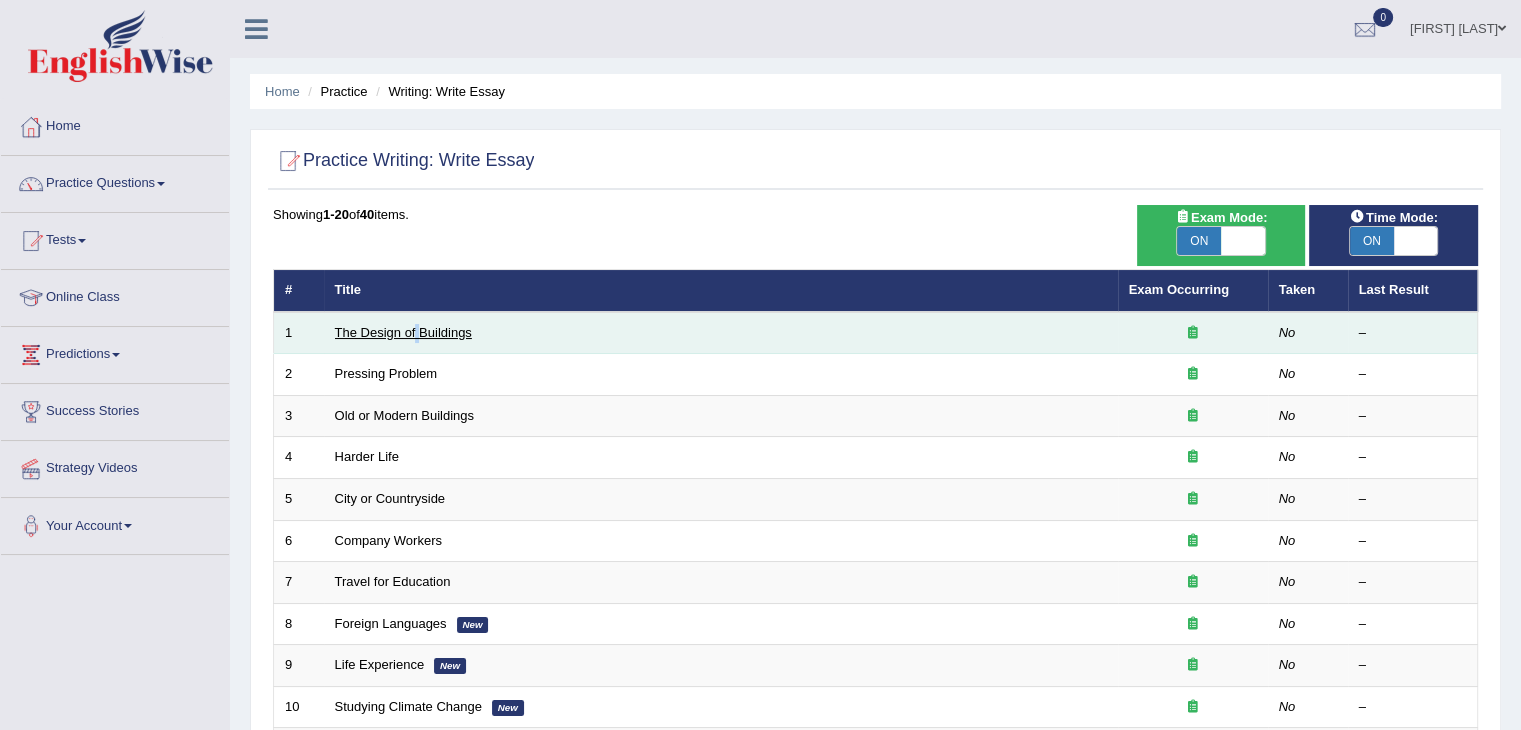 drag, startPoint x: 416, startPoint y: 346, endPoint x: 420, endPoint y: 333, distance: 13.601471 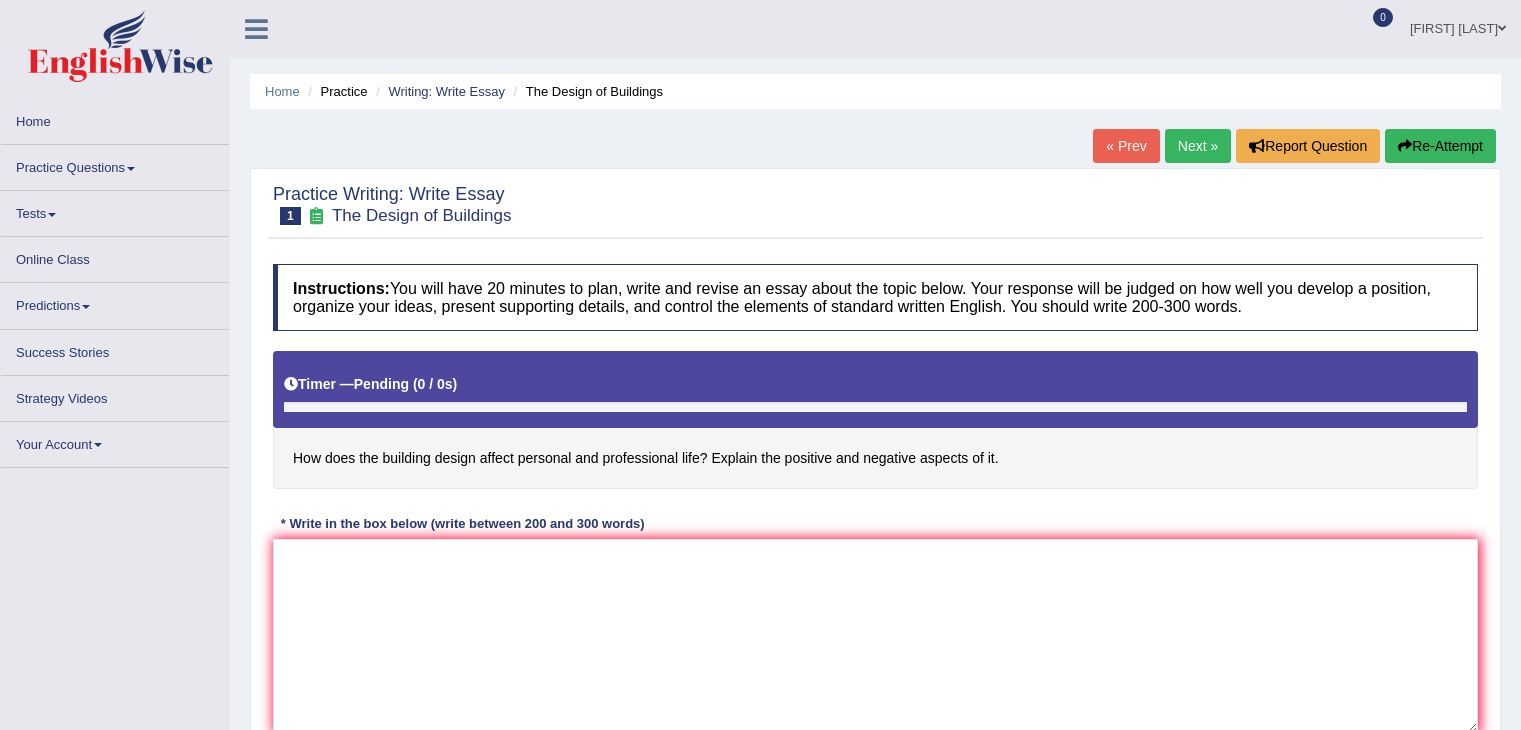 scroll, scrollTop: 0, scrollLeft: 0, axis: both 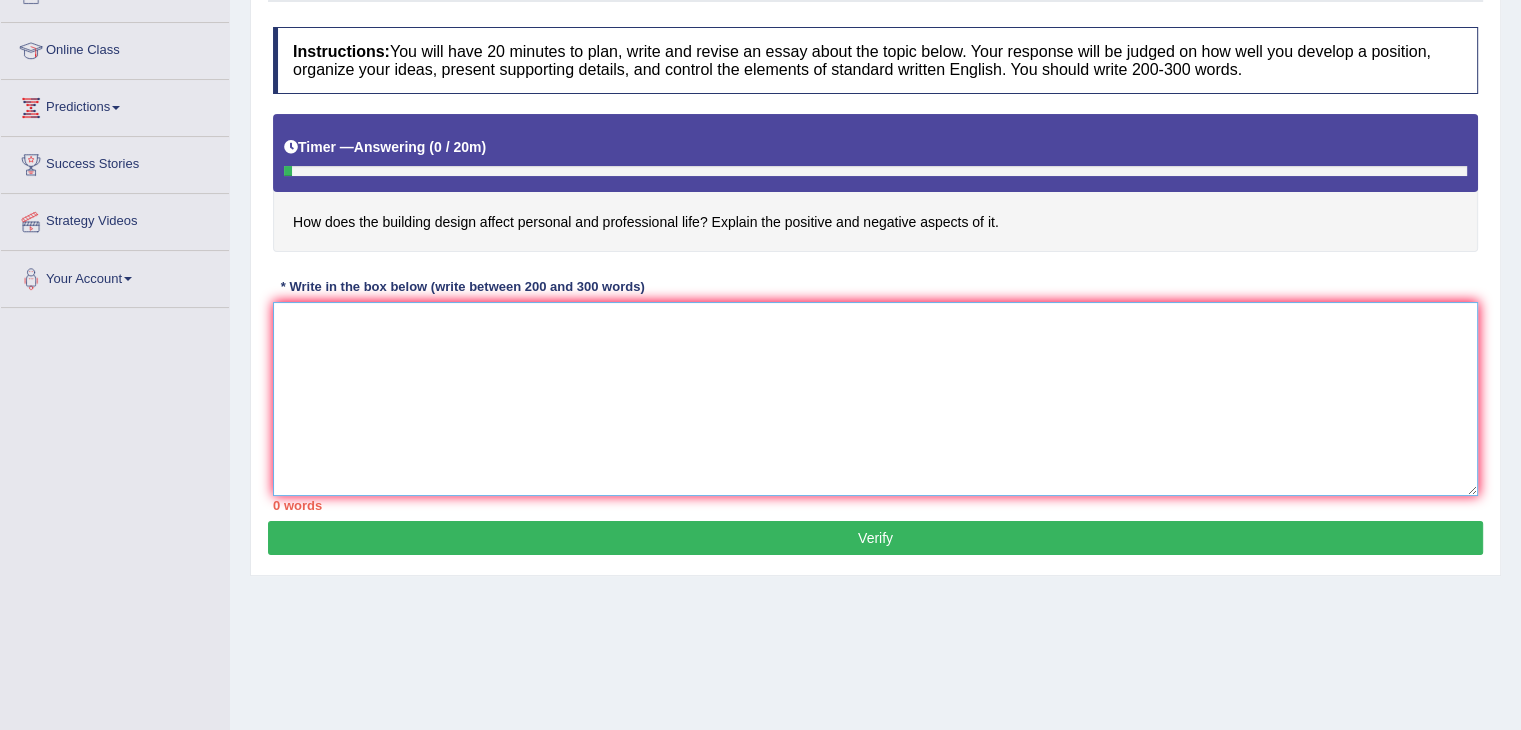 click at bounding box center [875, 399] 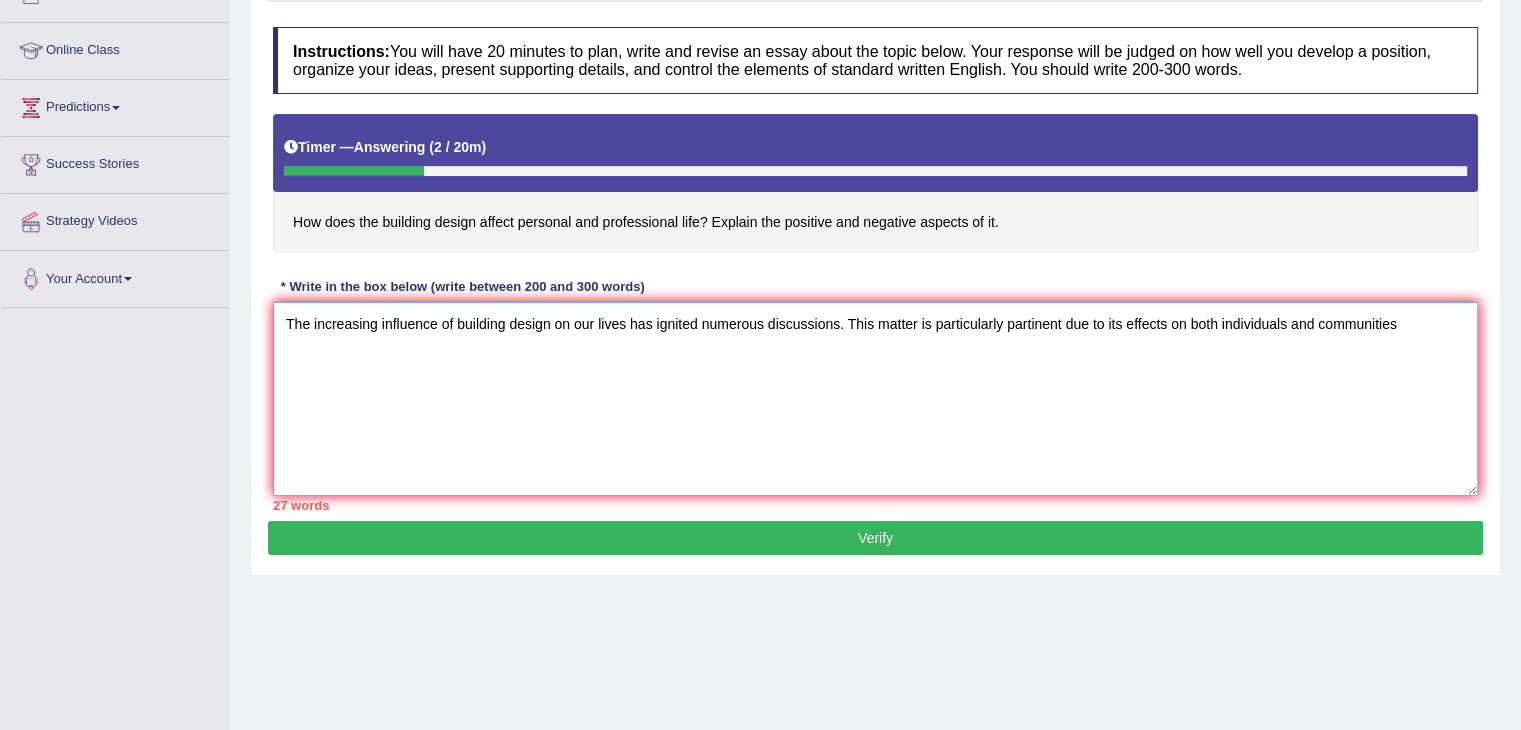 click on "The increasing influence of building design on our lives has ignited numerous discussions. This matter is particularly partinent due to its effects on both individuals and communities" at bounding box center [875, 399] 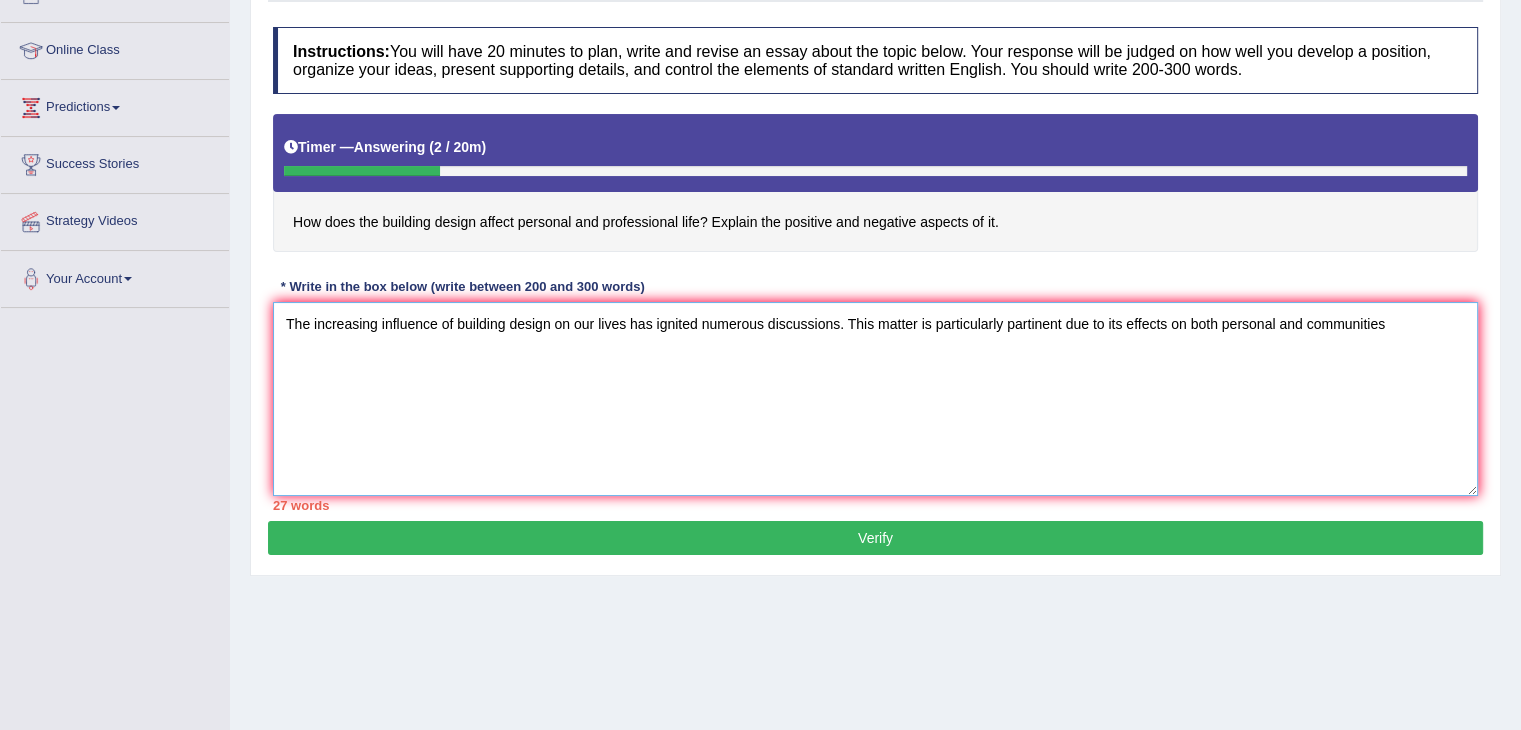 click on "The increasing influence of building design on our lives has ignited numerous discussions. This matter is particularly partinent due to its effects on both personal and communities" at bounding box center [875, 399] 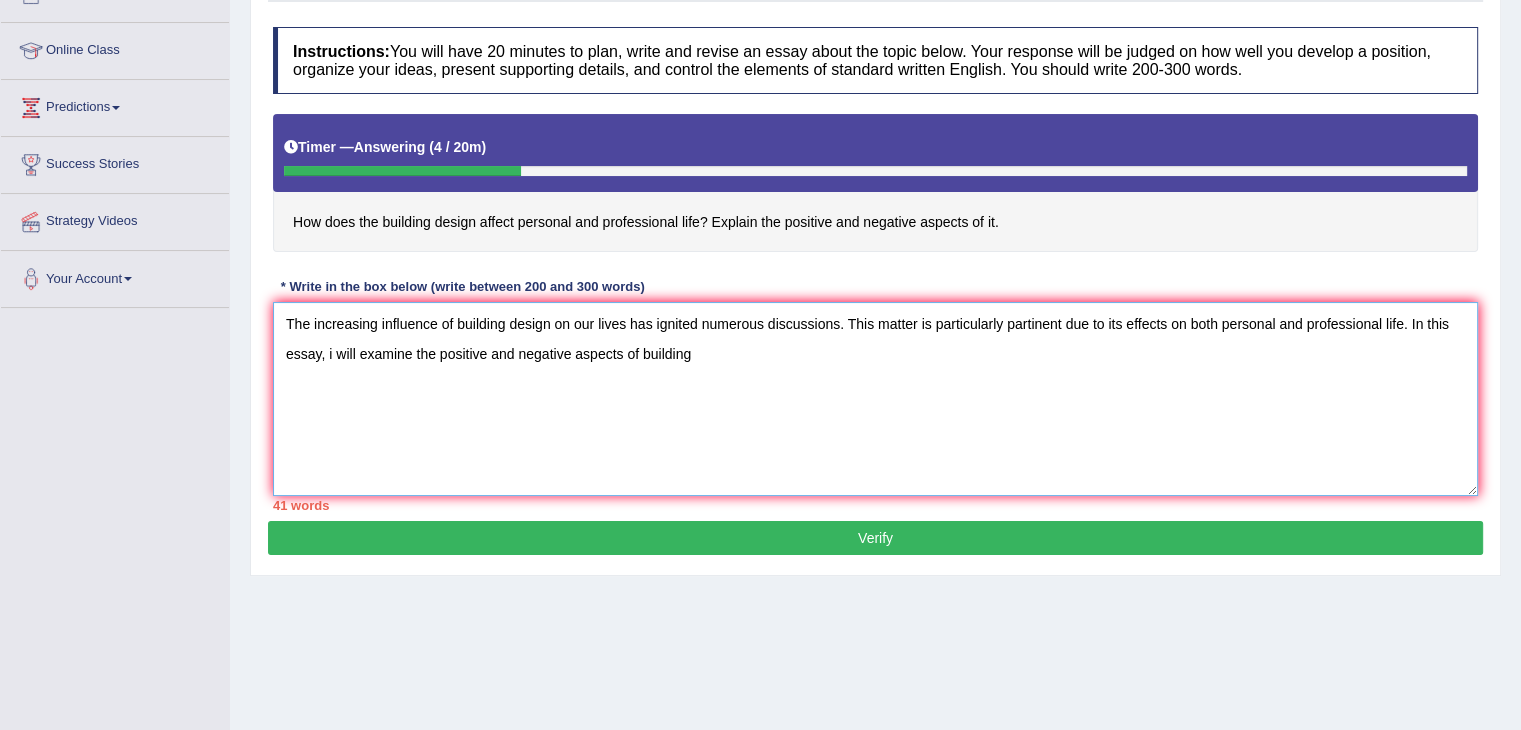 click on "The increasing influence of building design on our lives has ignited numerous discussions. This matter is particularly partinent due to its effects on both personal and professional life. In this essay, i will examine the positive and negative aspects of building" at bounding box center (875, 399) 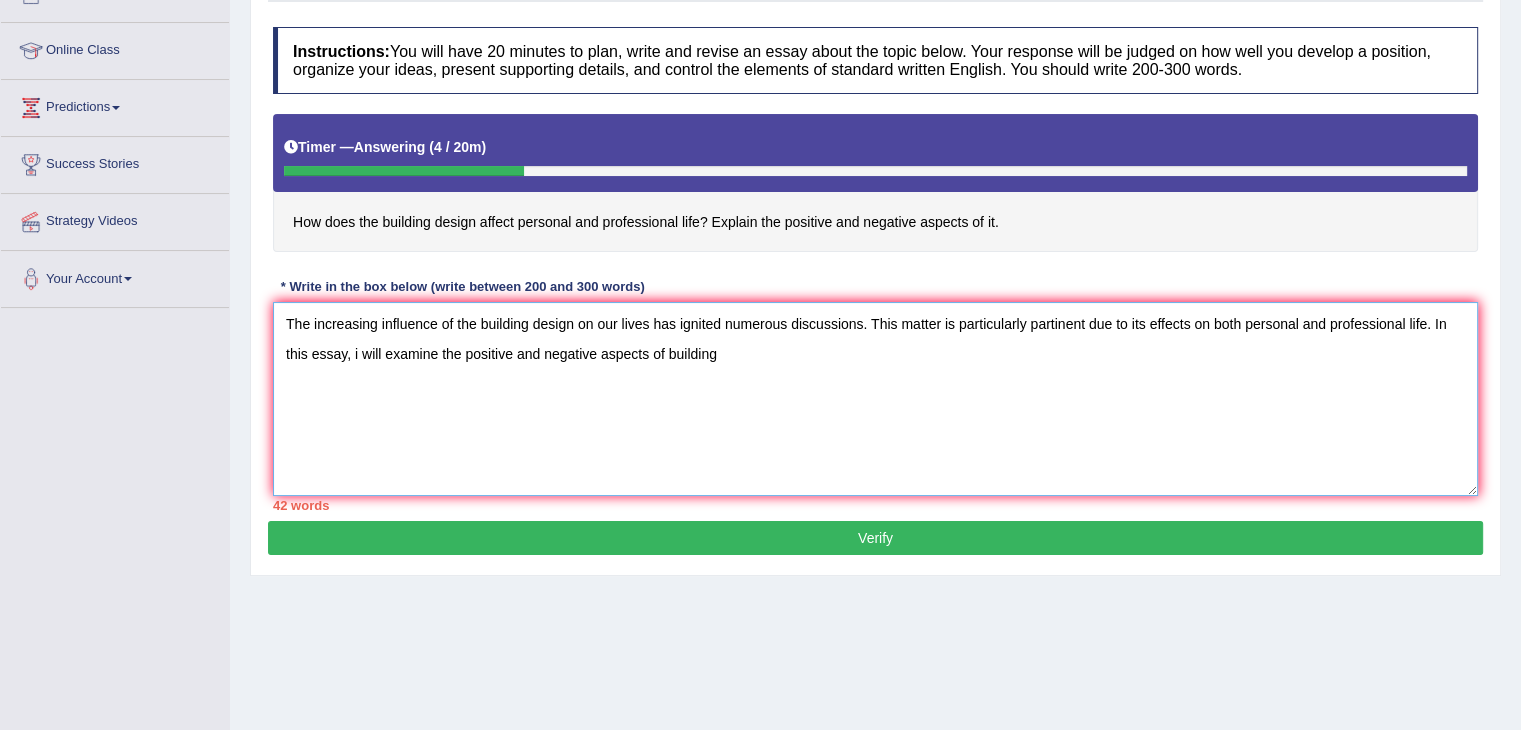 click on "The increasing influence of the building design on our lives has ignited numerous discussions. This matter is particularly partinent due to its effects on both personal and professional life. In this essay, i will examine the positive and negative aspects of building" at bounding box center [875, 399] 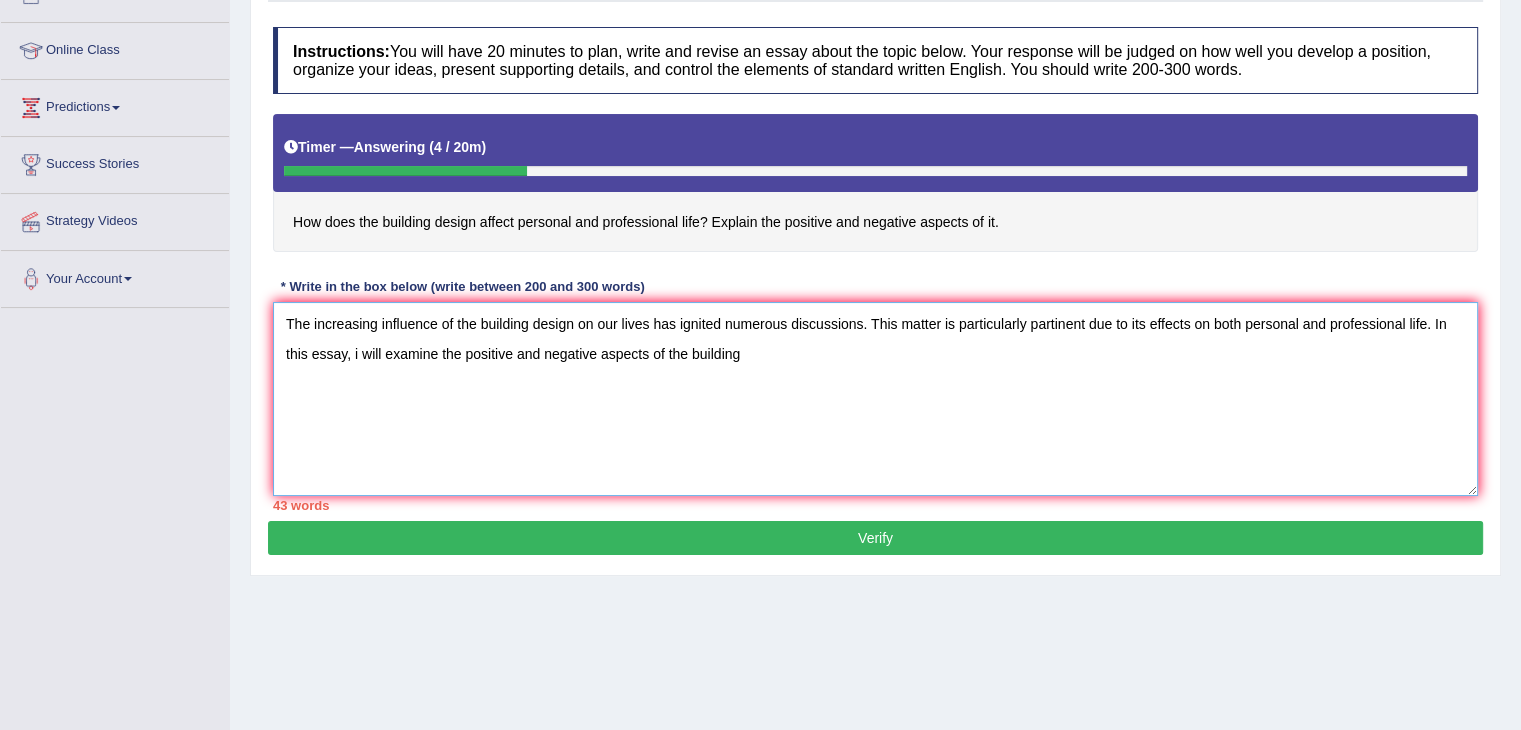 click on "The increasing influence of the building design on our lives has ignited numerous discussions. This matter is particularly partinent due to its effects on both personal and professional life. In this essay, i will examine the positive and negative aspects of the building" at bounding box center [875, 399] 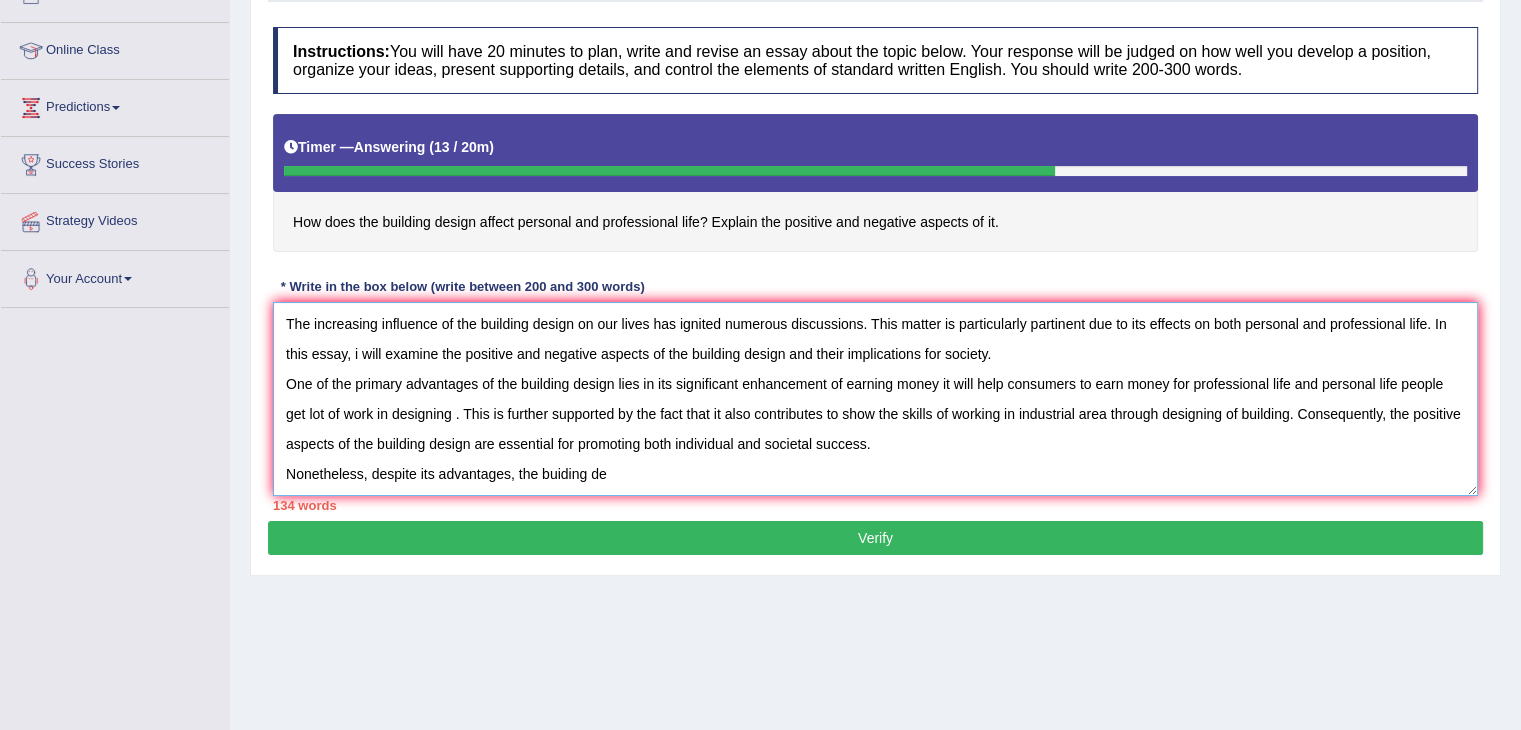 click on "The increasing influence of the building design on our lives has ignited numerous discussions. This matter is particularly partinent due to its effects on both personal and professional life. In this essay, i will examine the positive and negative aspects of the building design and their implications for society.
One of the primary advantages of the building design lies in its significant enhancement of earning money it will help consumers to earn money for professional life and personal life people get lot of work in designing . This is further supported by the fact that it also contributes to show the skills of working in industrial area through designing of building. Consequently, the positive aspects of the building design are essential for promoting both individual and societal success.
Nonetheless, despite its advantages, the buiding de" at bounding box center (875, 399) 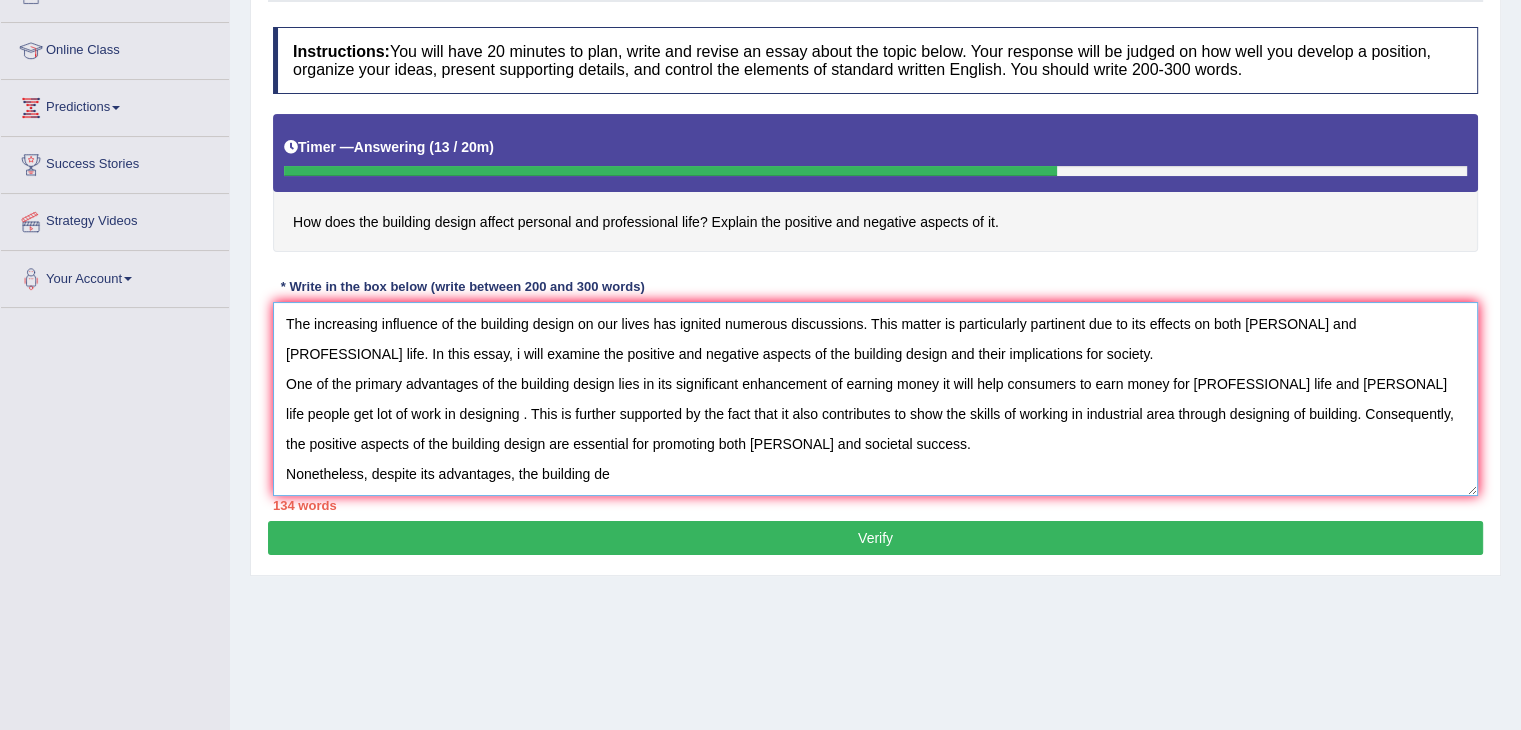 click on "The increasing influence of the building design on our lives has ignited numerous discussions. This matter is particularly partinent due to its effects on both personal and professional life. In this essay, i will examine the positive and negative aspects of the building design and their implications for society.
One of the primary advantages of the building design lies in its significant enhancement of earning money it will help consumers to earn money for professional life and personal life people get lot of work in designing . This is further supported by the fact that it also contributes to show the skills of working in industrial area through designing of building. Consequently, the positive aspects of the building design are essential for promoting both individual and societal success.
Nonetheless, despite its advantages, the building de" at bounding box center (875, 399) 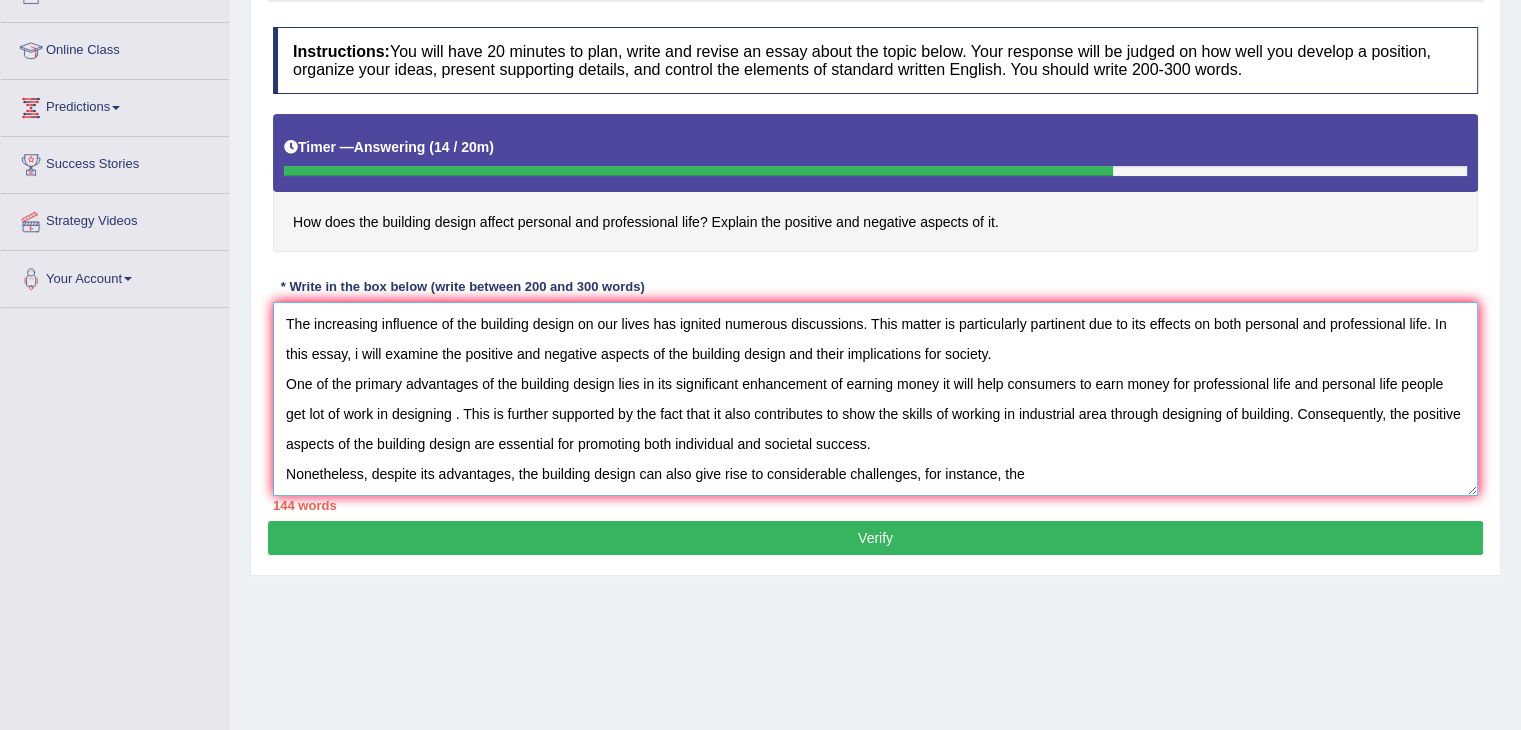 click on "The increasing influence of the building design on our lives has ignited numerous discussions. This matter is particularly partinent due to its effects on both personal and professional life. In this essay, i will examine the positive and negative aspects of the building design and their implications for society.
One of the primary advantages of the building design lies in its significant enhancement of earning money it will help consumers to earn money for professional life and personal life people get lot of work in designing . This is further supported by the fact that it also contributes to show the skills of working in industrial area through designing of building. Consequently, the positive aspects of the building design are essential for promoting both individual and societal success.
Nonetheless, despite its advantages, the building design can also give rise to considerable challenges, for instance, the" at bounding box center [875, 399] 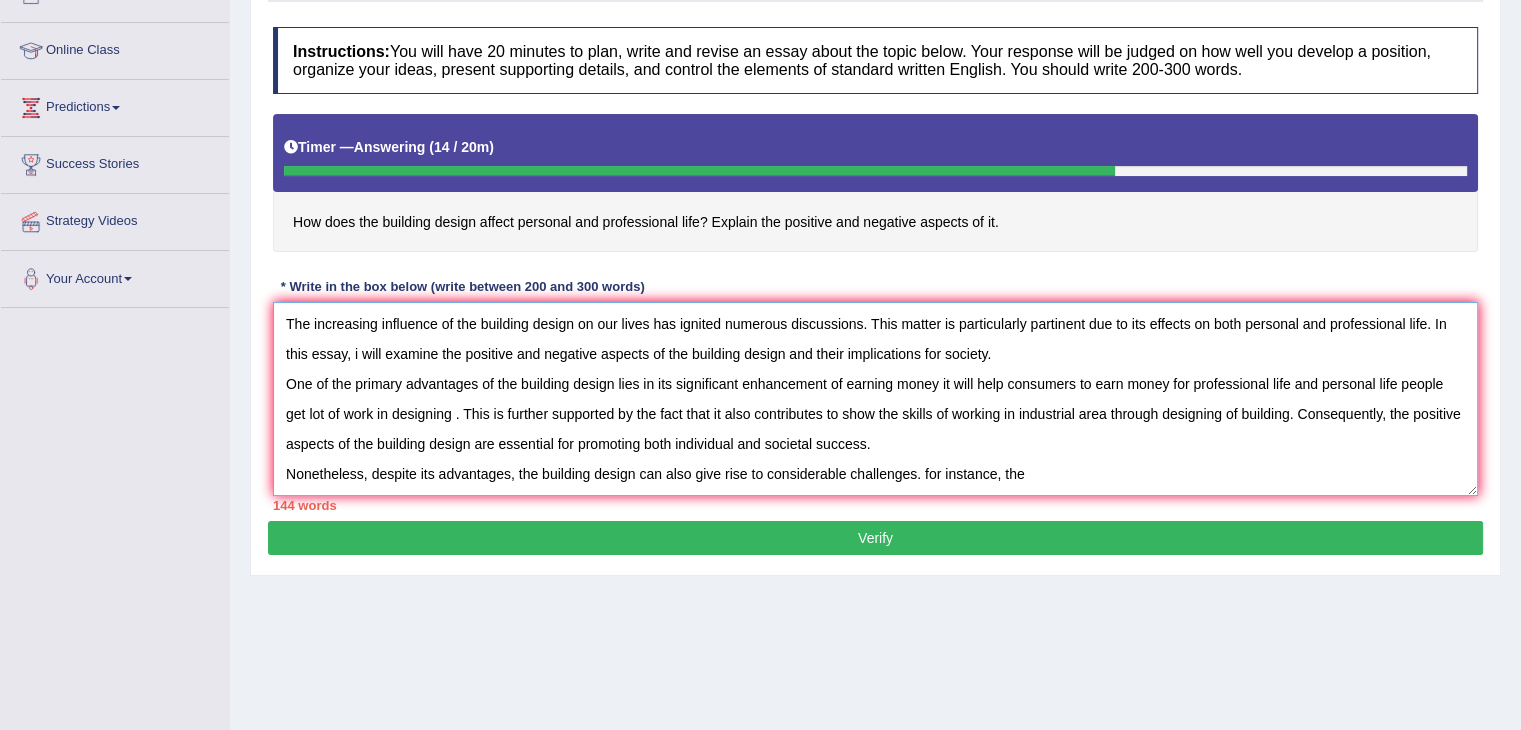 click on "The increasing influence of the building design on our lives has ignited numerous discussions. This matter is particularly partinent due to its effects on both personal and professional life. In this essay, i will examine the positive and negative aspects of the building design and their implications for society.
One of the primary advantages of the building design lies in its significant enhancement of earning money it will help consumers to earn money for professional life and personal life people get lot of work in designing . This is further supported by the fact that it also contributes to show the skills of working in industrial area through designing of building. Consequently, the positive aspects of the building design are essential for promoting both individual and societal success.
Nonetheless, despite its advantages, the building design can also give rise to considerable challenges. for instance, the" at bounding box center (875, 399) 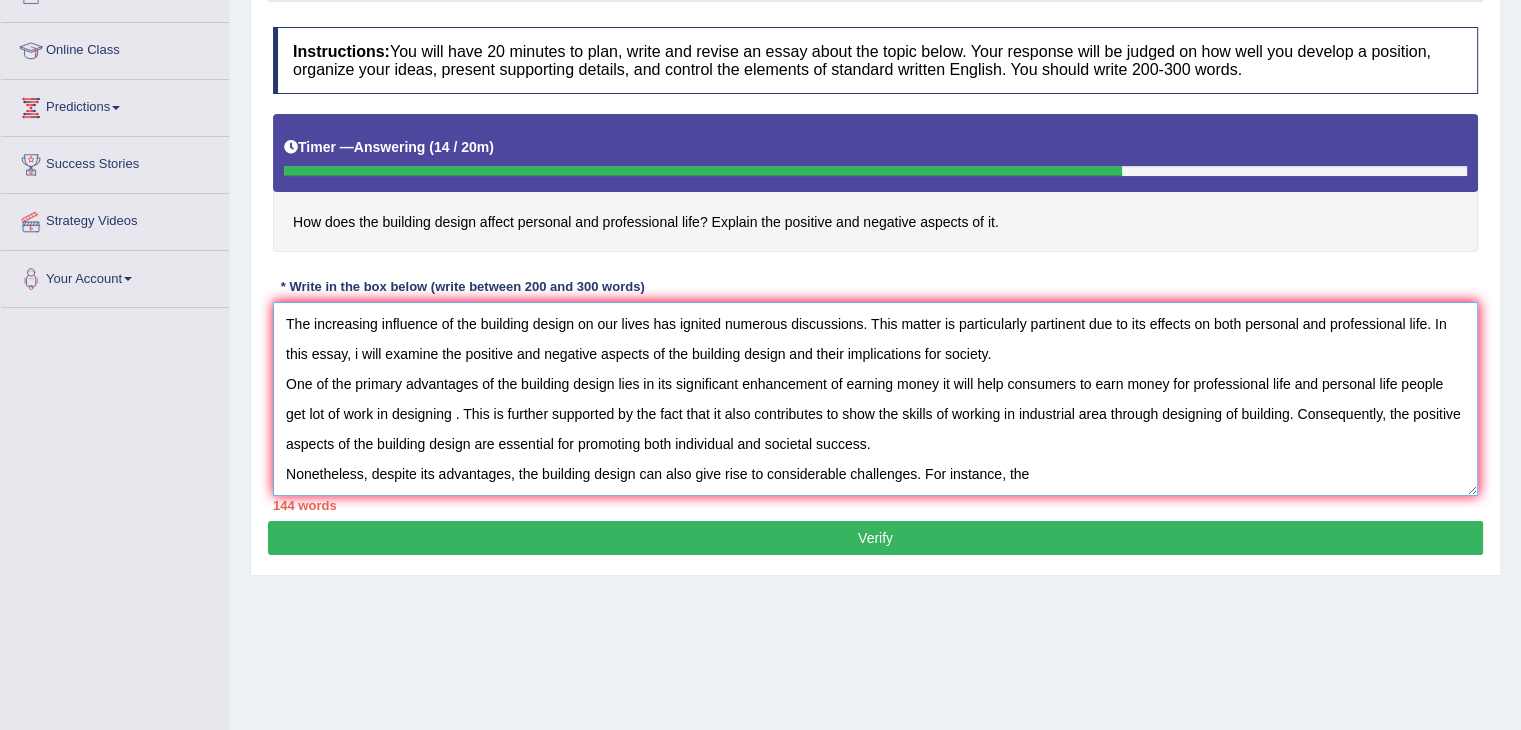 click on "The increasing influence of the building design on our lives has ignited numerous discussions. This matter is particularly partinent due to its effects on both personal and professional life. In this essay, i will examine the positive and negative aspects of the building design and their implications for society.
One of the primary advantages of the building design lies in its significant enhancement of earning money it will help consumers to earn money for professional life and personal life people get lot of work in designing . This is further supported by the fact that it also contributes to show the skills of working in industrial area through designing of building. Consequently, the positive aspects of the building design are essential for promoting both individual and societal success.
Nonetheless, despite its advantages, the building design can also give rise to considerable challenges. For instance, the" at bounding box center [875, 399] 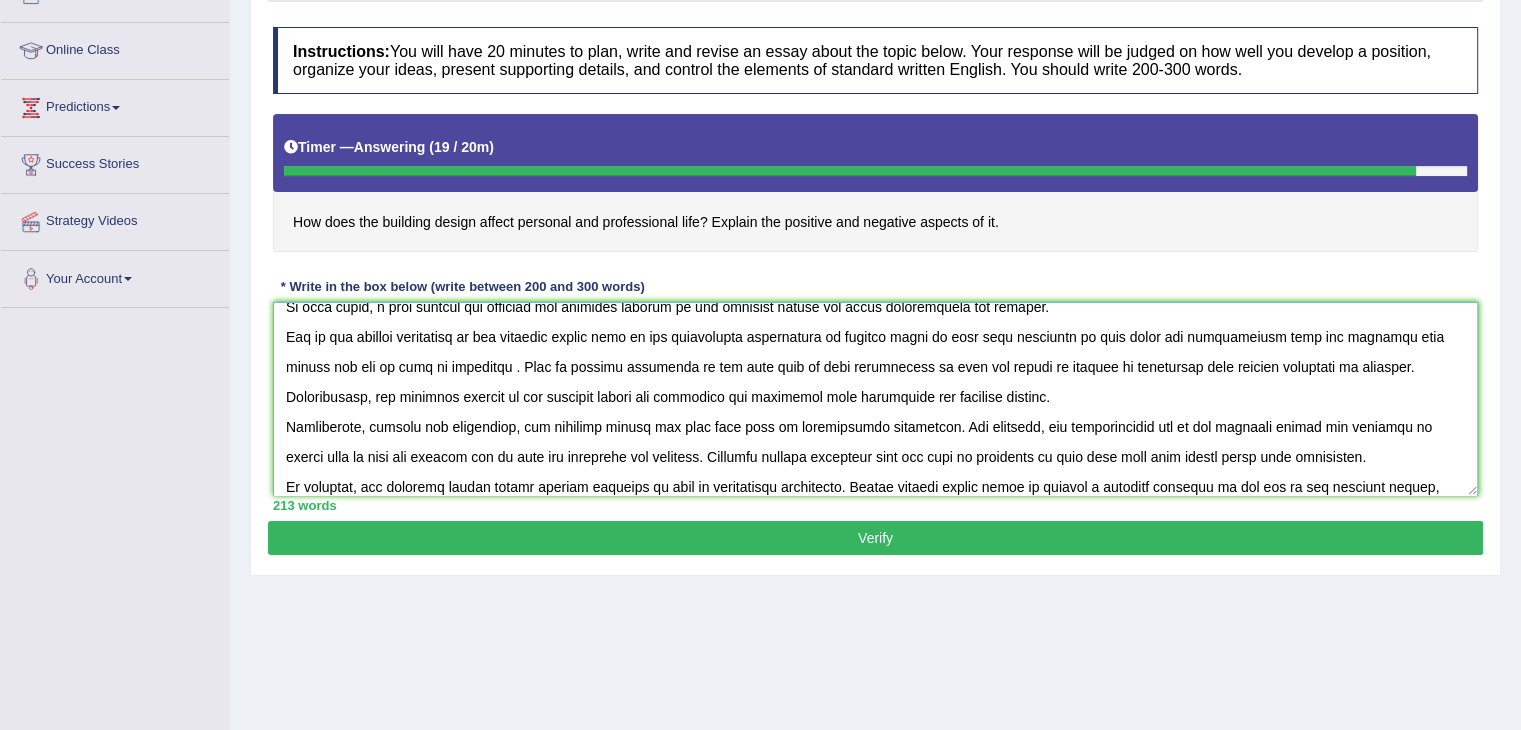 scroll, scrollTop: 76, scrollLeft: 0, axis: vertical 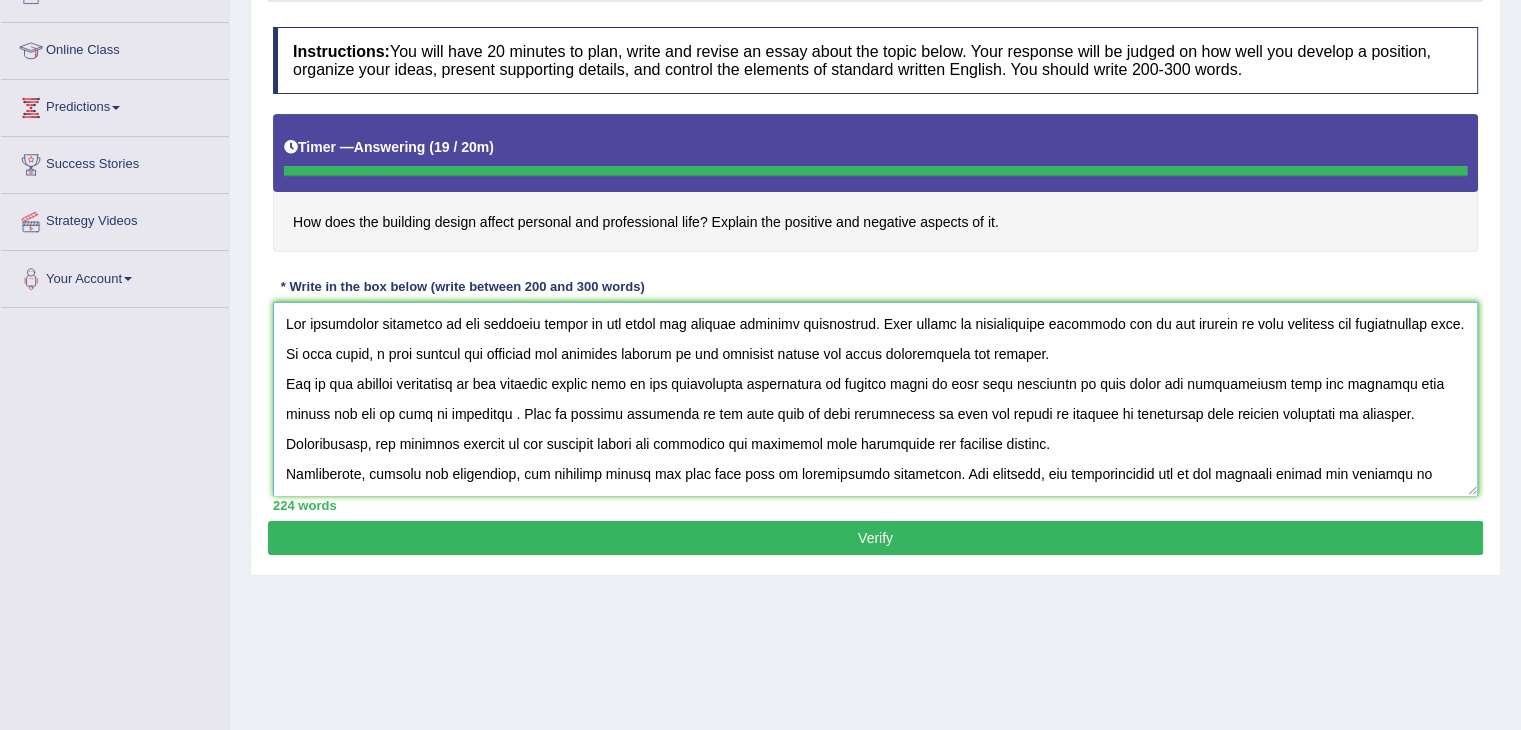 type on "The increasing influence of the building design on our lives has ignited numerous discussions. This matter is particularly partinent due to its effects on both personal and professional life. In this essay, i will examine the positive and negative aspects of the building design and their implications for society.
One of the primary advantages of the building design lies in its significant enhancement of earning money it will help consumers to earn money for professional life and personal life people get lot of work in designing . This is further supported by the fact that it also contributes to show the skills of working in industrial area through designing of building. Consequently, the positive aspects of the building design are essential for promoting both individual and societal success.
Nonetheless, despite its advantages, the building design can also give rise to considerable challenges. For instance, the inappropriate use of the building design has resulted in issues such as they are cutting lot of ..." 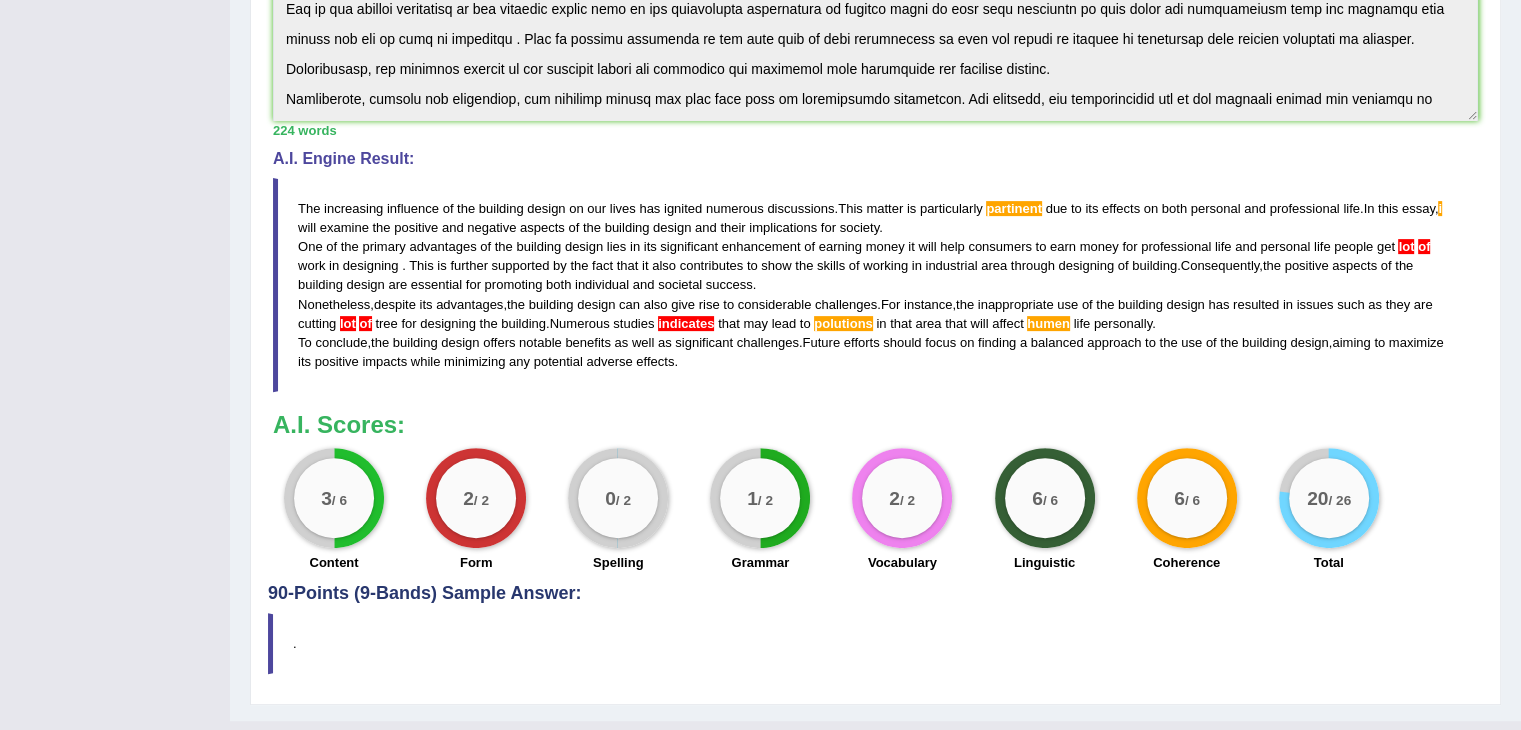 scroll, scrollTop: 630, scrollLeft: 0, axis: vertical 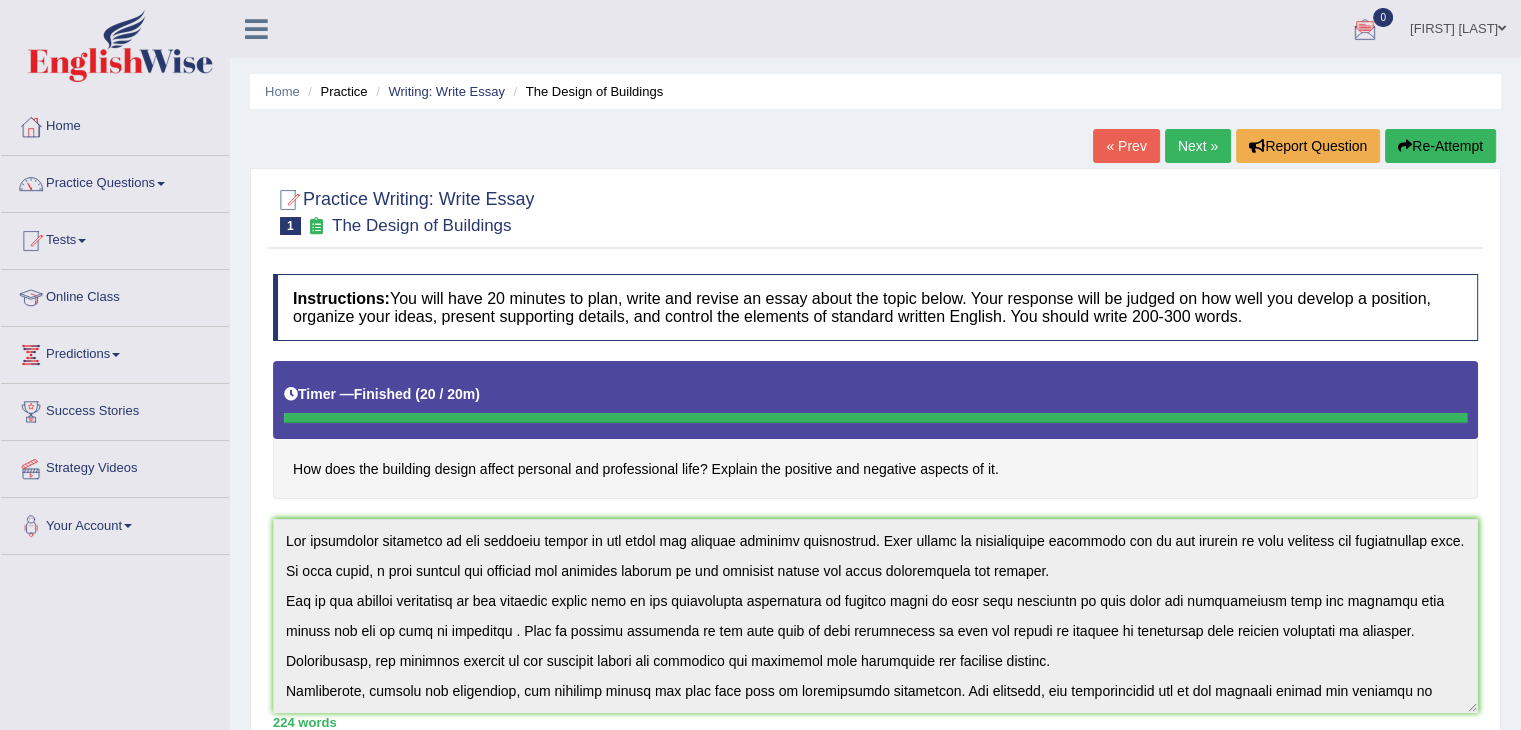 click on "Next »" at bounding box center [1198, 146] 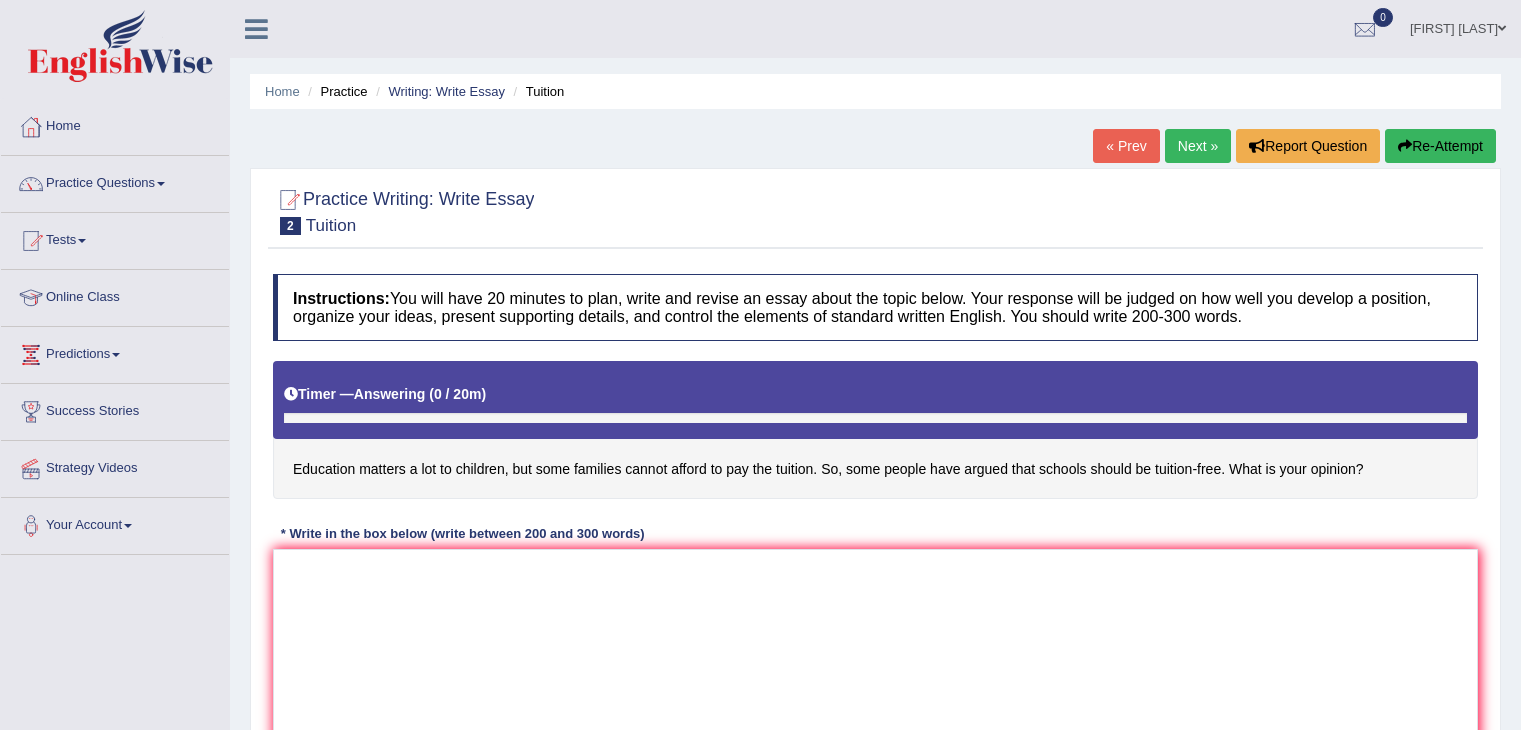 scroll, scrollTop: 0, scrollLeft: 0, axis: both 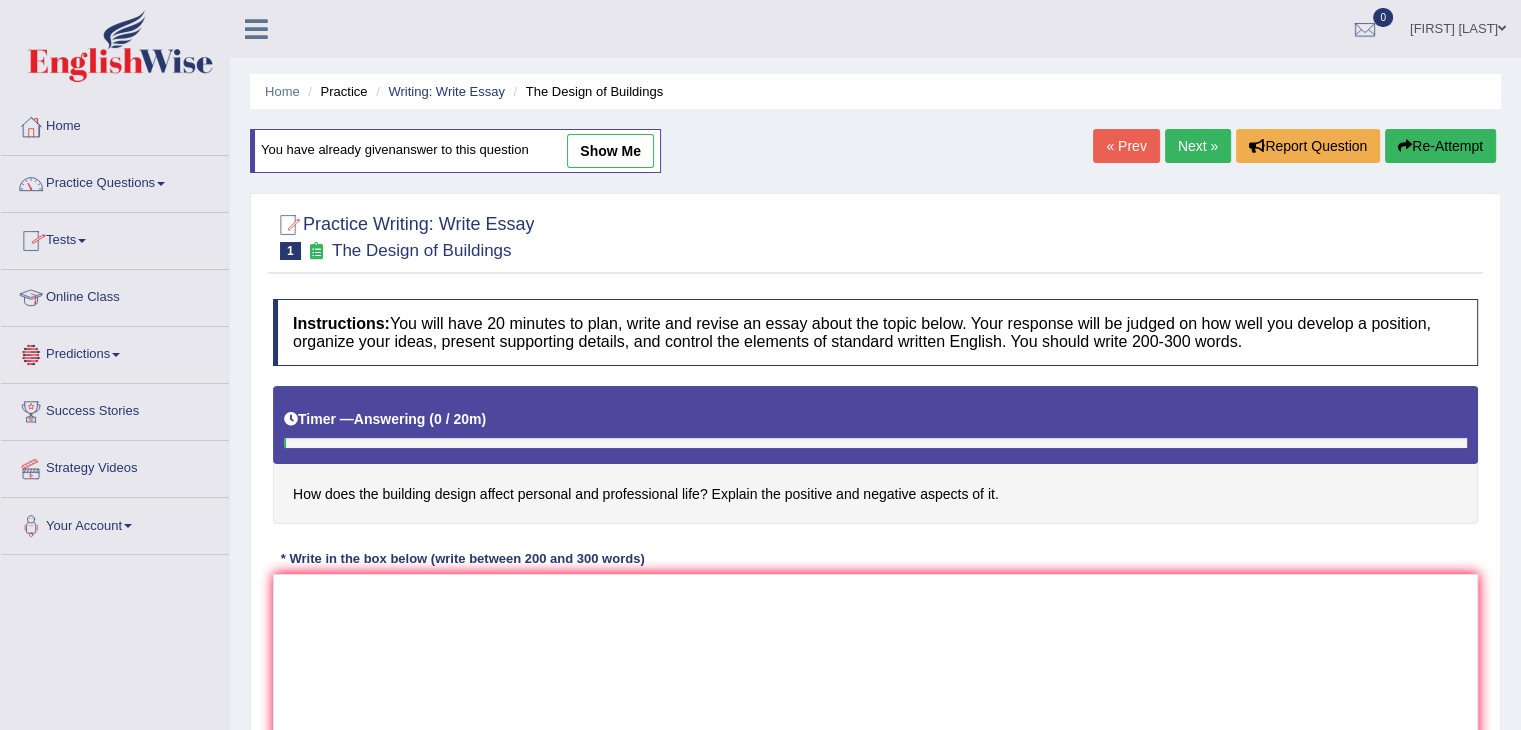 click on "Predictions" at bounding box center [115, 352] 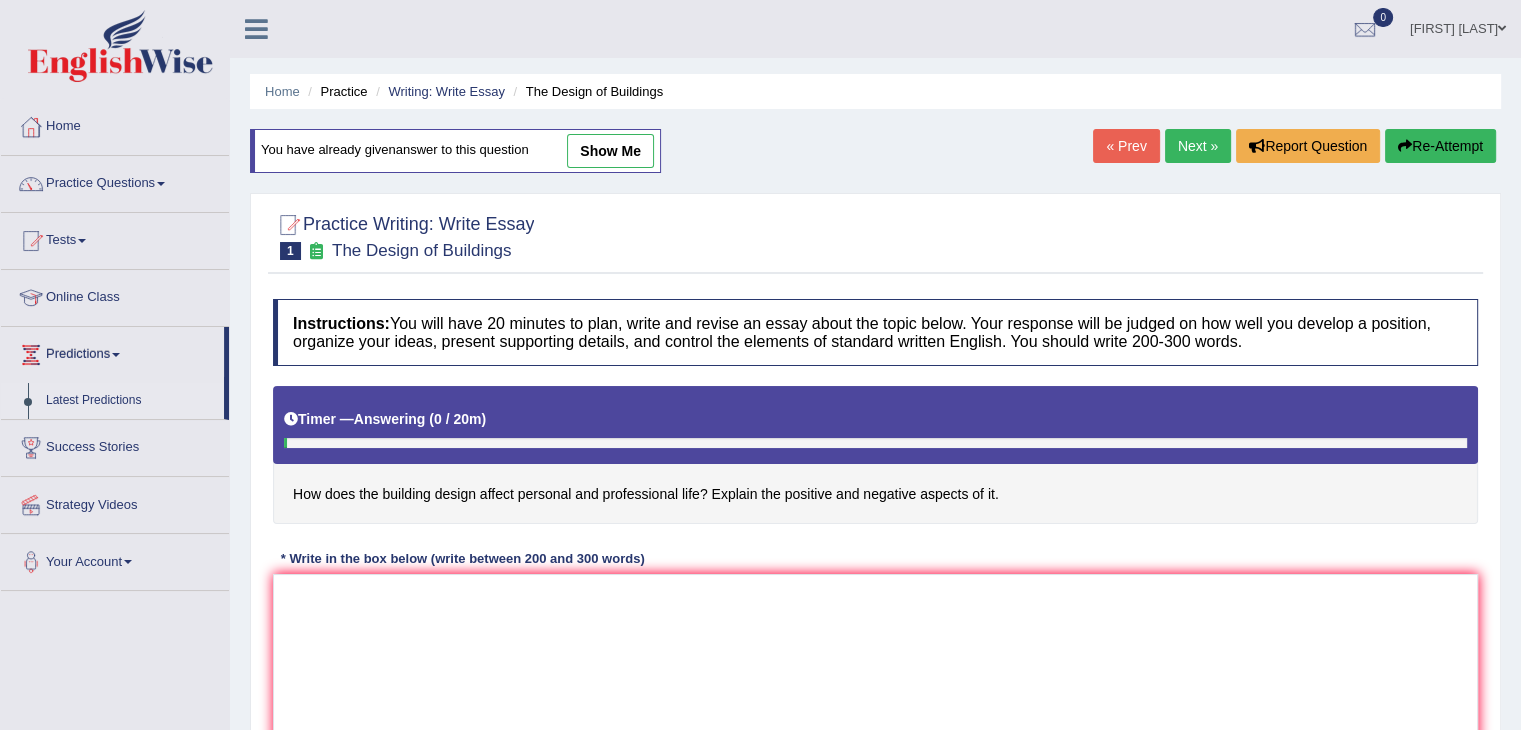 click on "Latest Predictions" at bounding box center [130, 401] 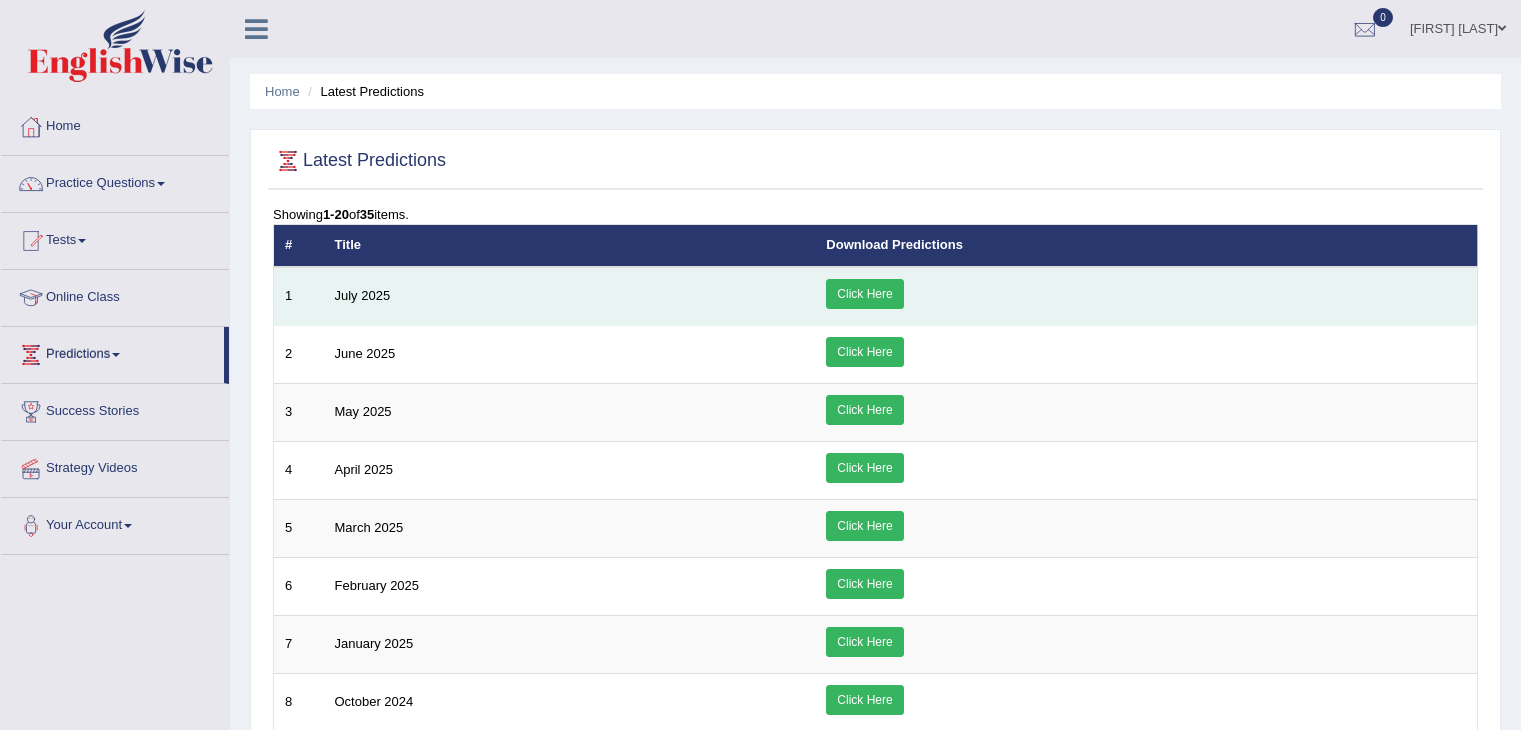 scroll, scrollTop: 0, scrollLeft: 0, axis: both 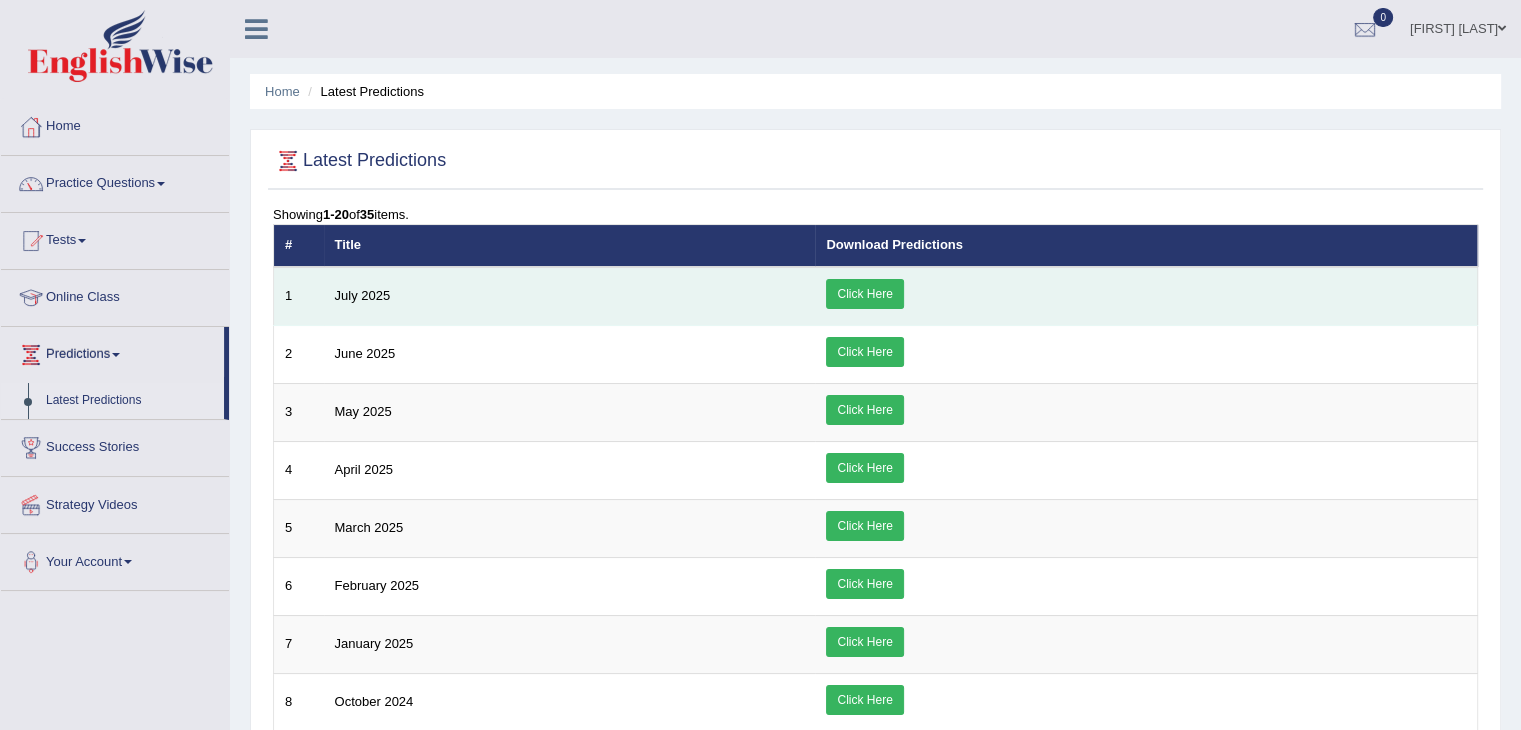 click on "Click Here" at bounding box center [864, 294] 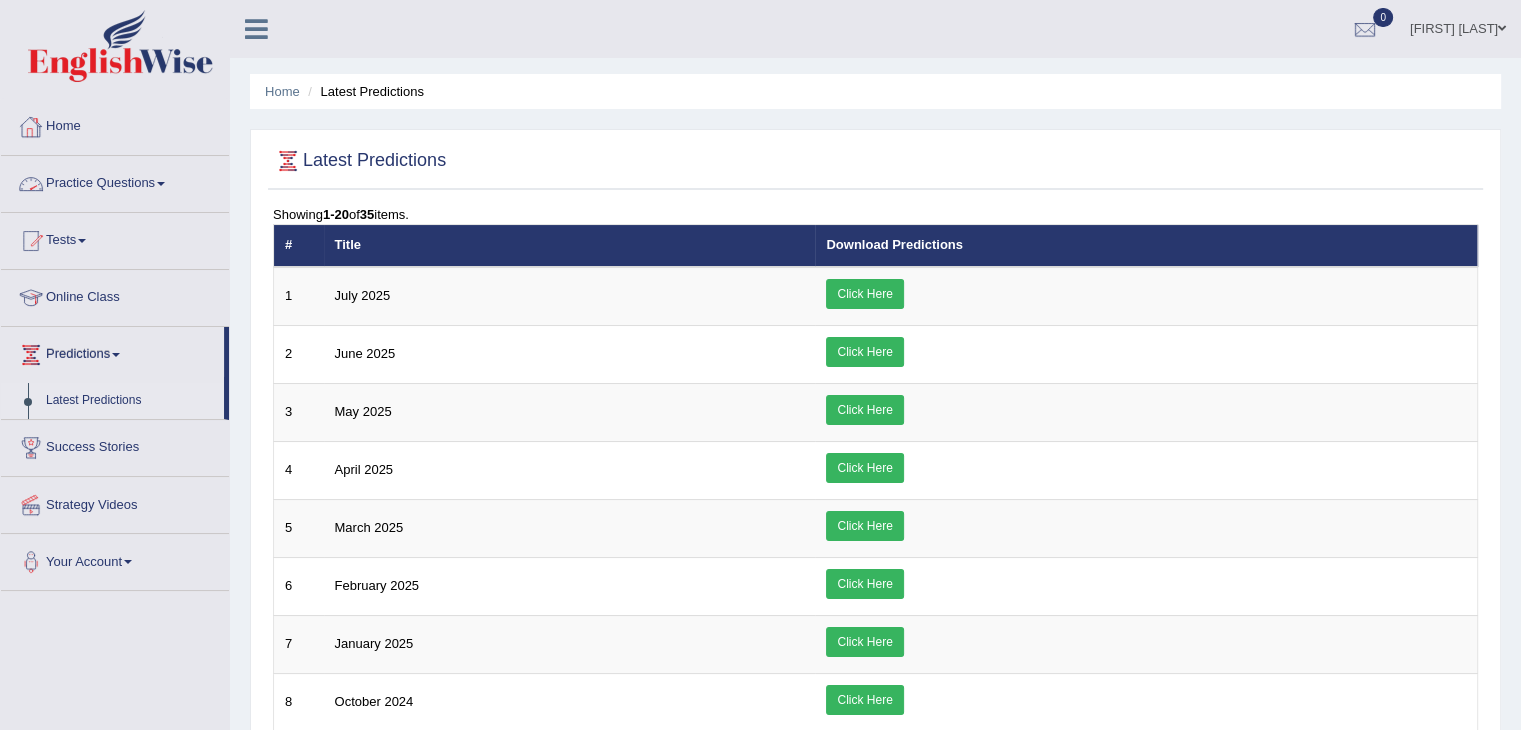 click on "Practice Questions" at bounding box center [115, 181] 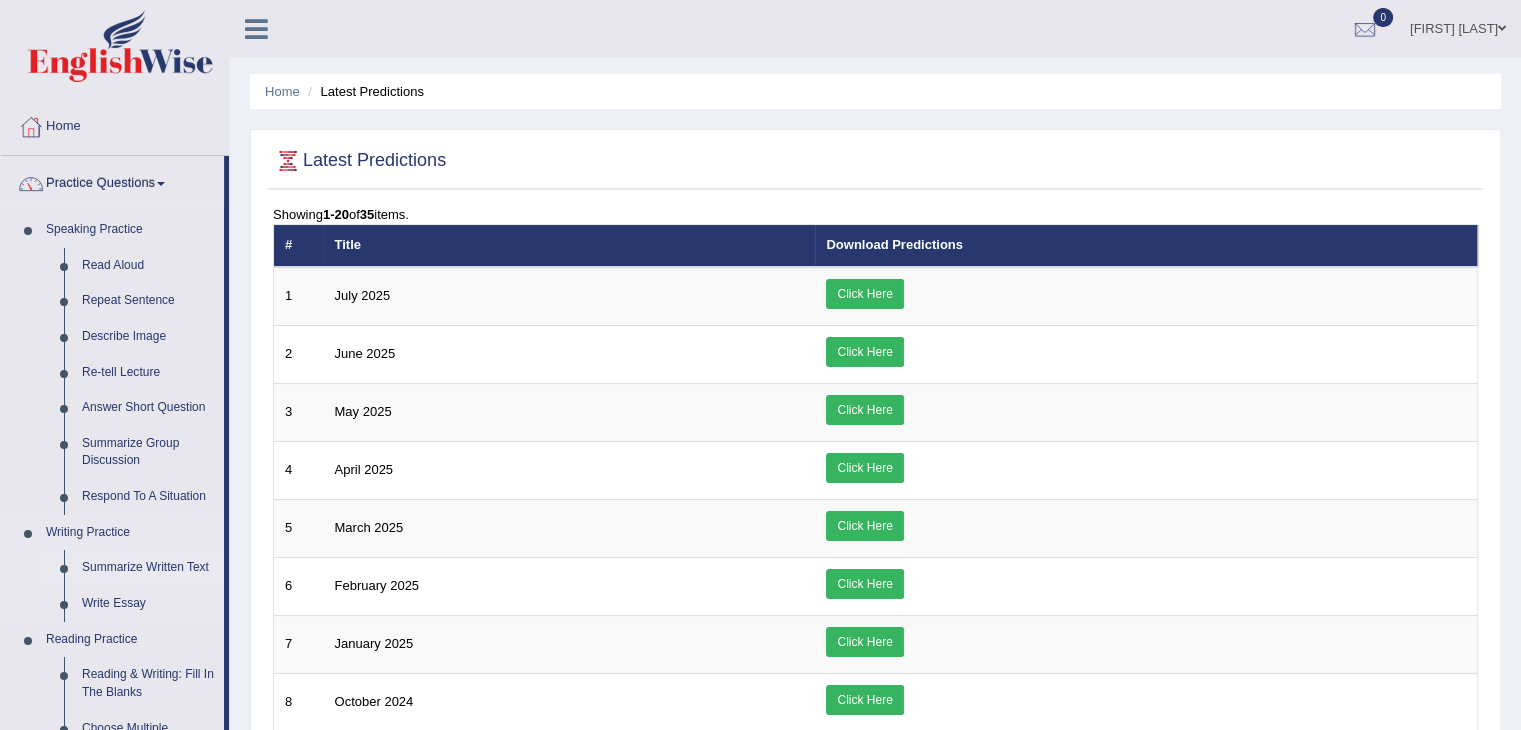 click on "Summarize Written Text" at bounding box center [148, 568] 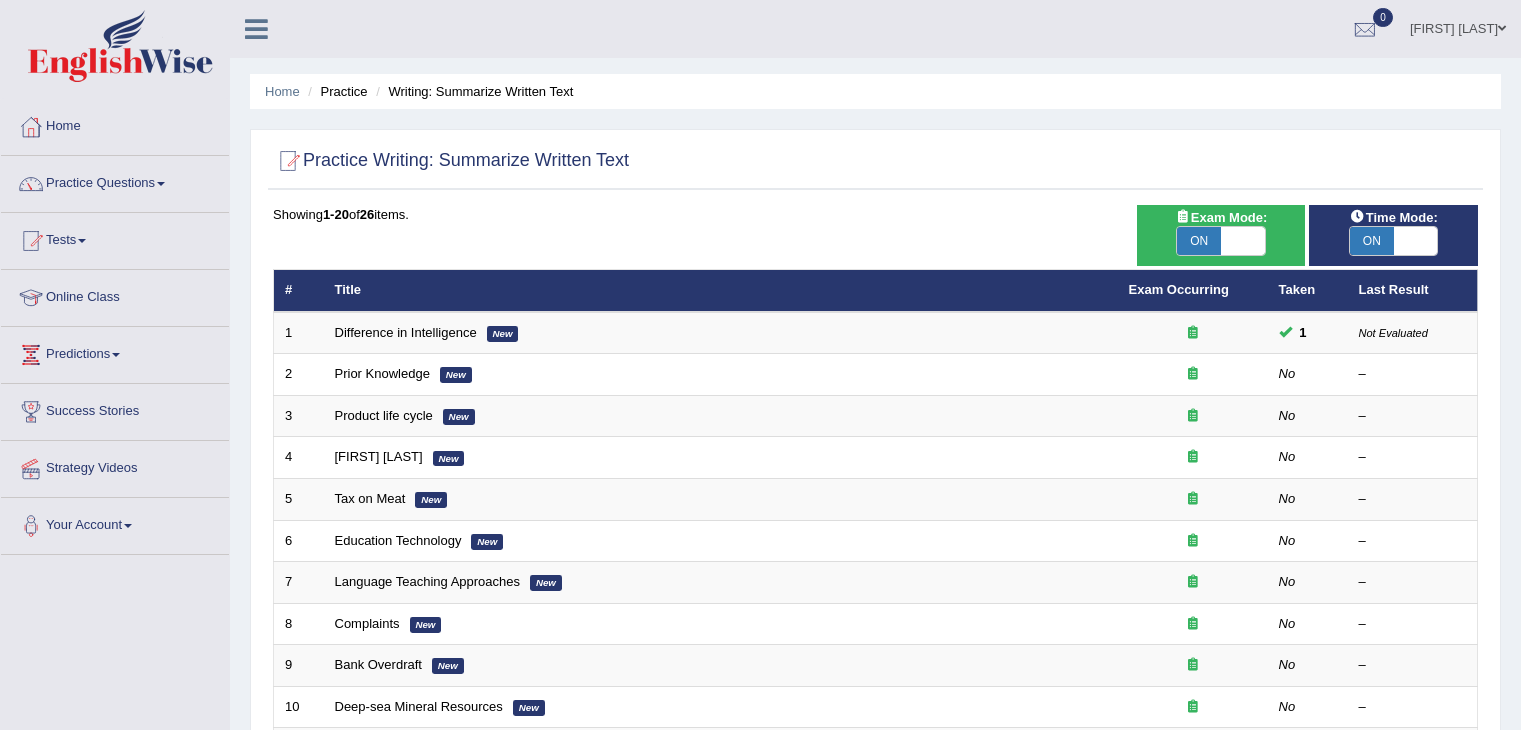 scroll, scrollTop: 0, scrollLeft: 0, axis: both 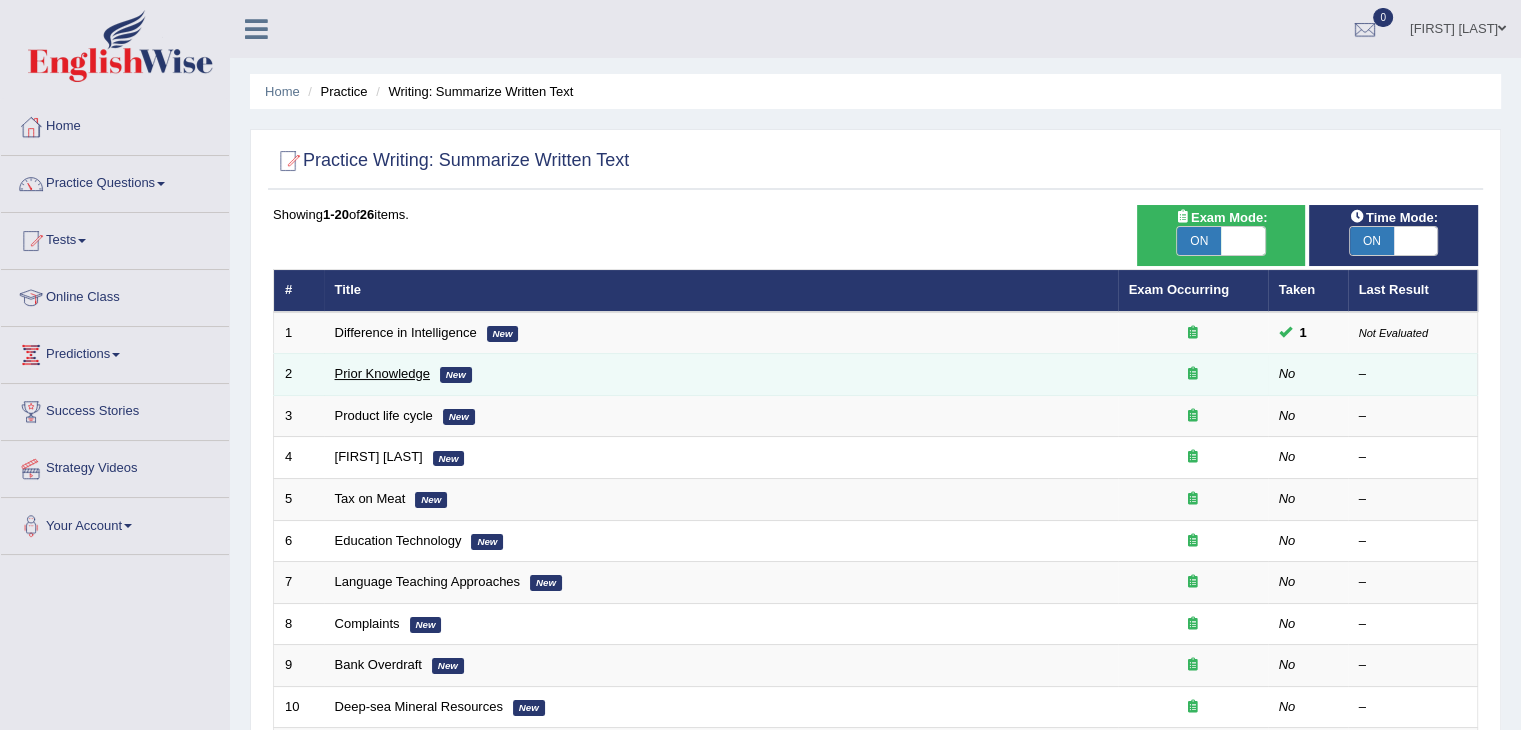 click on "Prior Knowledge" at bounding box center [382, 373] 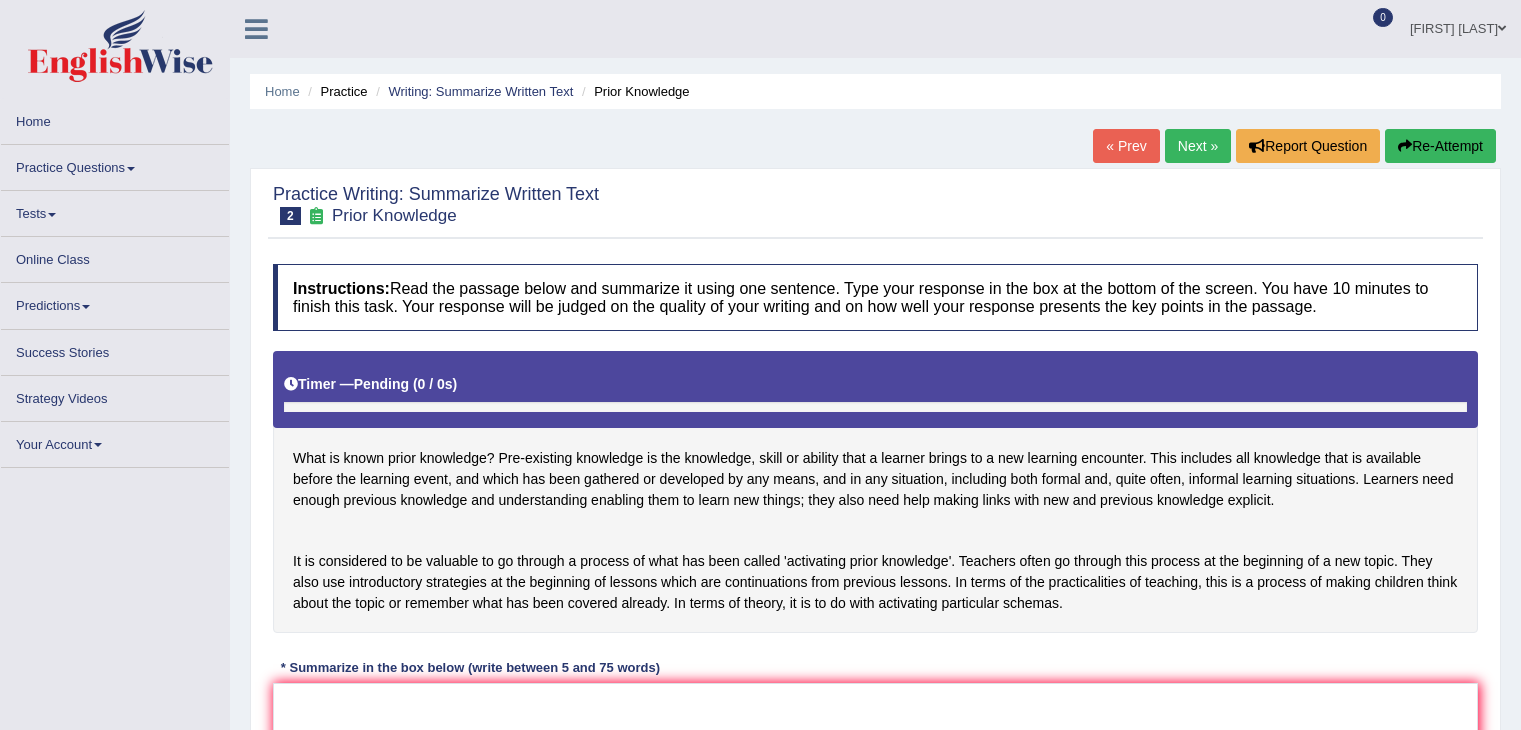 scroll, scrollTop: 0, scrollLeft: 0, axis: both 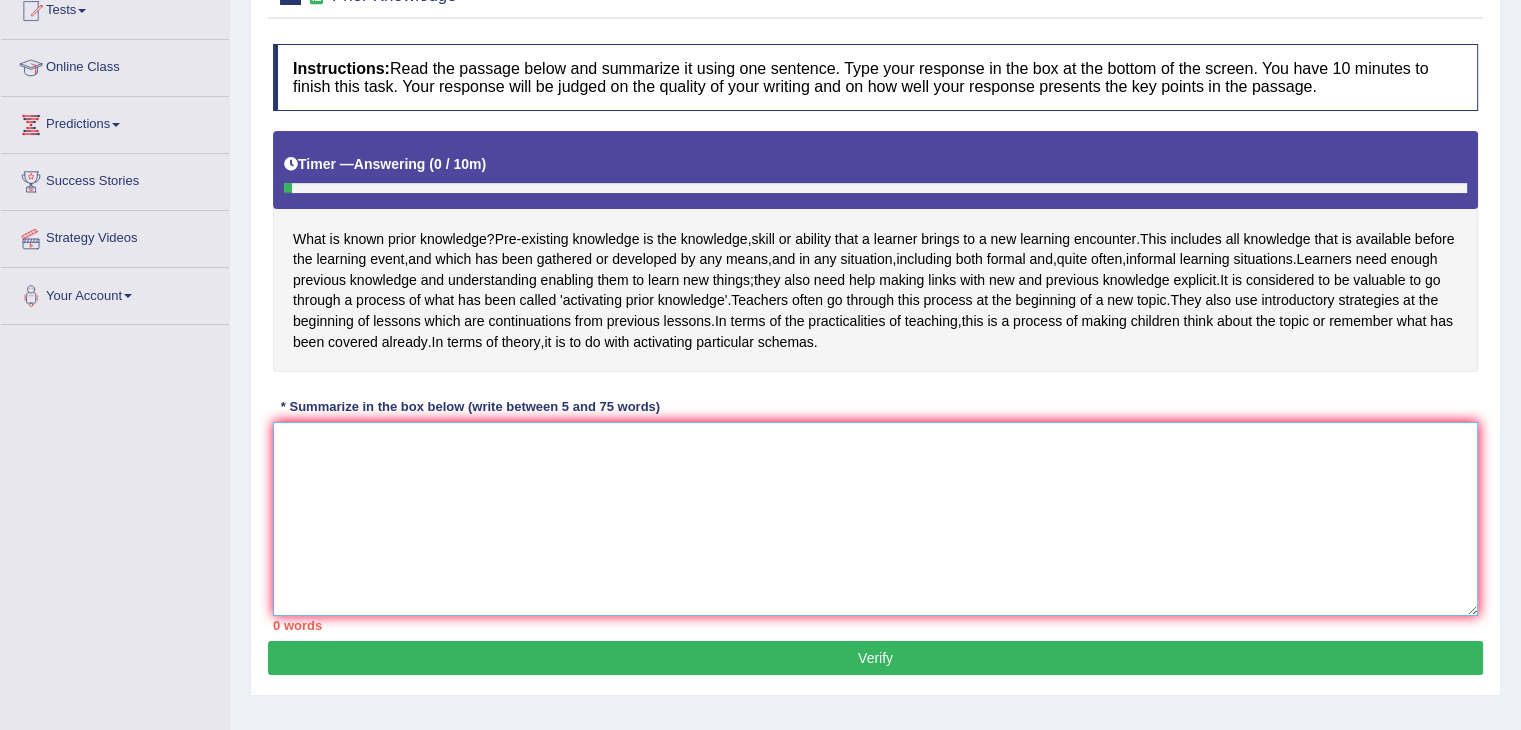 click at bounding box center [875, 519] 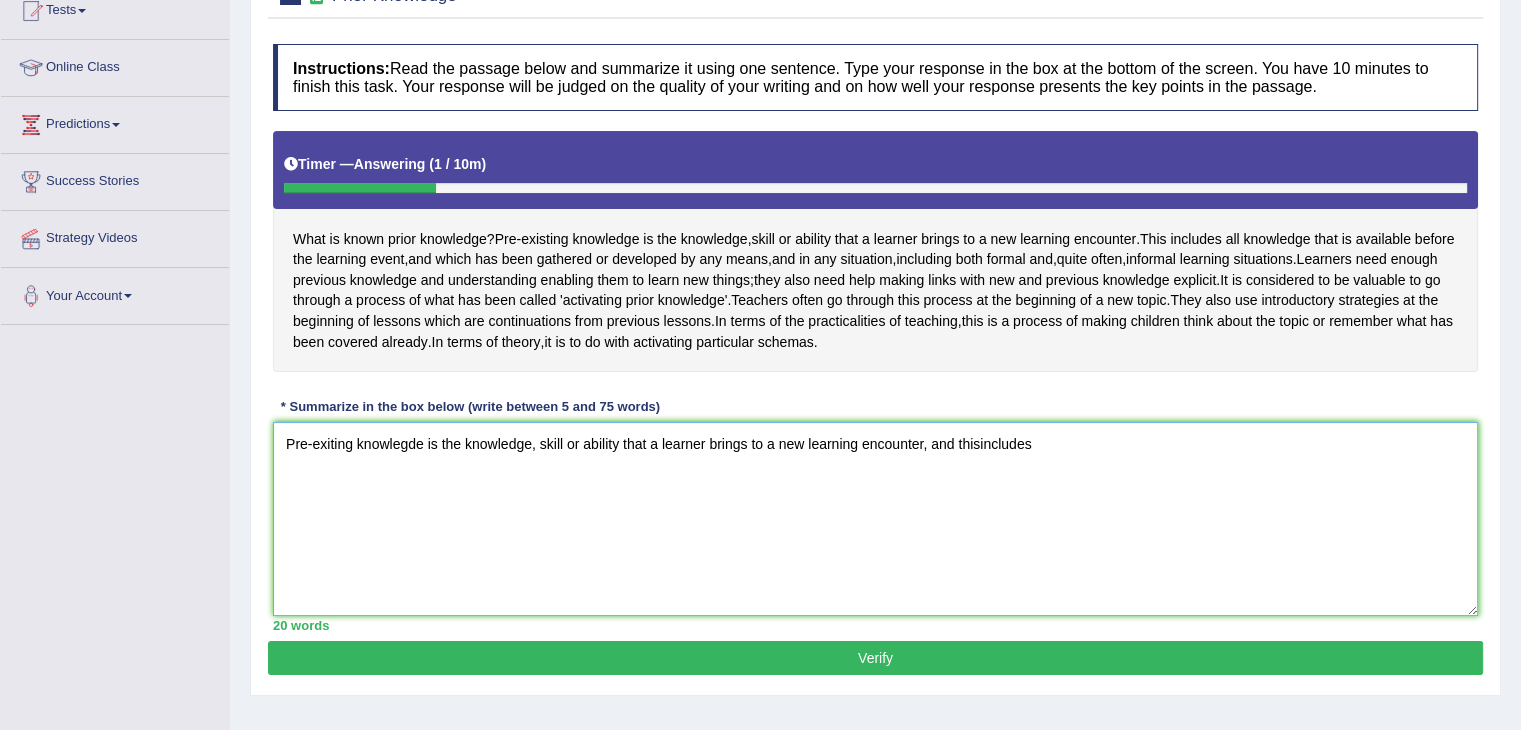 click on "Pre-exiting knowlegde is the knowledge, skill or ability that a learner brings to a new learning encounter, and thisincludes" at bounding box center (875, 519) 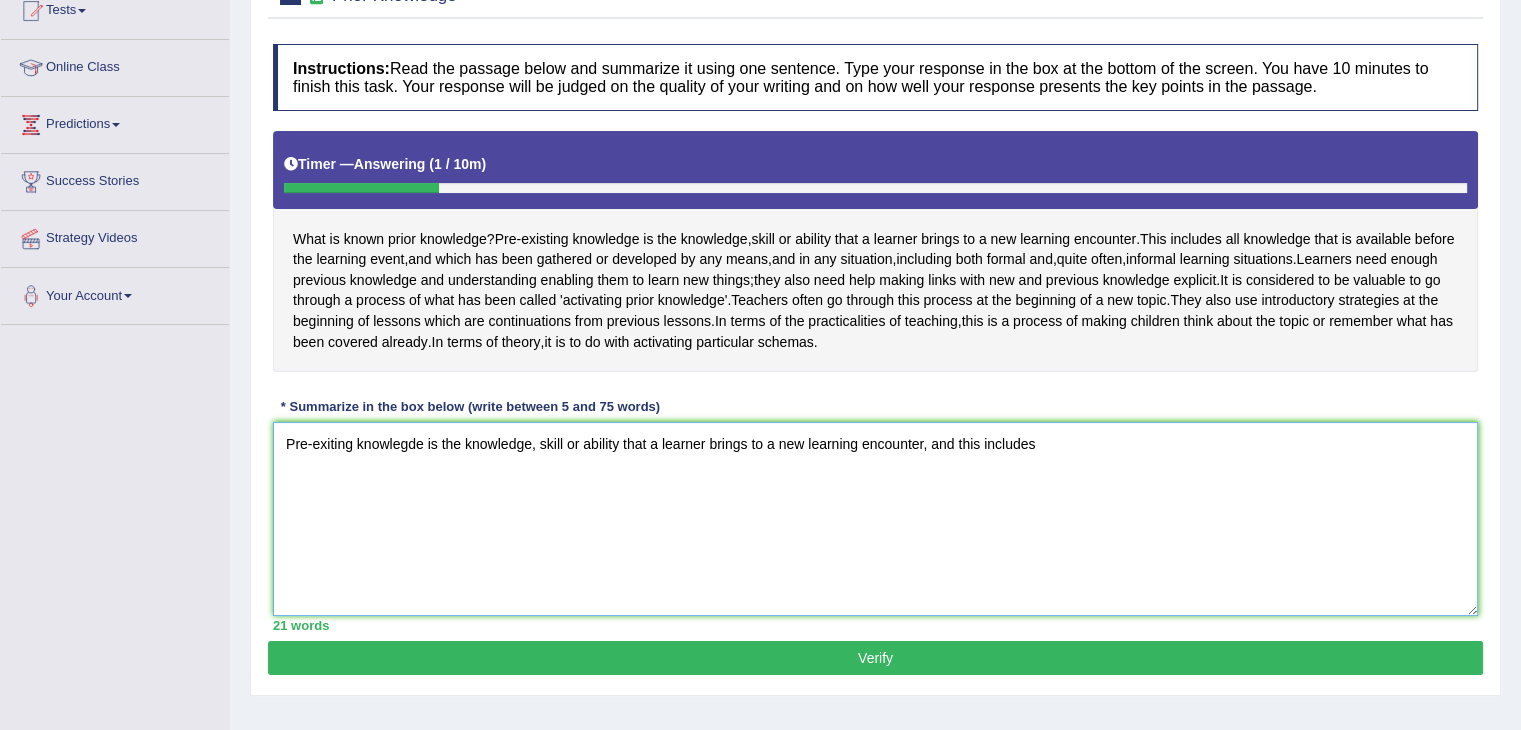 click on "Pre-exiting knowlegde is the knowledge, skill or ability that a learner brings to a new learning encounter, and this includes" at bounding box center [875, 519] 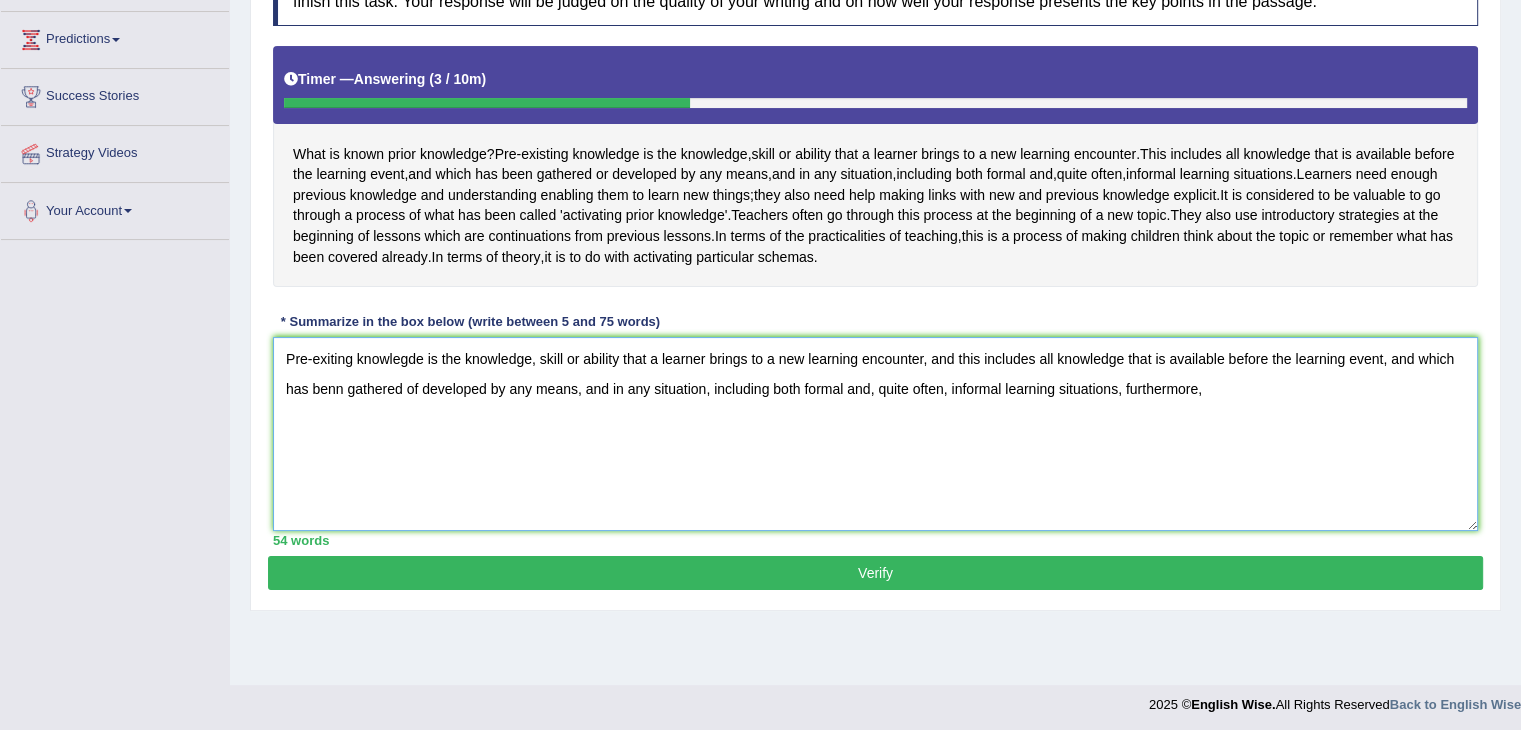 scroll, scrollTop: 320, scrollLeft: 0, axis: vertical 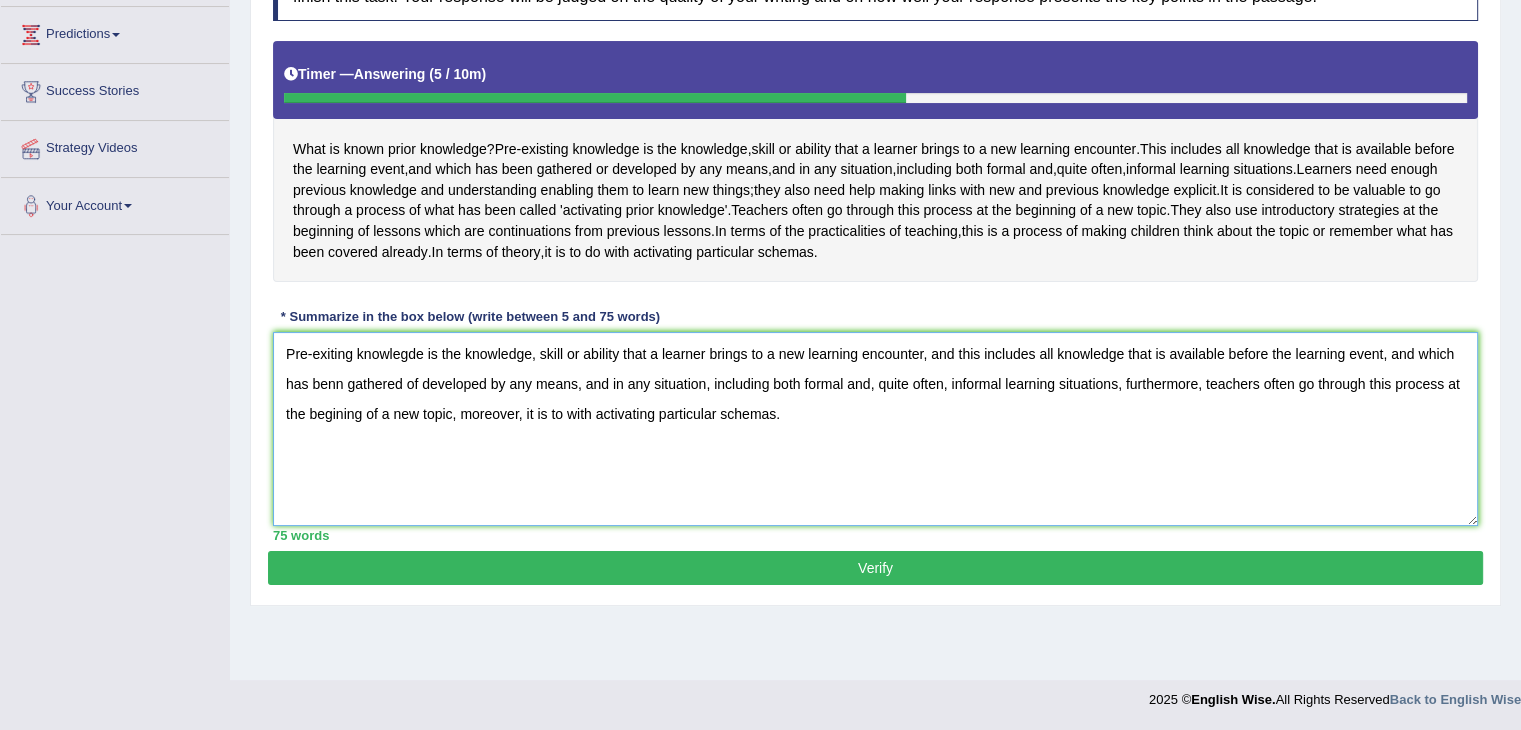 click on "Pre-exiting knowlegde is the knowledge, skill or ability that a learner brings to a new learning encounter, and this includes all knowledge that is available before the learning event, and which has benn gathered of developed by any means, and in any situation, including both formal and, quite often, informal learning situations, furthermore, teachers often go through this process at the begining of a new topic, moreover, it is to with activating particular schemas." at bounding box center (875, 429) 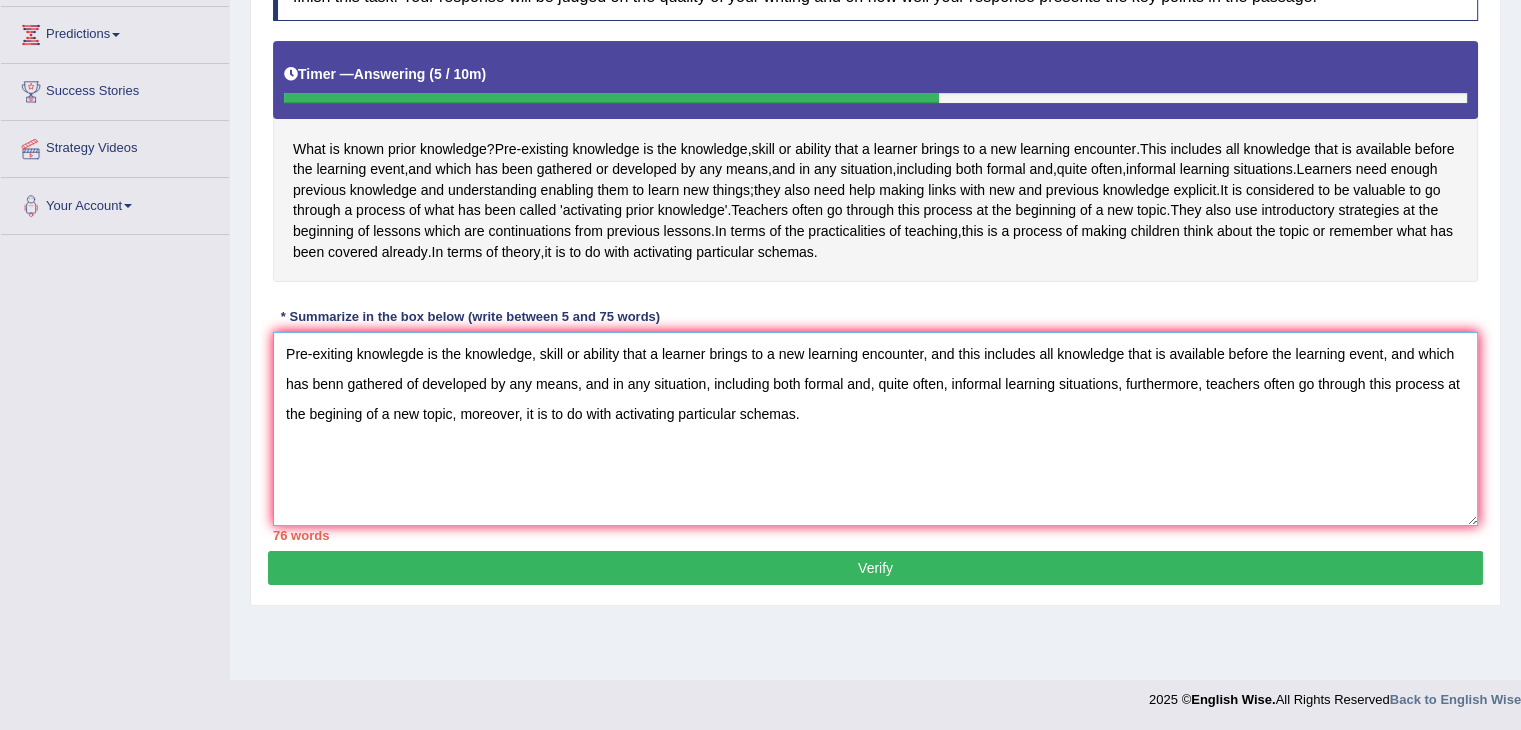 click on "Pre-exiting knowlegde is the knowledge, skill or ability that a learner brings to a new learning encounter, and this includes all knowledge that is available before the learning event, and which has benn gathered of developed by any means, and in any situation, including both formal and, quite often, informal learning situations, furthermore, teachers often go through this process at the begining of a new topic, moreover, it is to do with activating particular schemas." at bounding box center (875, 429) 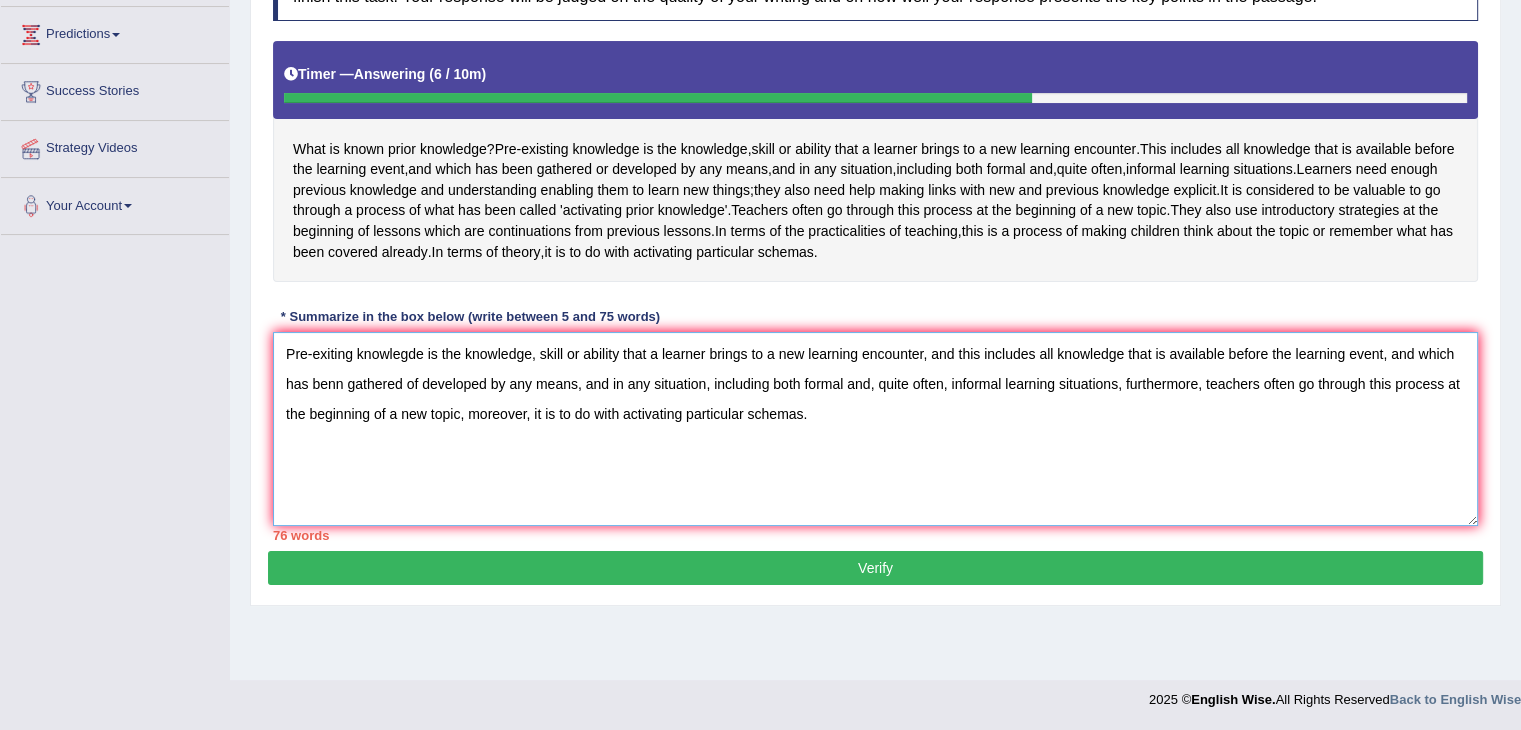 click on "Pre-exiting knowlegde is the knowledge, skill or ability that a learner brings to a new learning encounter, and this includes all knowledge that is available before the learning event, and which has benn gathered of developed by any means, and in any situation, including both formal and, quite often, informal learning situations, furthermore, teachers often go through this process at the beginning of a new topic, moreover, it is to do with activating particular schemas." at bounding box center [875, 429] 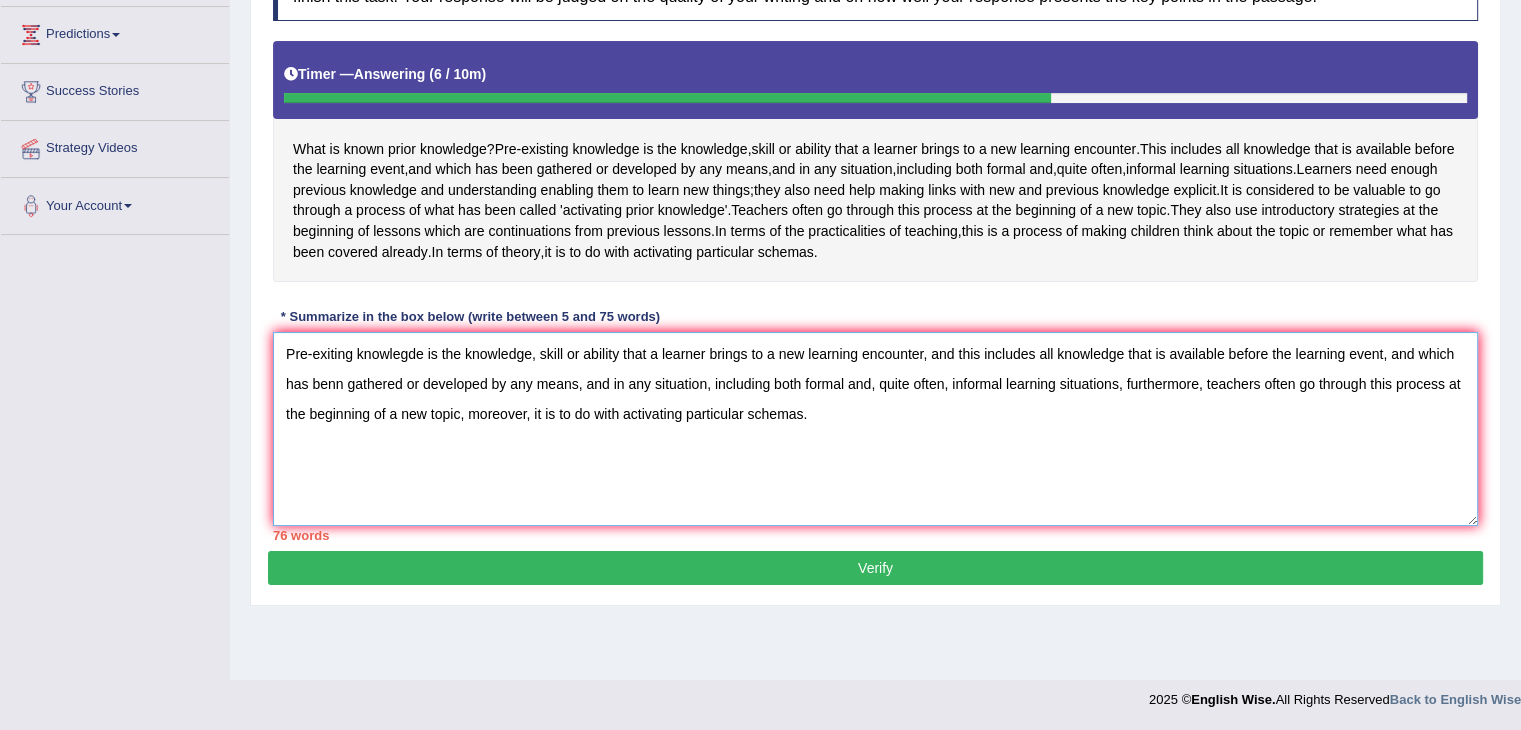 click on "Pre-exiting knowlegde is the knowledge, skill or ability that a learner brings to a new learning encounter, and this includes all knowledge that is available before the learning event, and which has benn gathered or developed by any means, and in any situation, including both formal and, quite often, informal learning situations, furthermore, teachers often go through this process at the beginning of a new topic, moreover, it is to do with activating particular schemas." at bounding box center (875, 429) 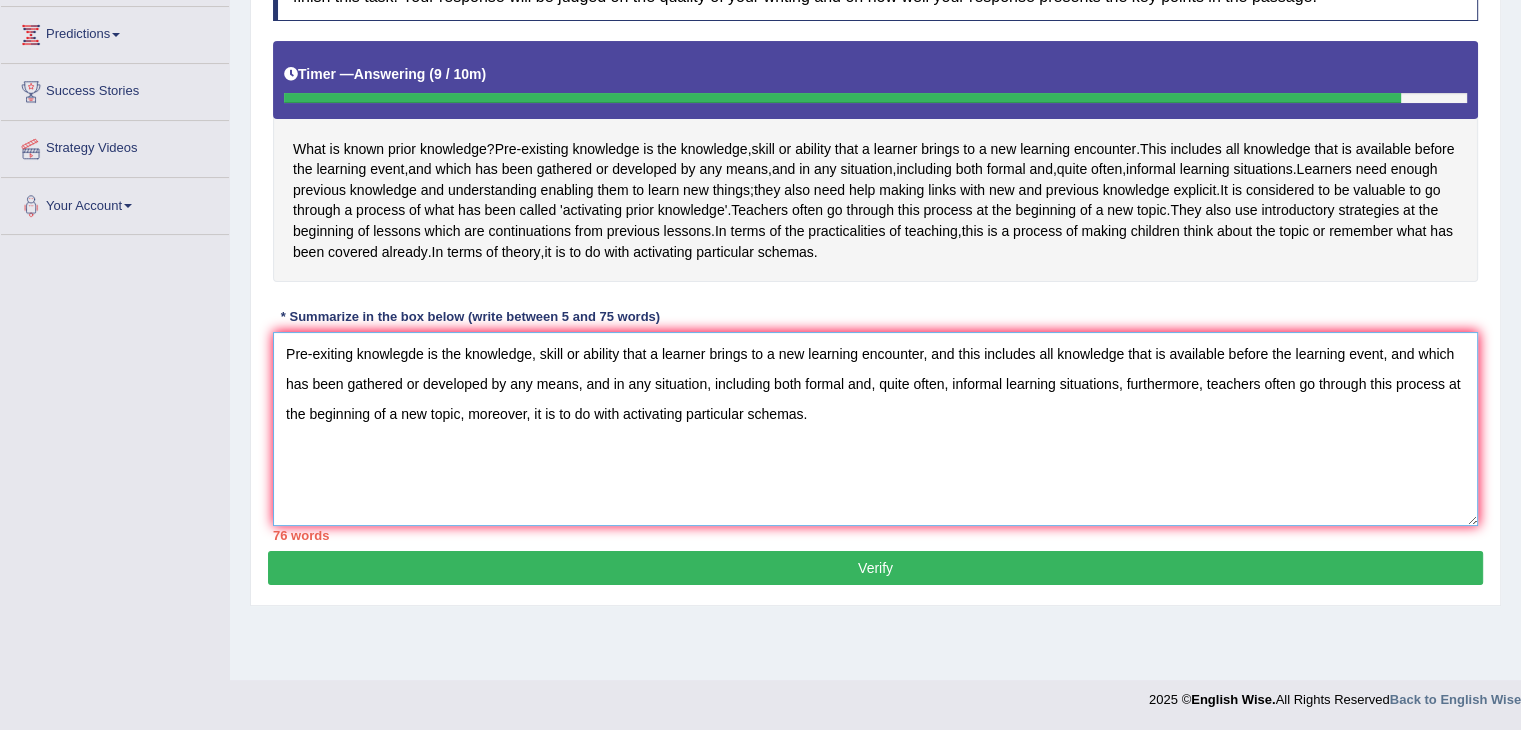 click on "Pre-exiting knowlegde is the knowledge, skill or ability that a learner brings to a new learning encounter, and this includes all knowledge that is available before the learning event, and which has been gathered or developed by any means, and in any situation, including both formal and, quite often, informal learning situations, furthermore, teachers often go through this process at the beginning of a new topic, moreover, it is to do with activating particular schemas." at bounding box center [875, 429] 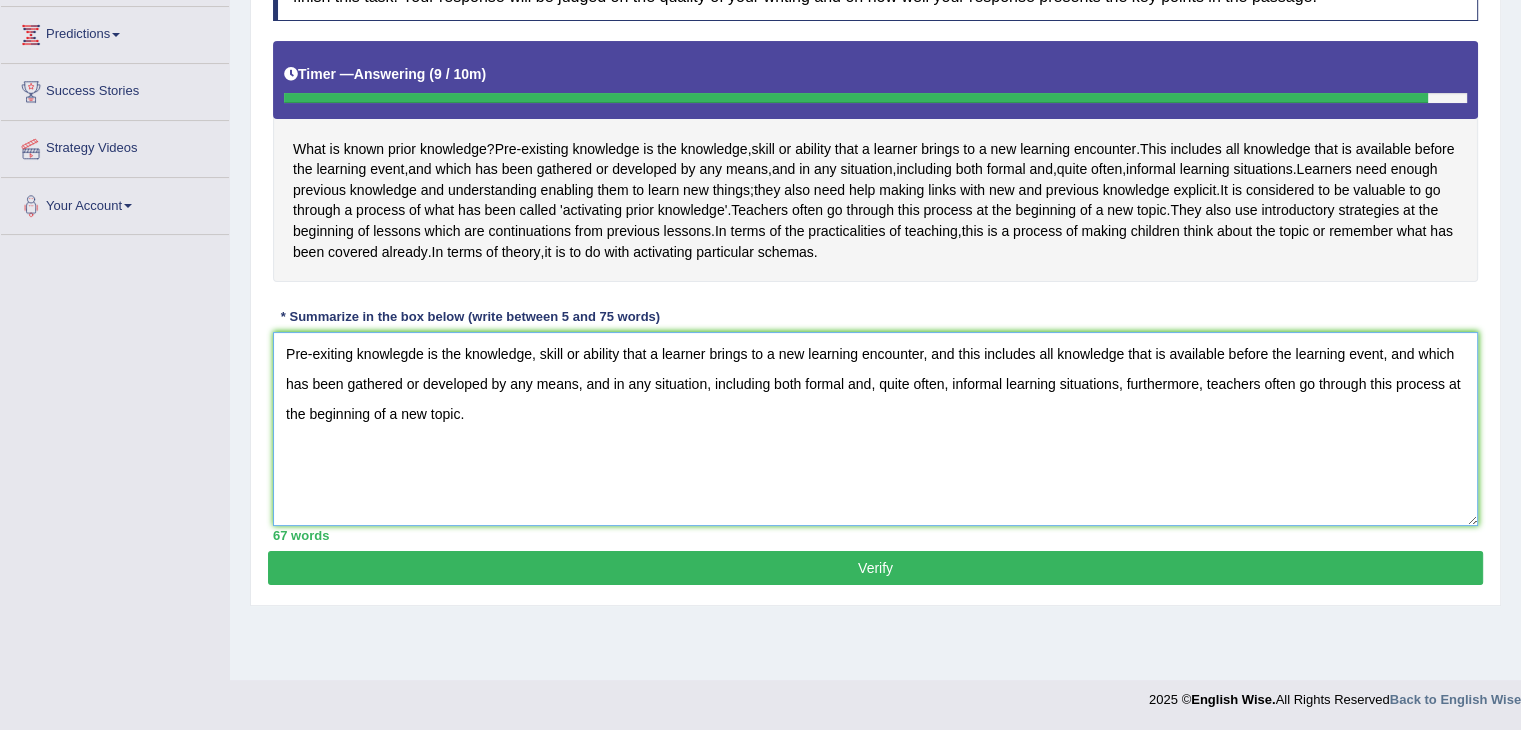 type on "Pre-exiting knowlegde is the knowledge, skill or ability that a learner brings to a new learning encounter, and this includes all knowledge that is available before the learning event, and which has been gathered or developed by any means, and in any situation, including both formal and, quite often, informal learning situations, furthermore, teachers often go through this process at the beginning of a new topic." 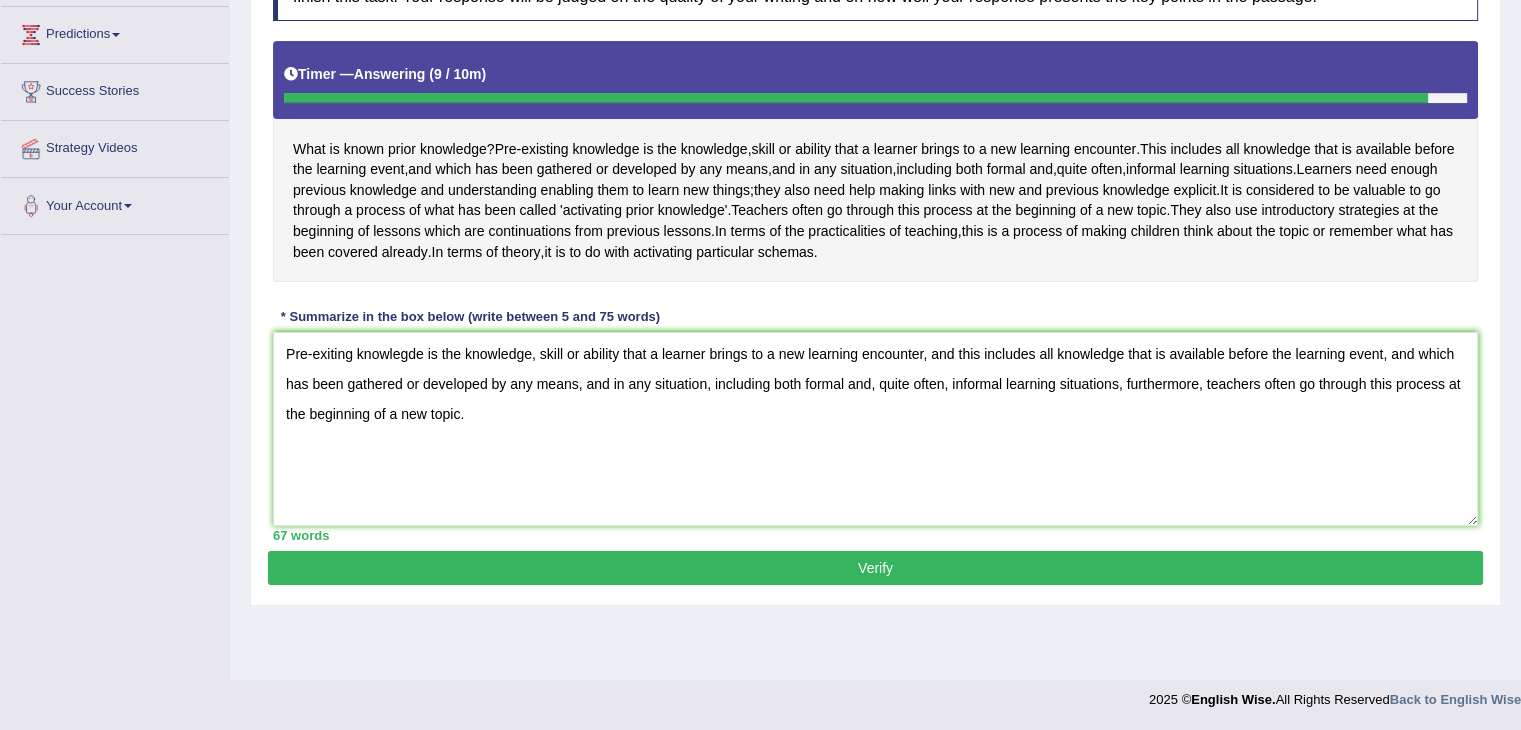 click on "Verify" at bounding box center (875, 568) 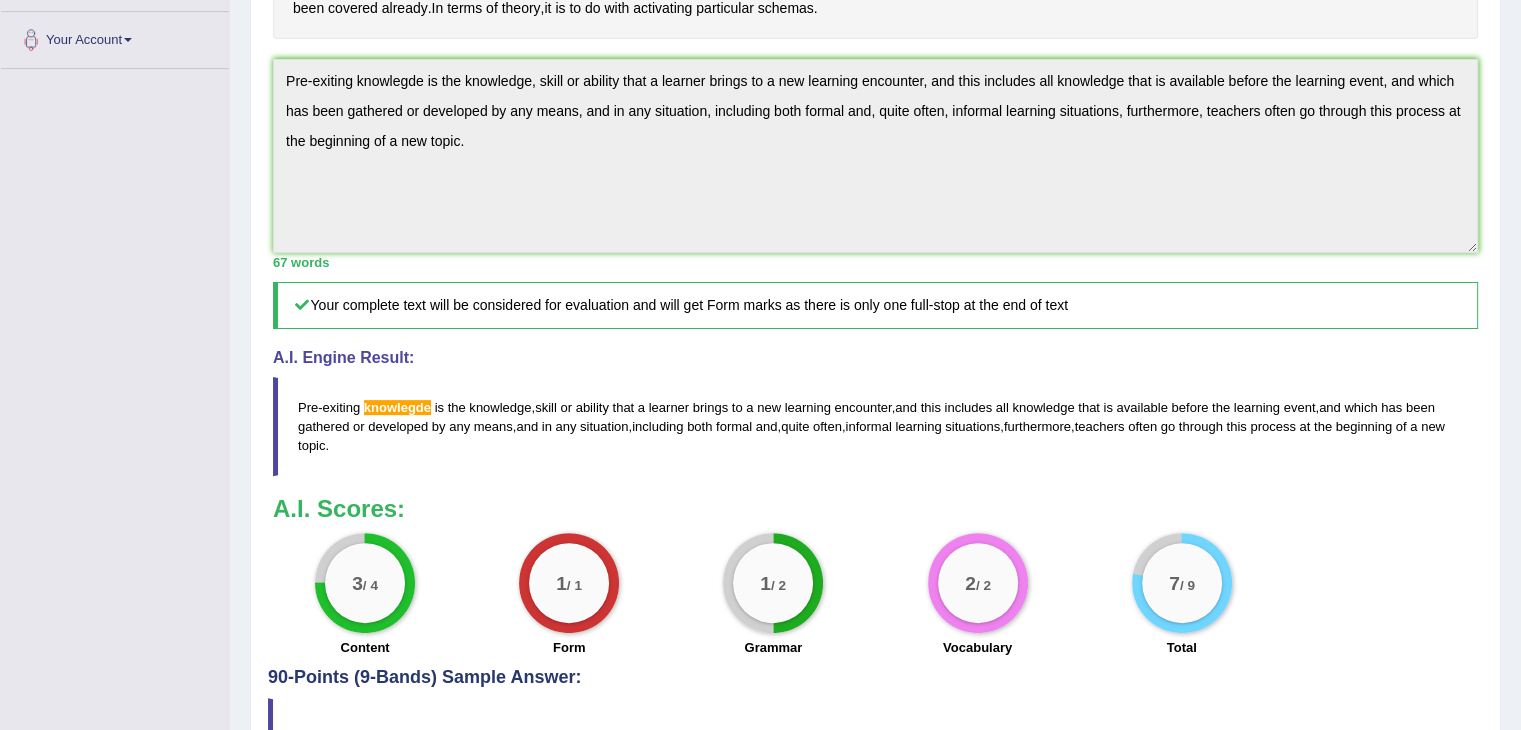 scroll, scrollTop: 484, scrollLeft: 0, axis: vertical 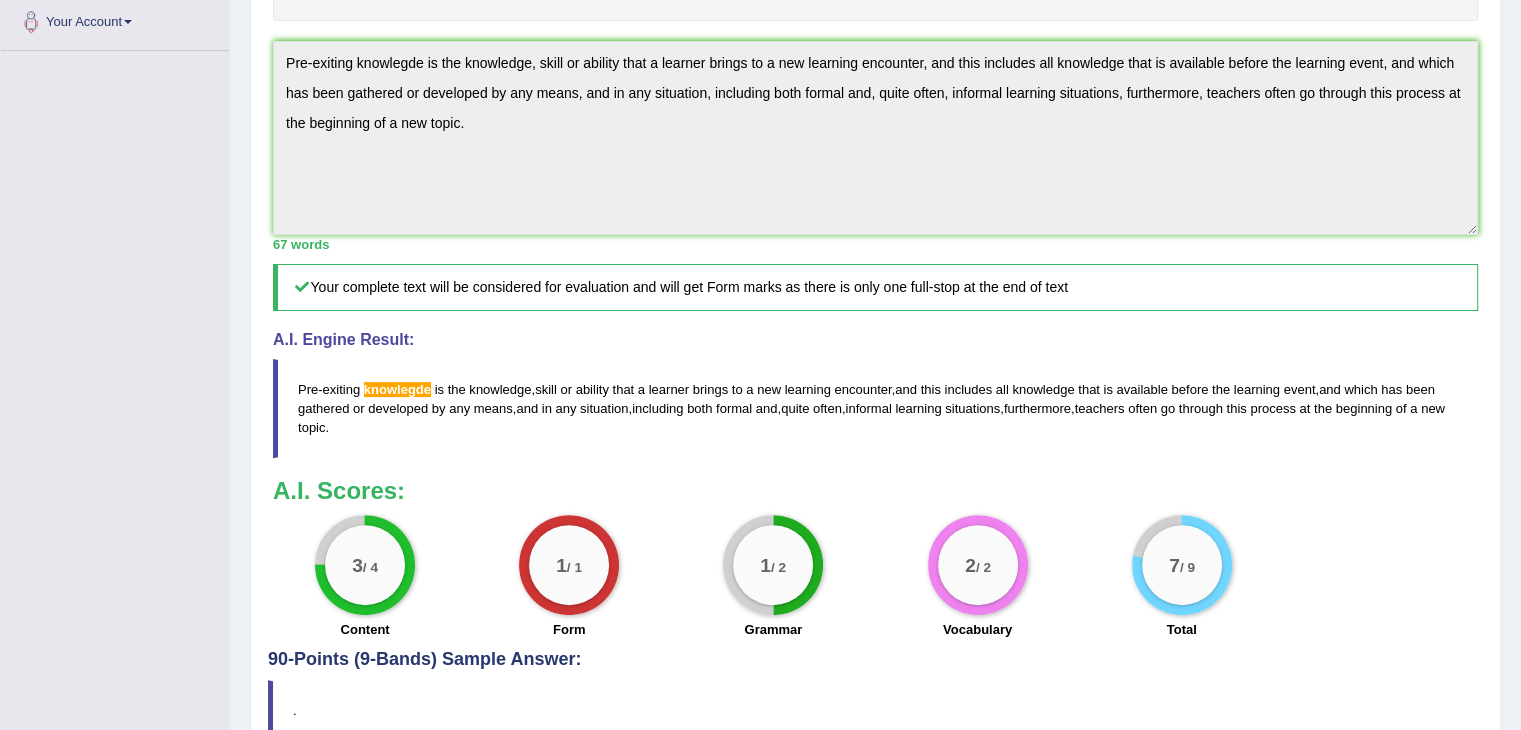 click on "knowlegde" at bounding box center [397, 389] 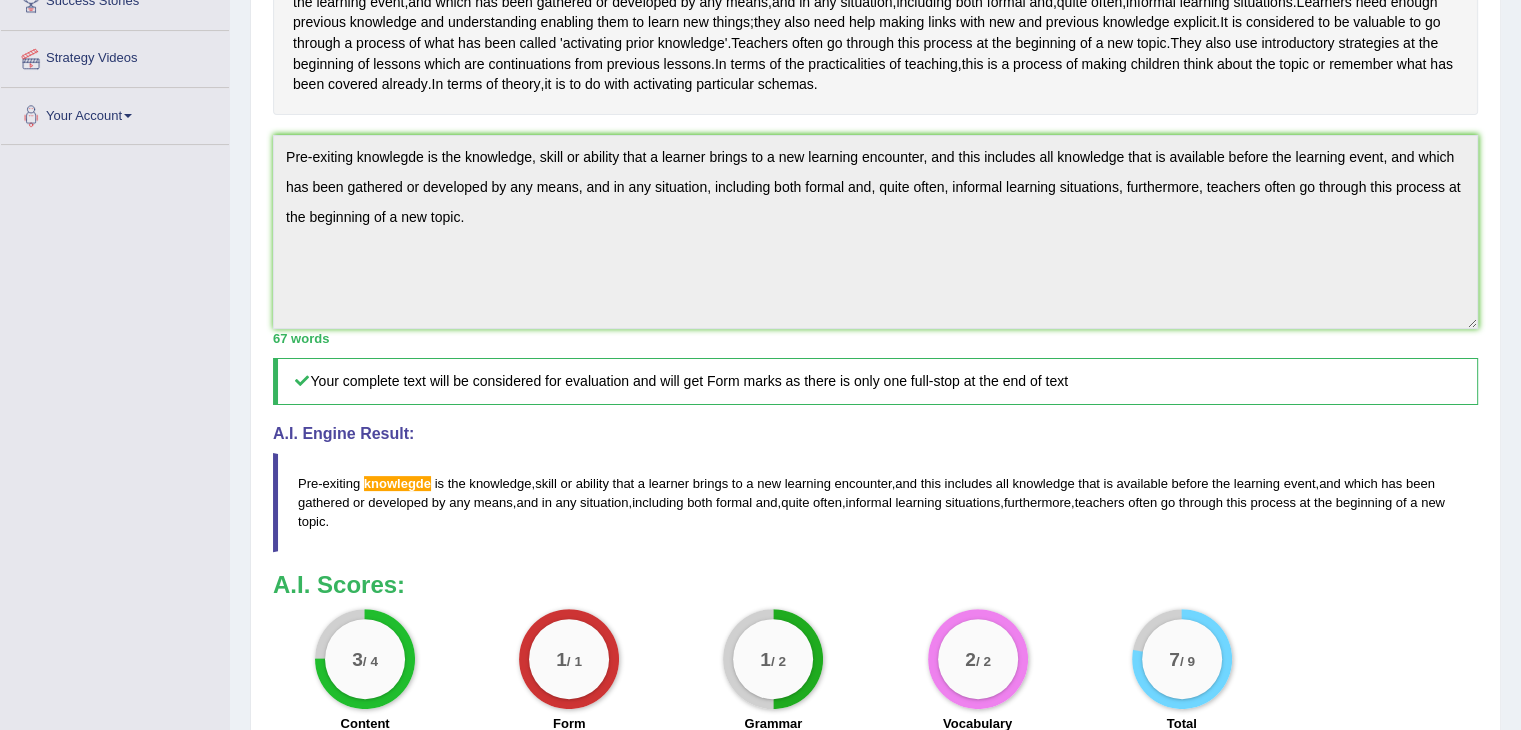scroll, scrollTop: 628, scrollLeft: 0, axis: vertical 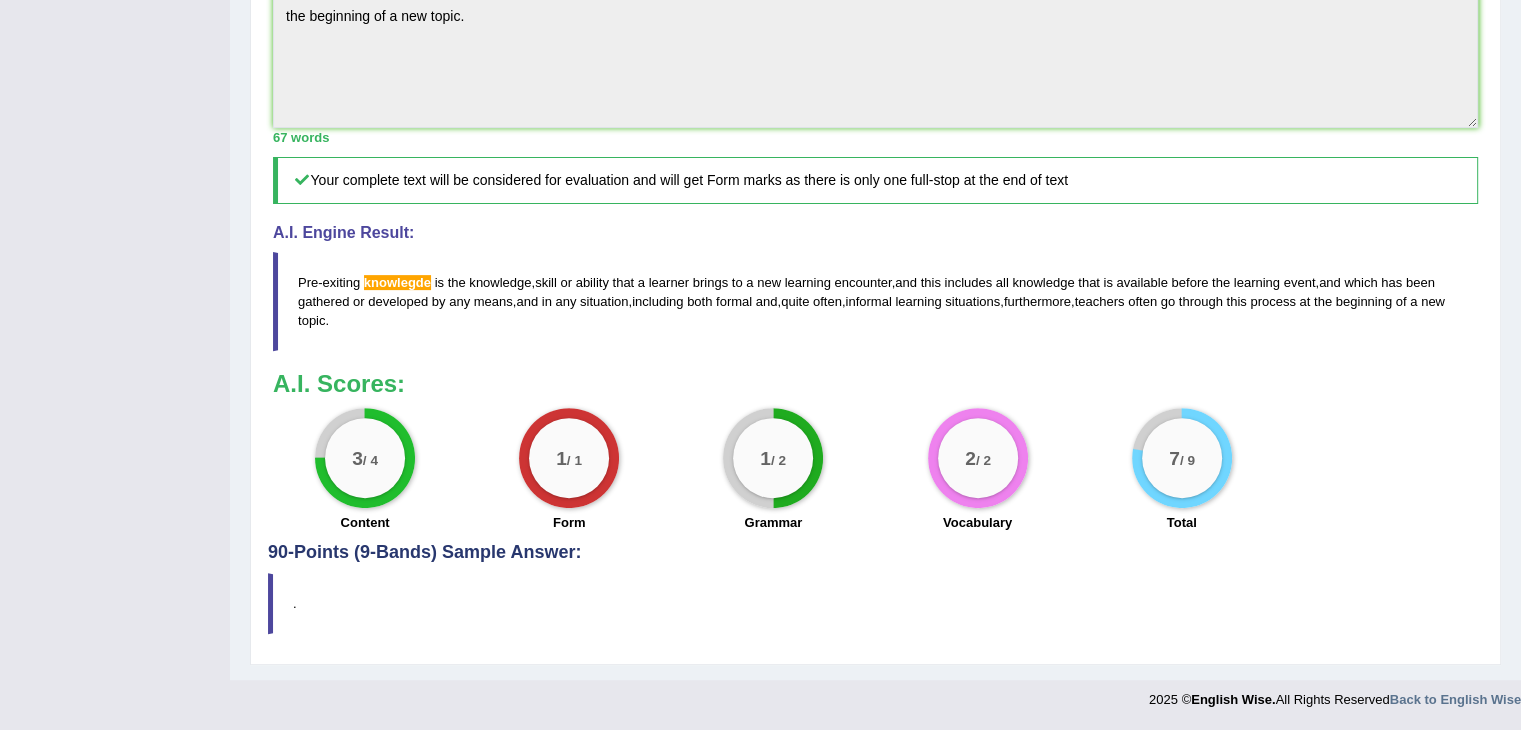 click on "1  / 2" at bounding box center [773, 458] 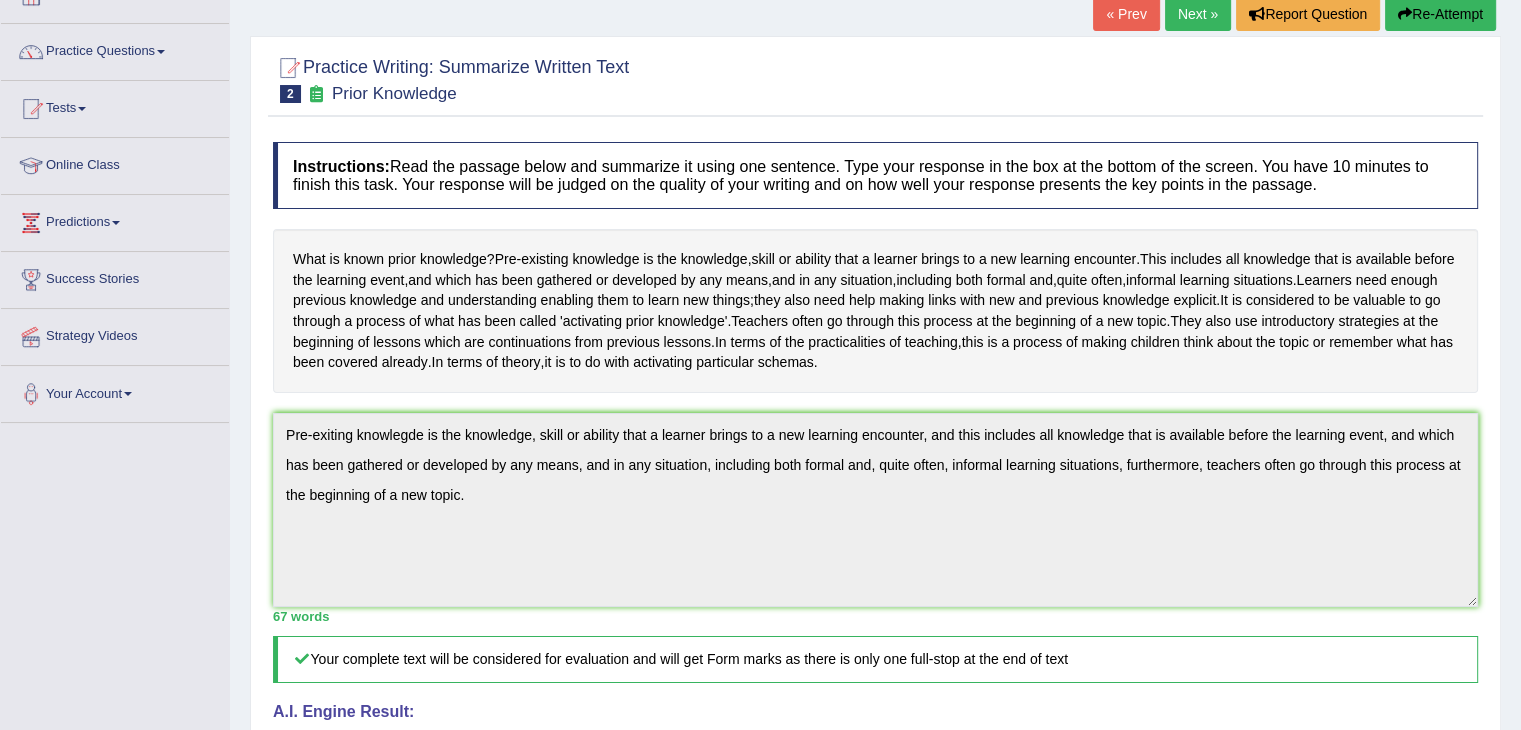 scroll, scrollTop: 106, scrollLeft: 0, axis: vertical 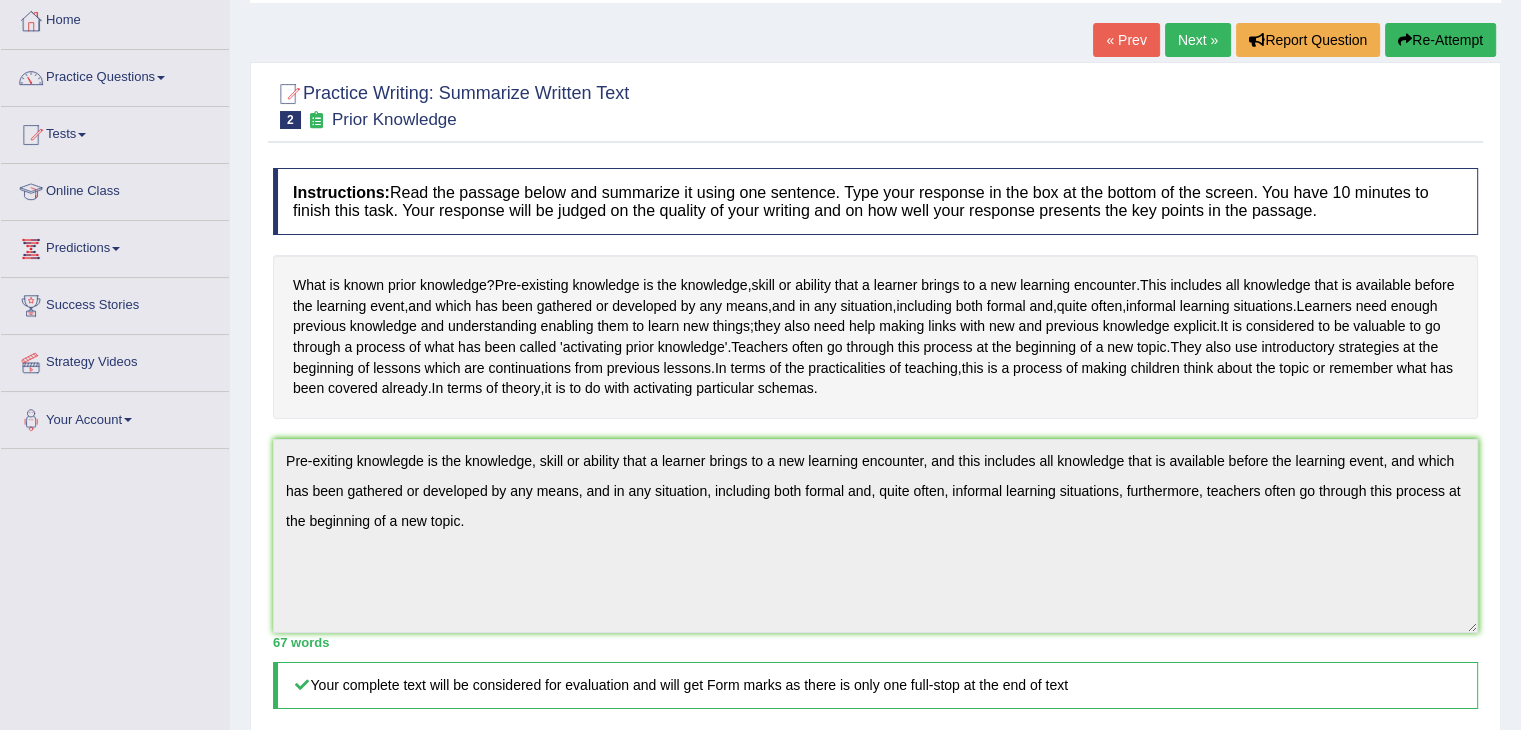 click on "Practice Questions" at bounding box center (115, 75) 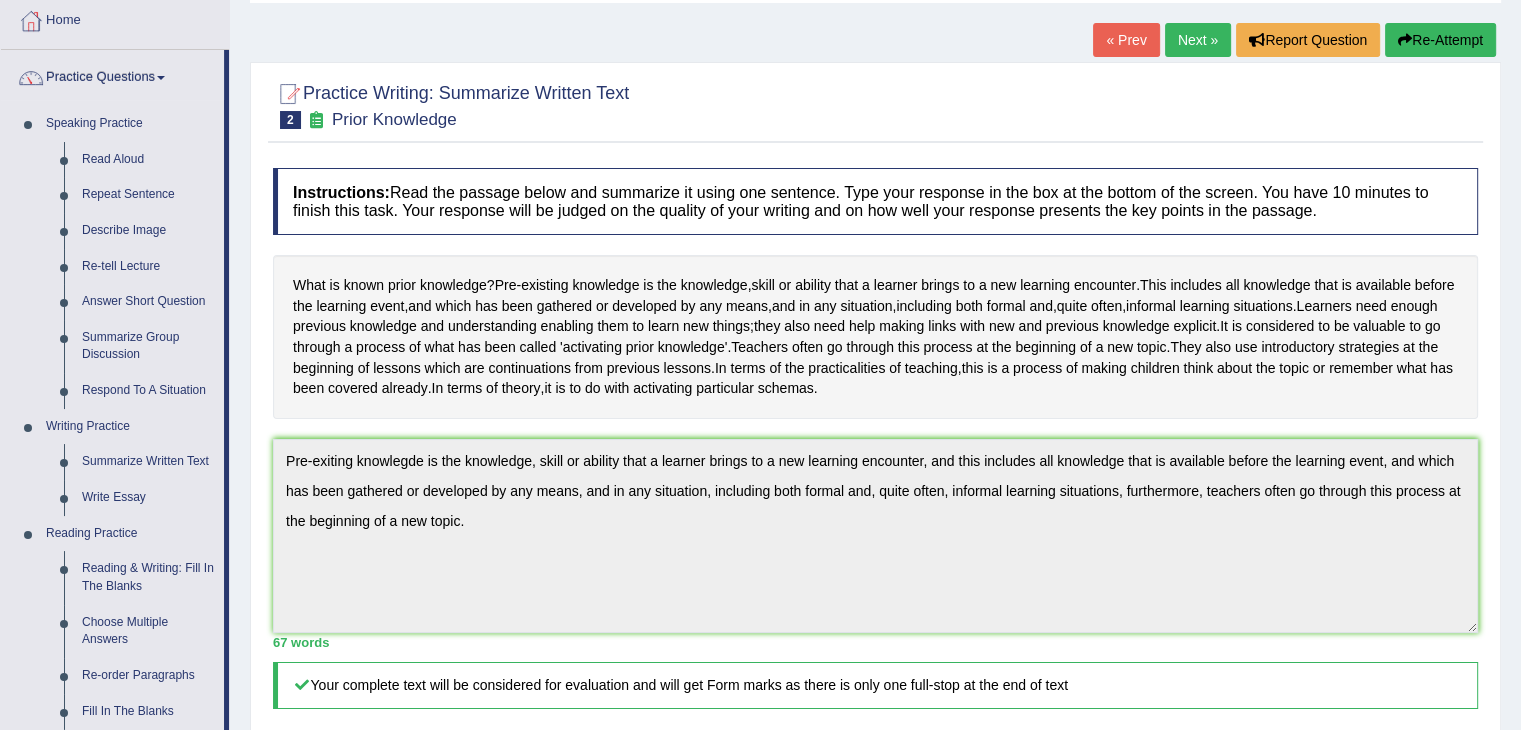 click on "Practice Questions" at bounding box center (112, 75) 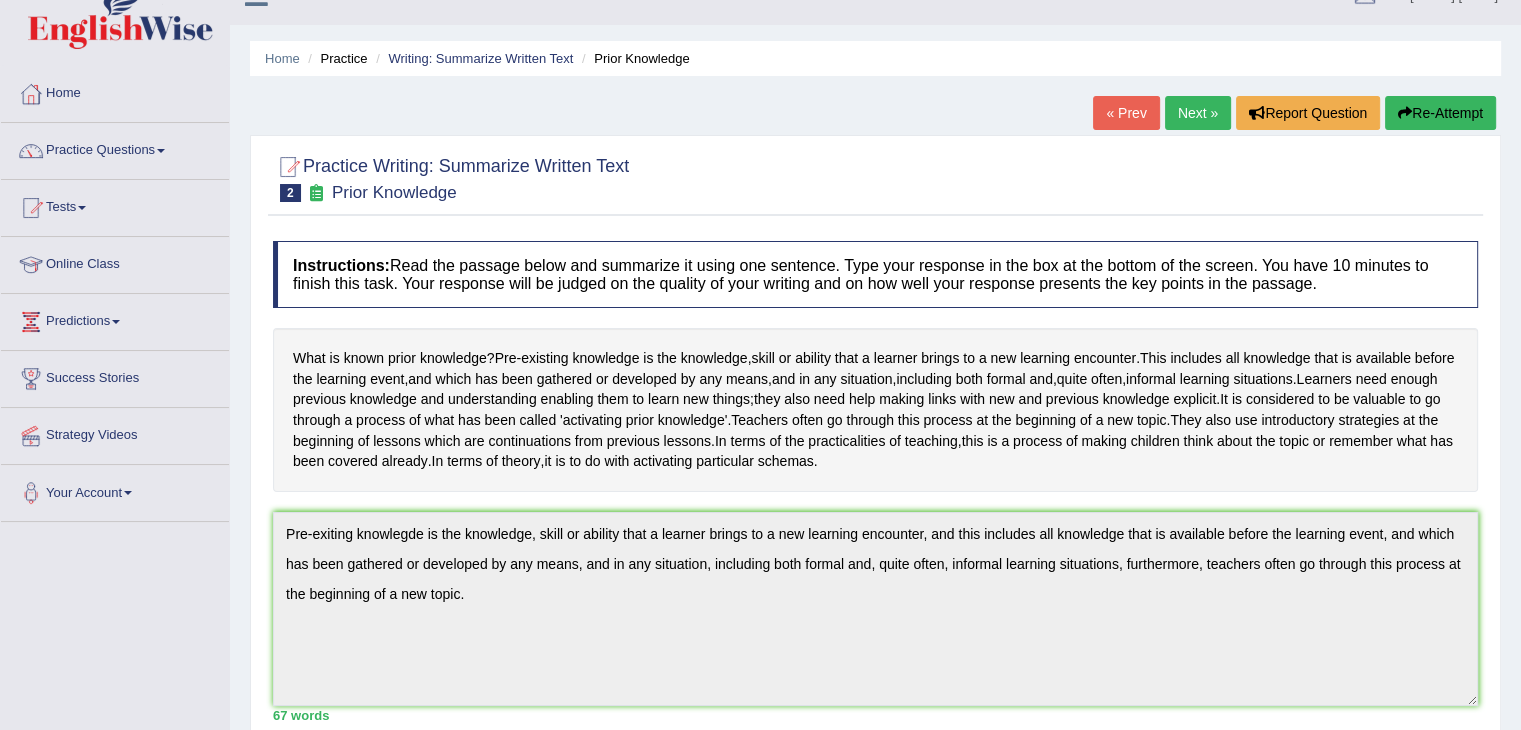 scroll, scrollTop: 0, scrollLeft: 0, axis: both 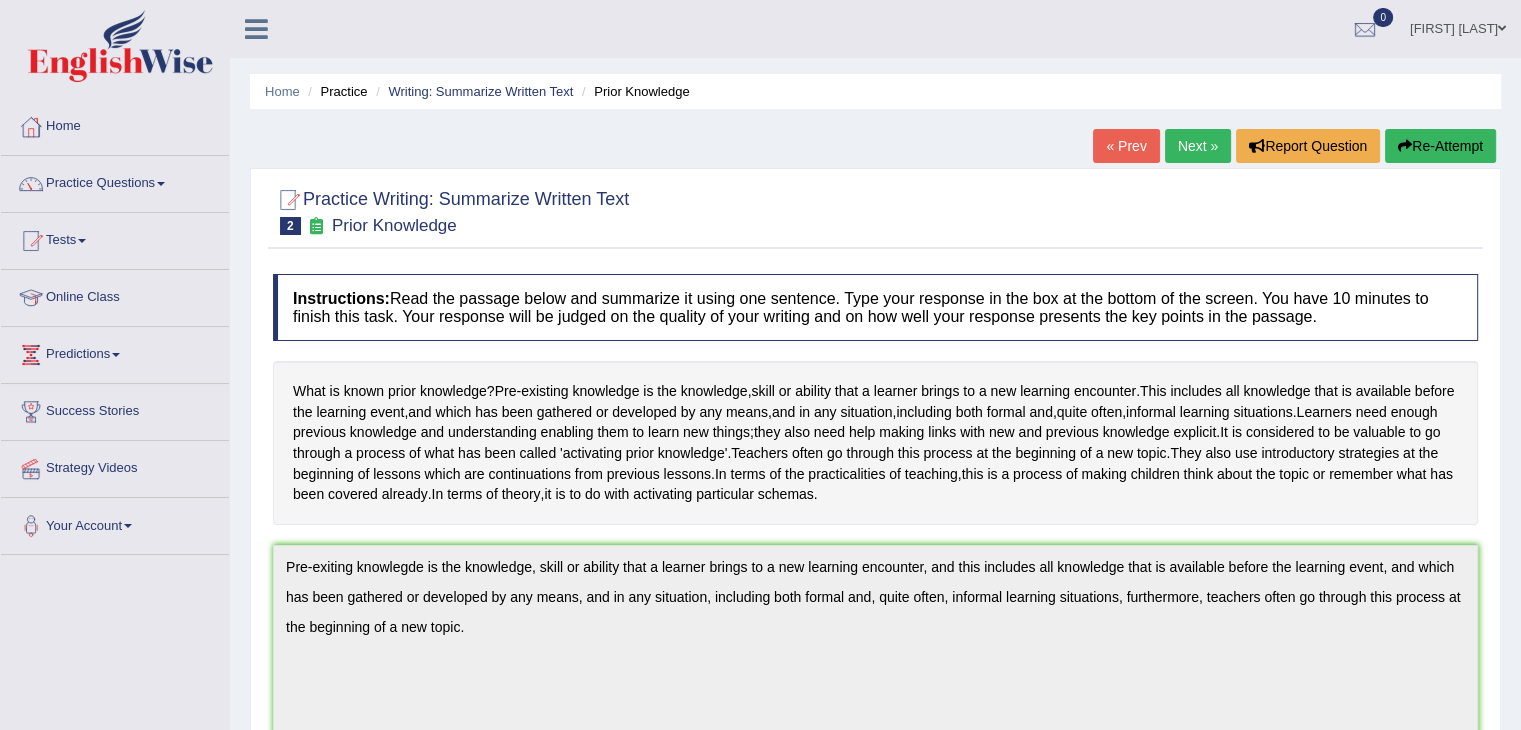 click on "Next »" at bounding box center (1198, 146) 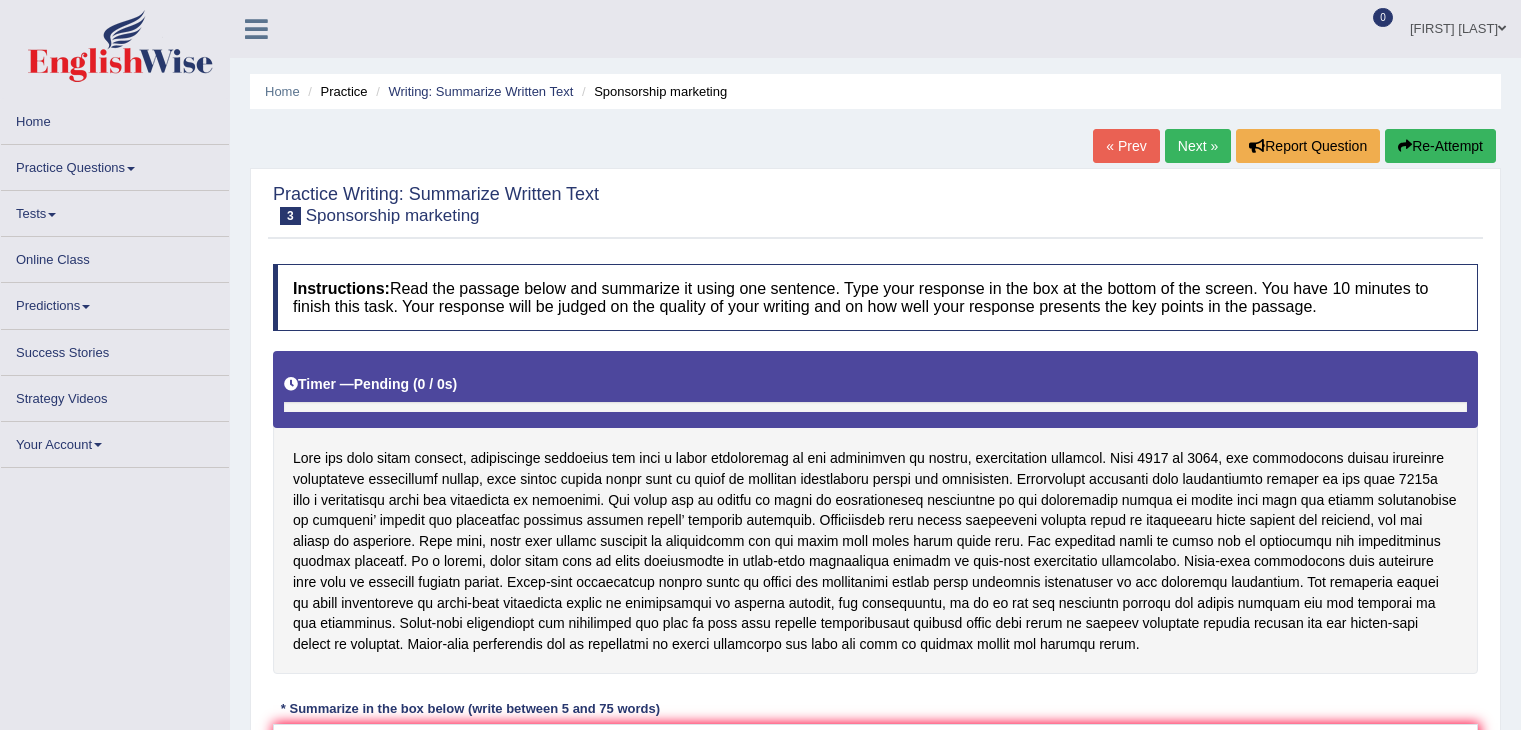 scroll, scrollTop: 0, scrollLeft: 0, axis: both 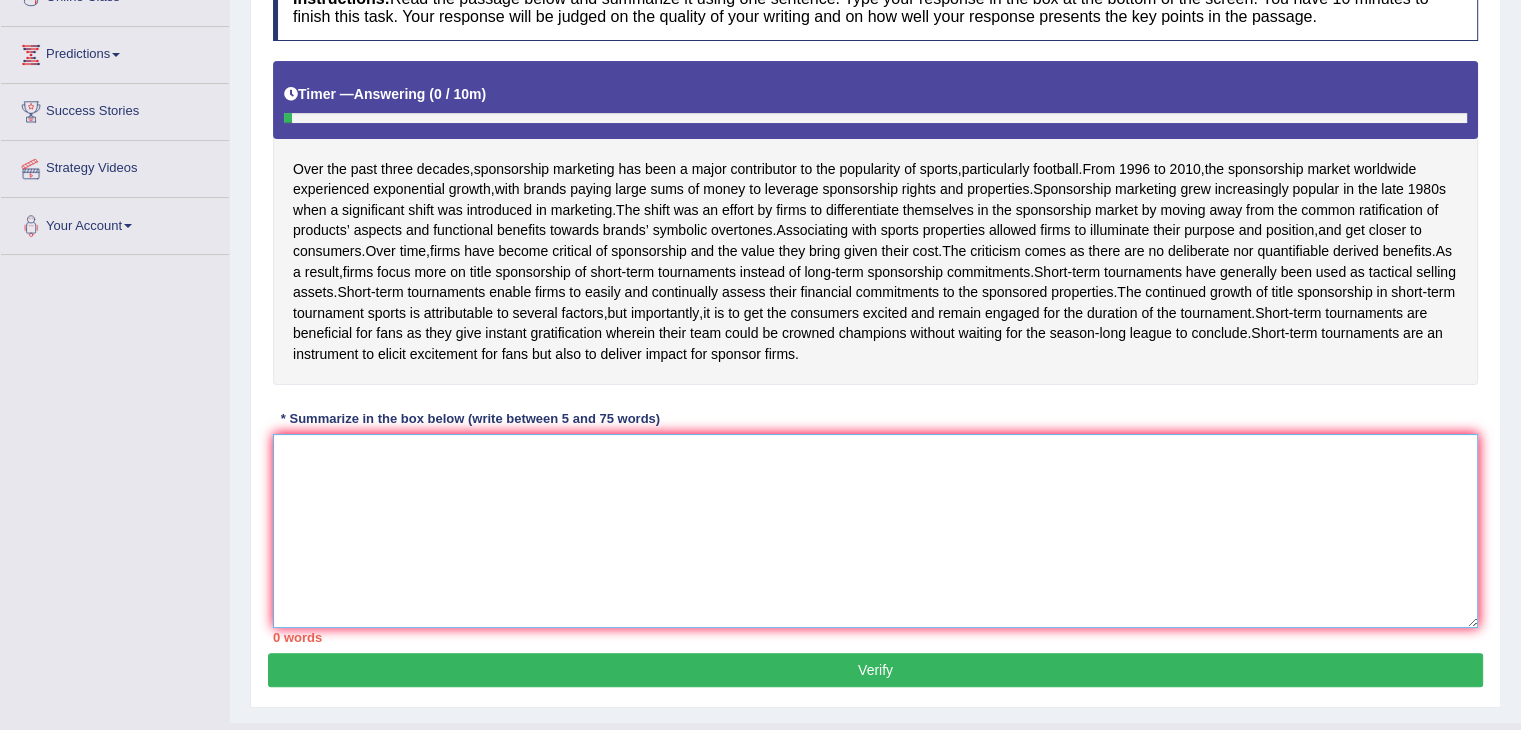 click at bounding box center (875, 531) 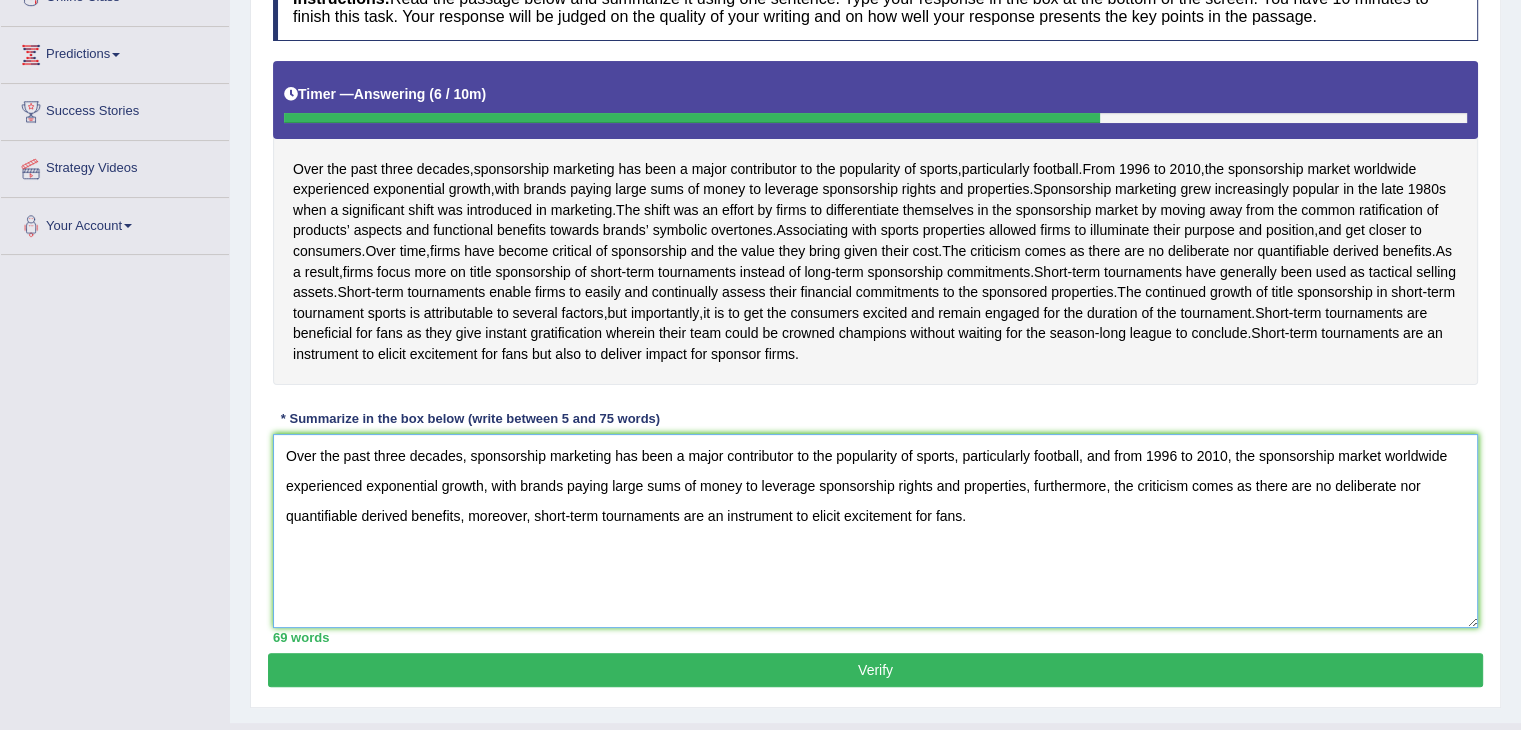 type on "Over the past three decades, sponsorship marketing has been a major contributor to the popularity of sports, particularly football, and from 1996 to 2010, the sponsorship market worldwide experienced exponential growth, with brands paying large sums of money to leverage sponsorship rights and properties, furthermore, the criticism comes as there are no deliberate nor quantifiable derived benefits, moreover, short-term tournaments are an instrument to elicit excitement for fans." 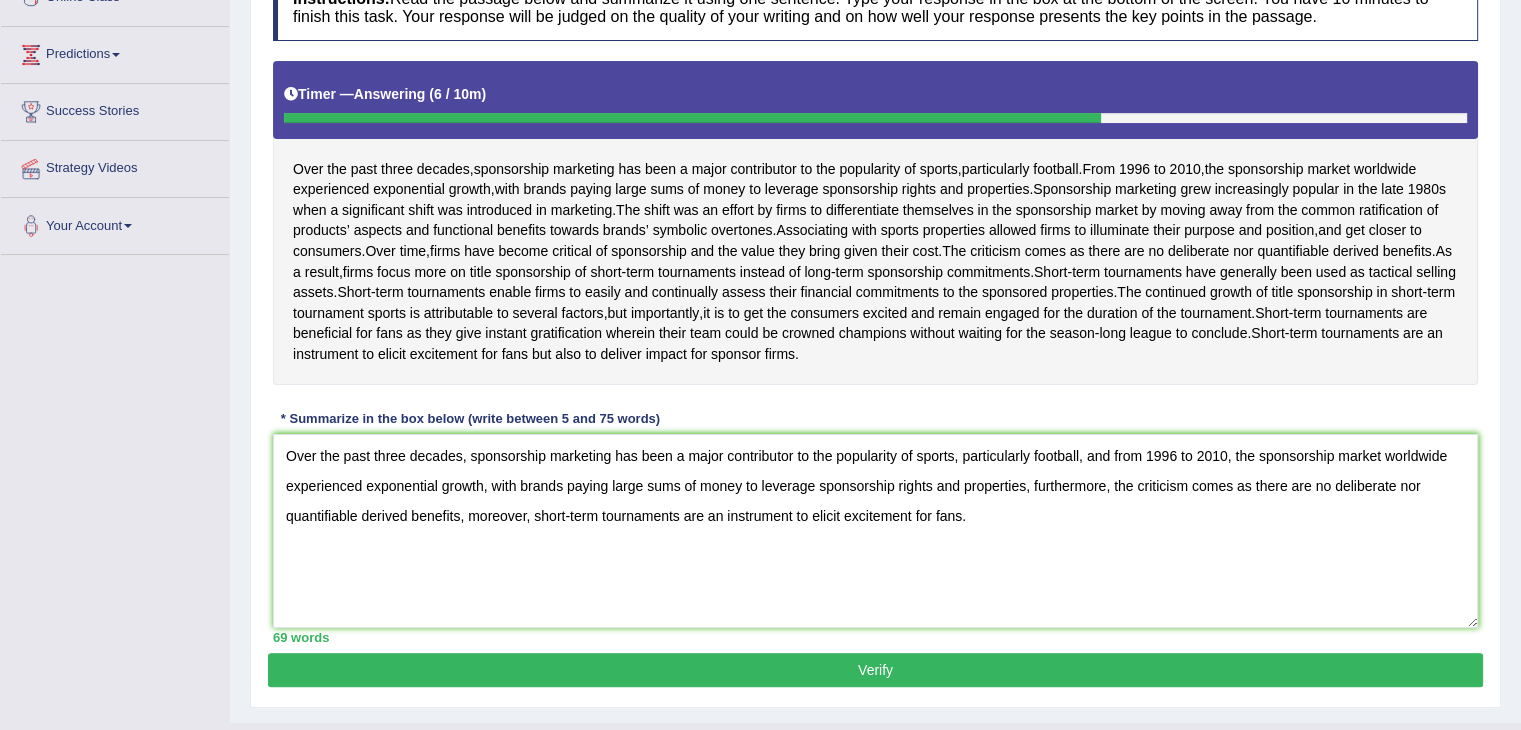 click on "Verify" at bounding box center [875, 670] 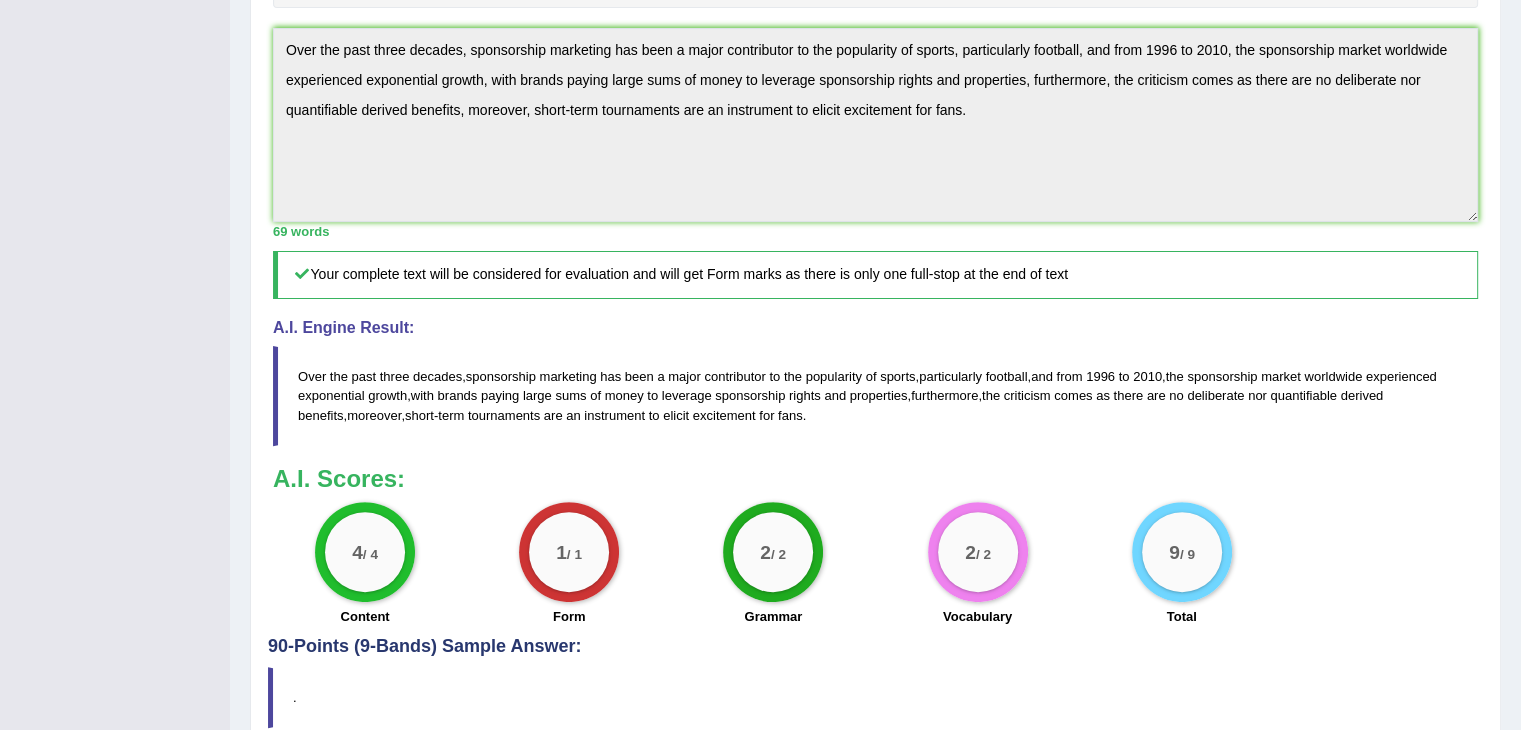 scroll, scrollTop: 690, scrollLeft: 0, axis: vertical 